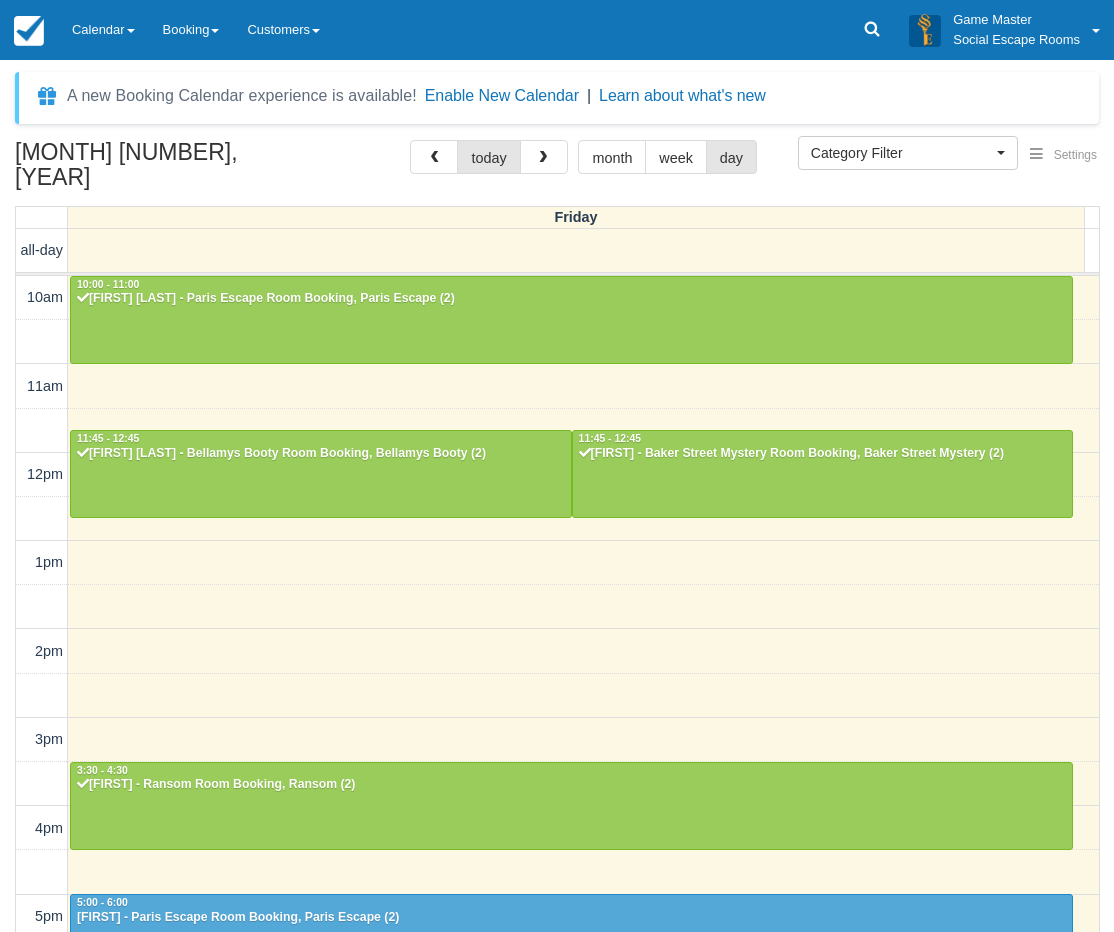 select 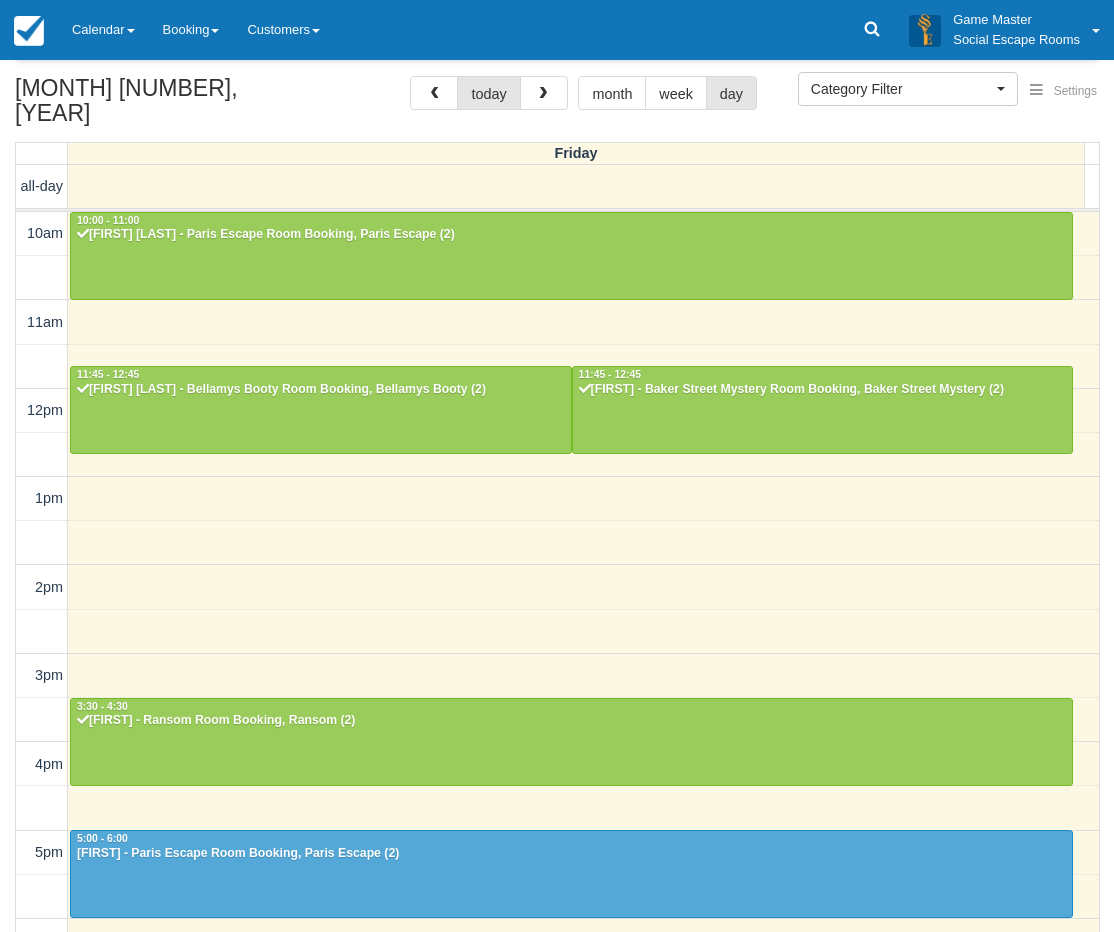 scroll, scrollTop: 349, scrollLeft: 0, axis: vertical 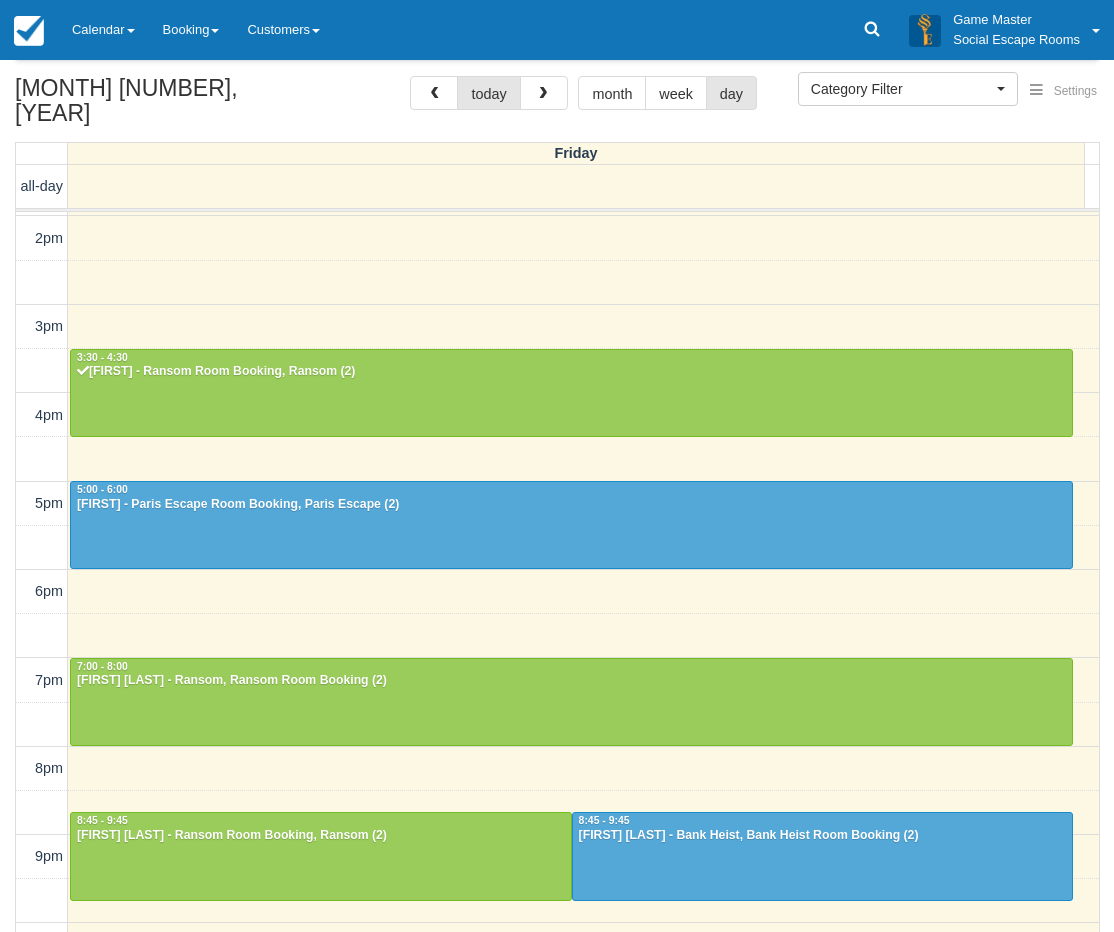 click at bounding box center [544, 93] 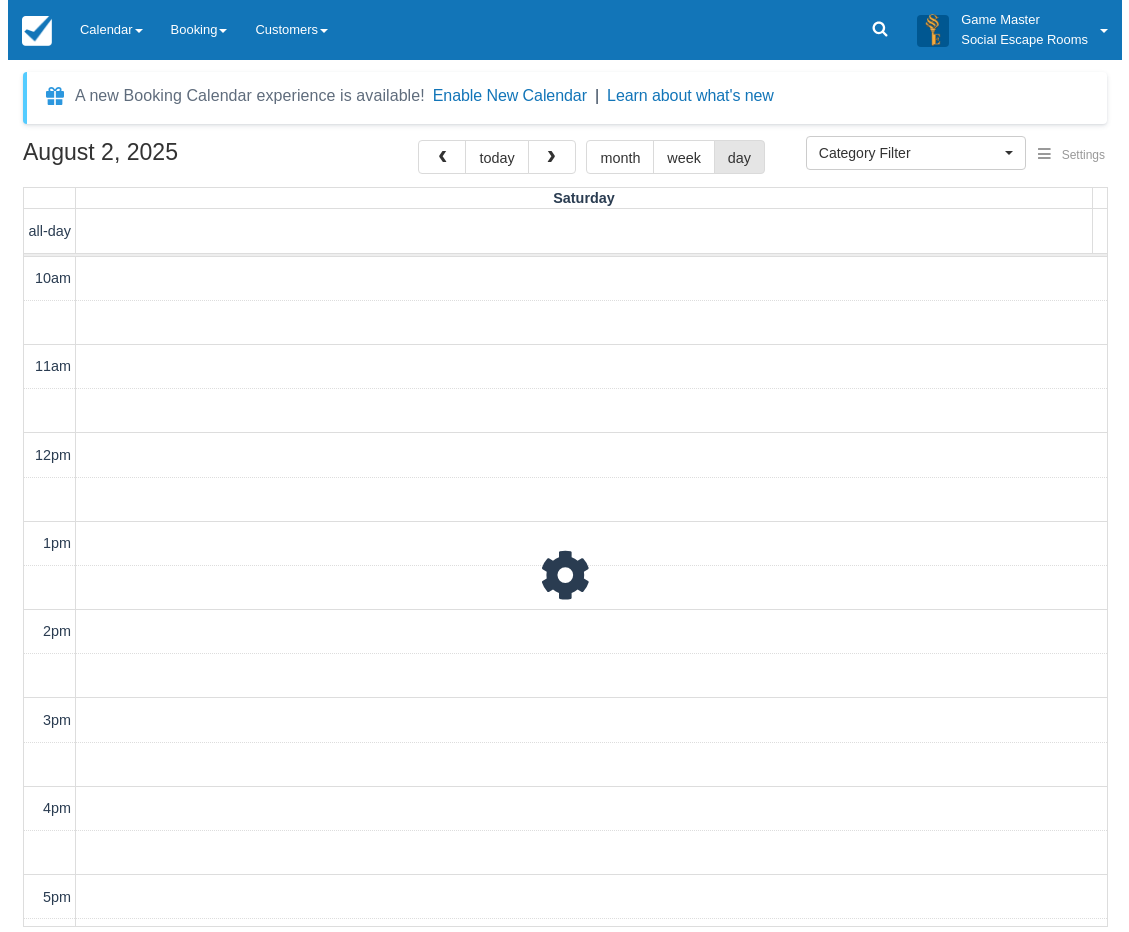 scroll, scrollTop: 0, scrollLeft: 0, axis: both 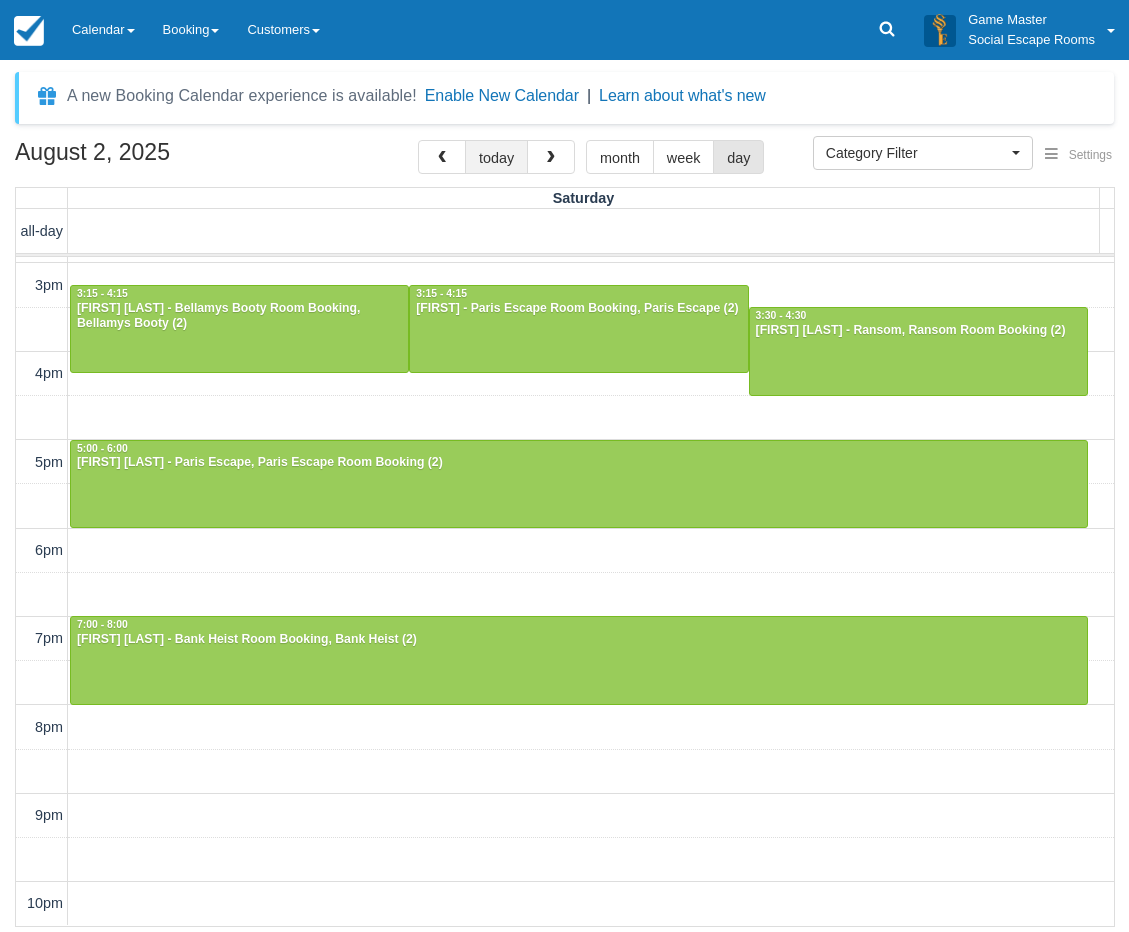 click on "today" at bounding box center [496, 157] 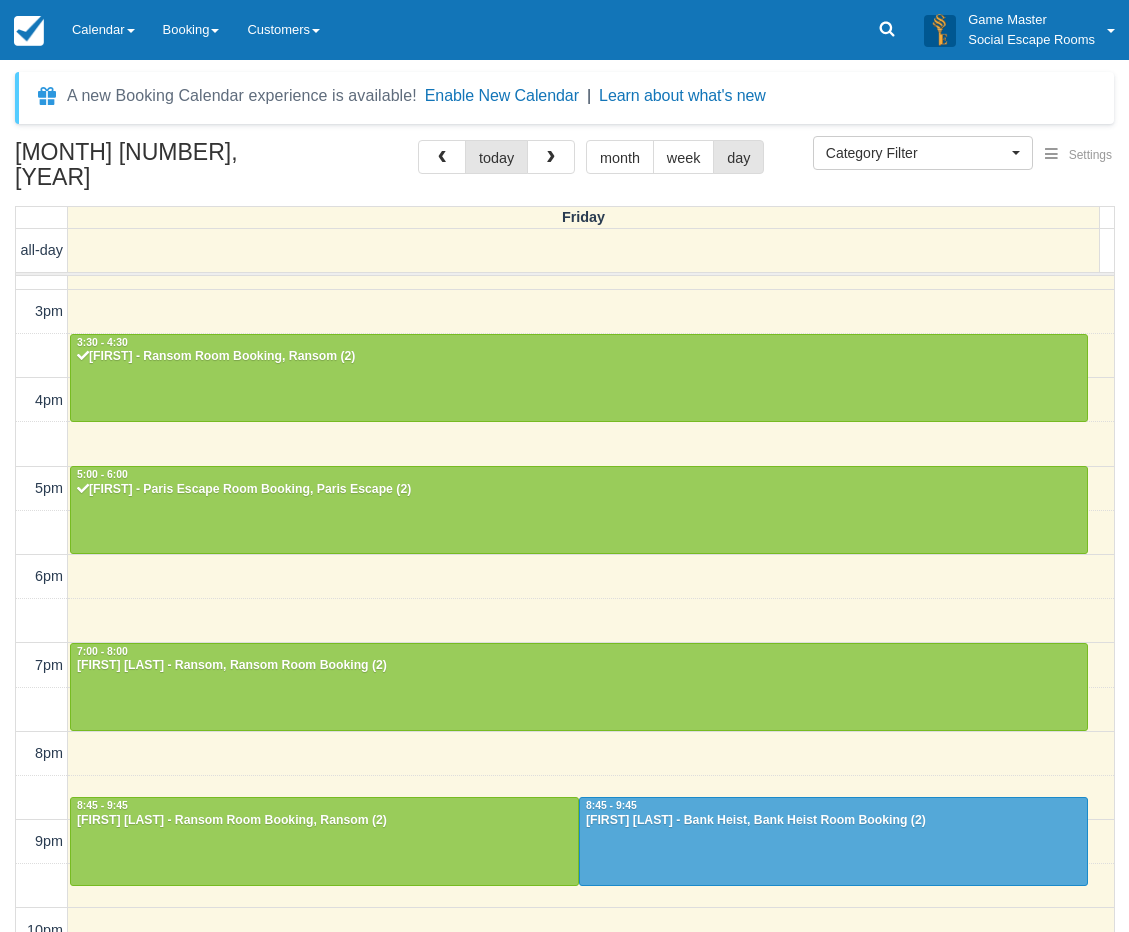 scroll, scrollTop: 434, scrollLeft: 0, axis: vertical 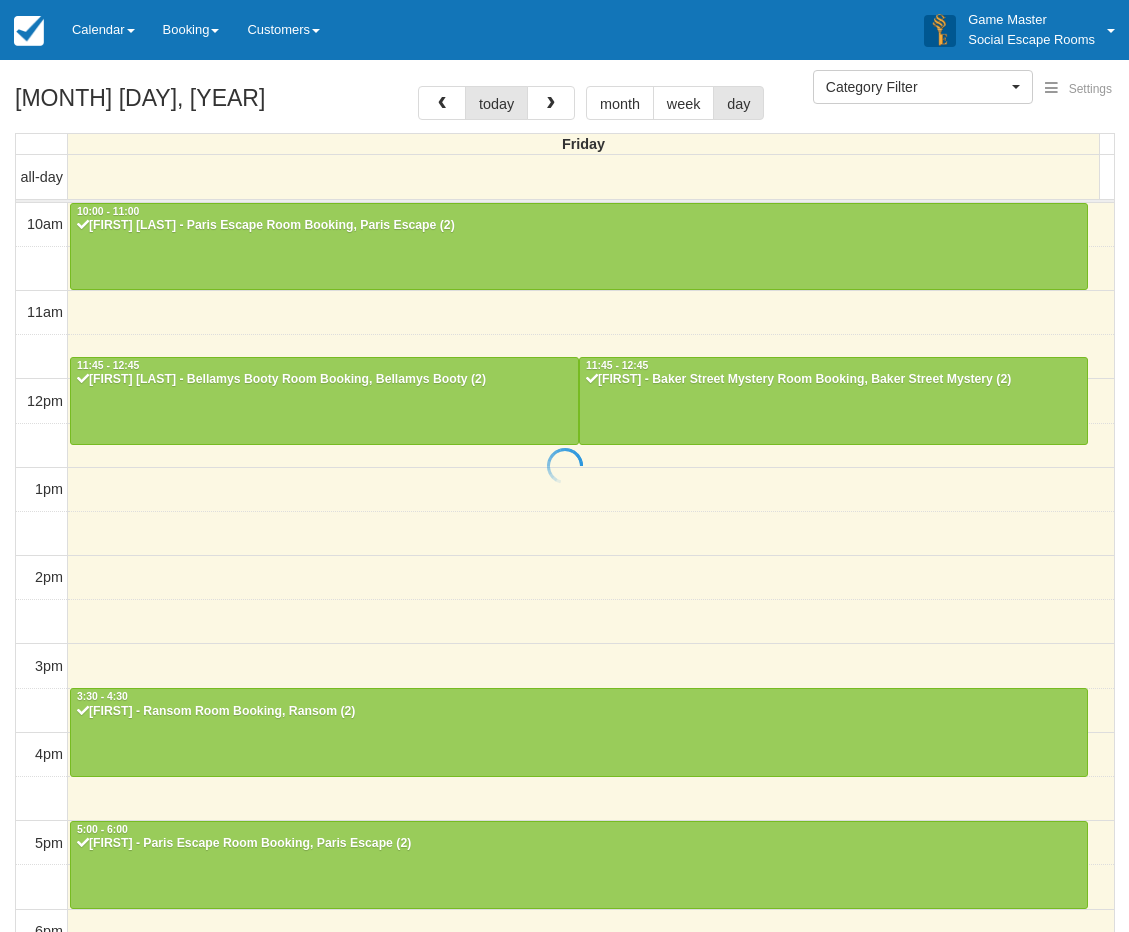 select 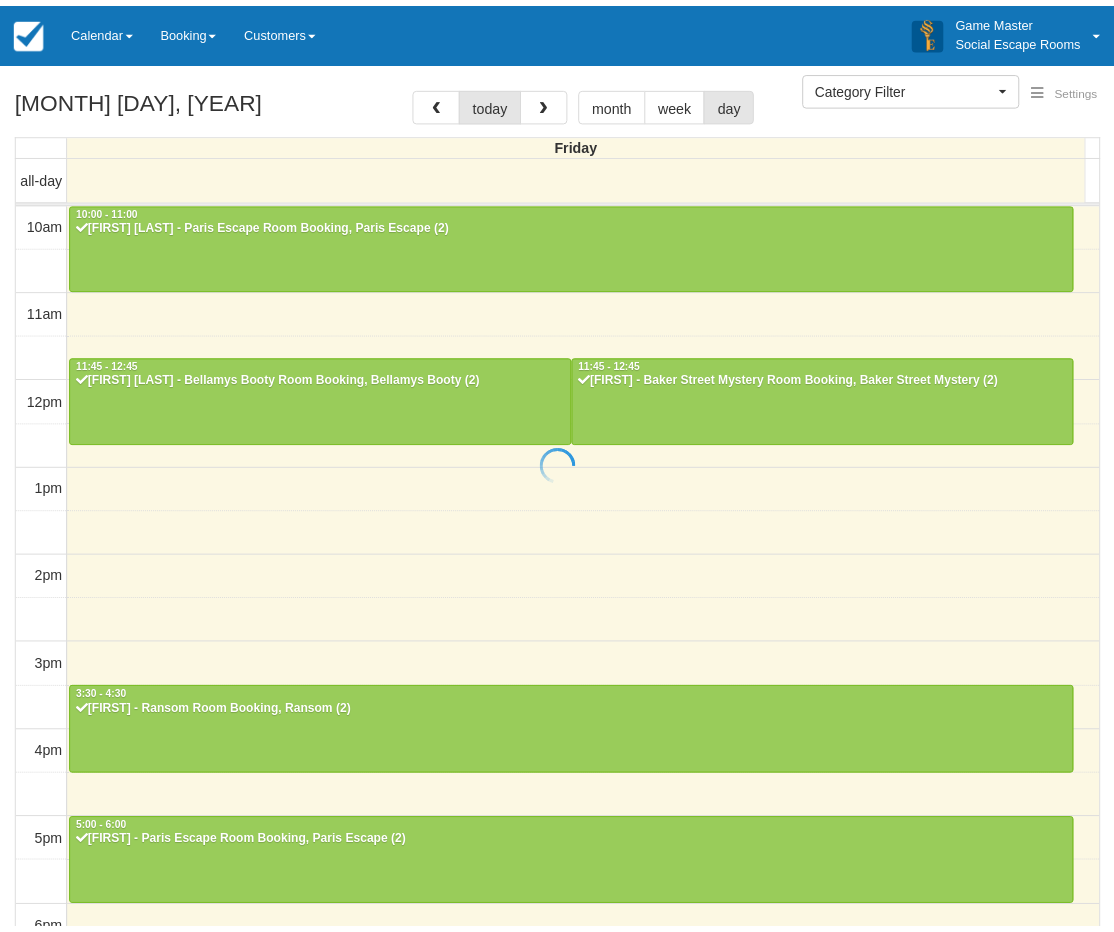 scroll, scrollTop: 0, scrollLeft: 0, axis: both 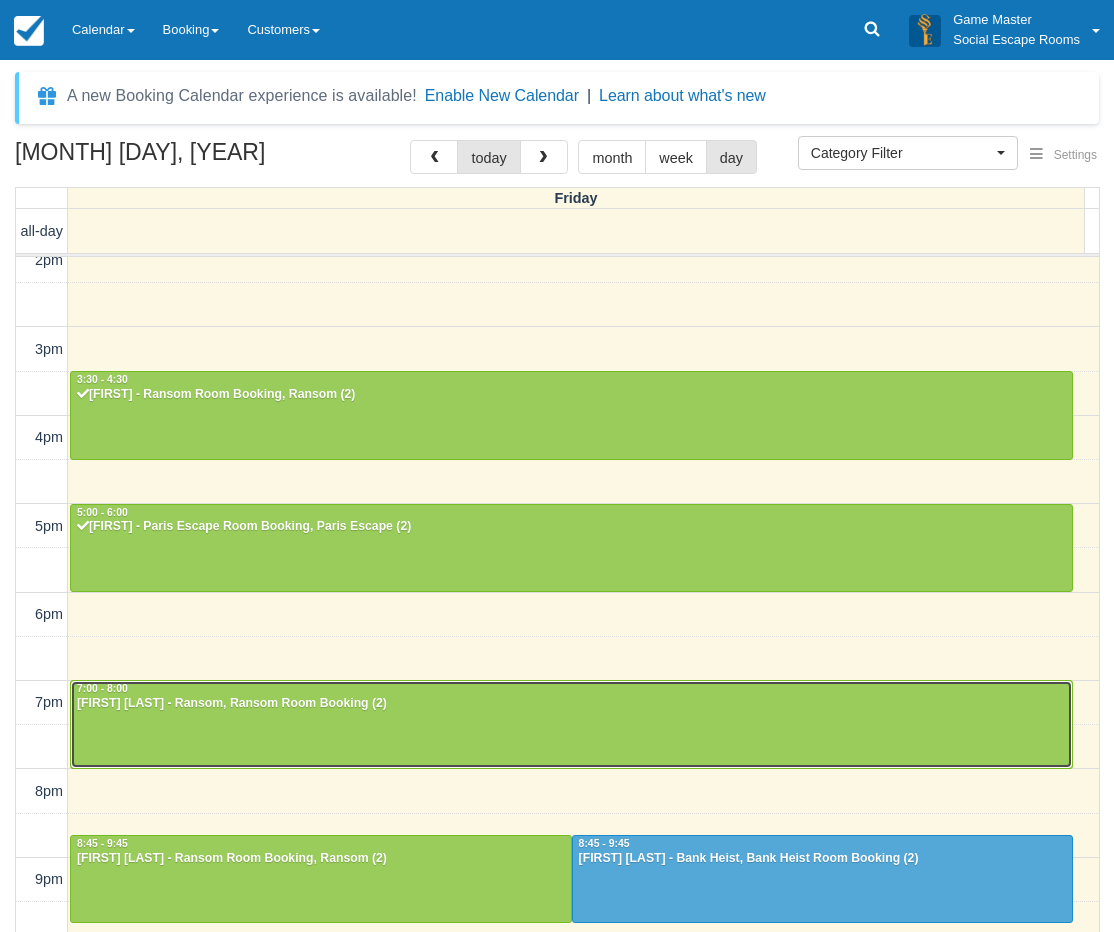 click at bounding box center (571, 724) 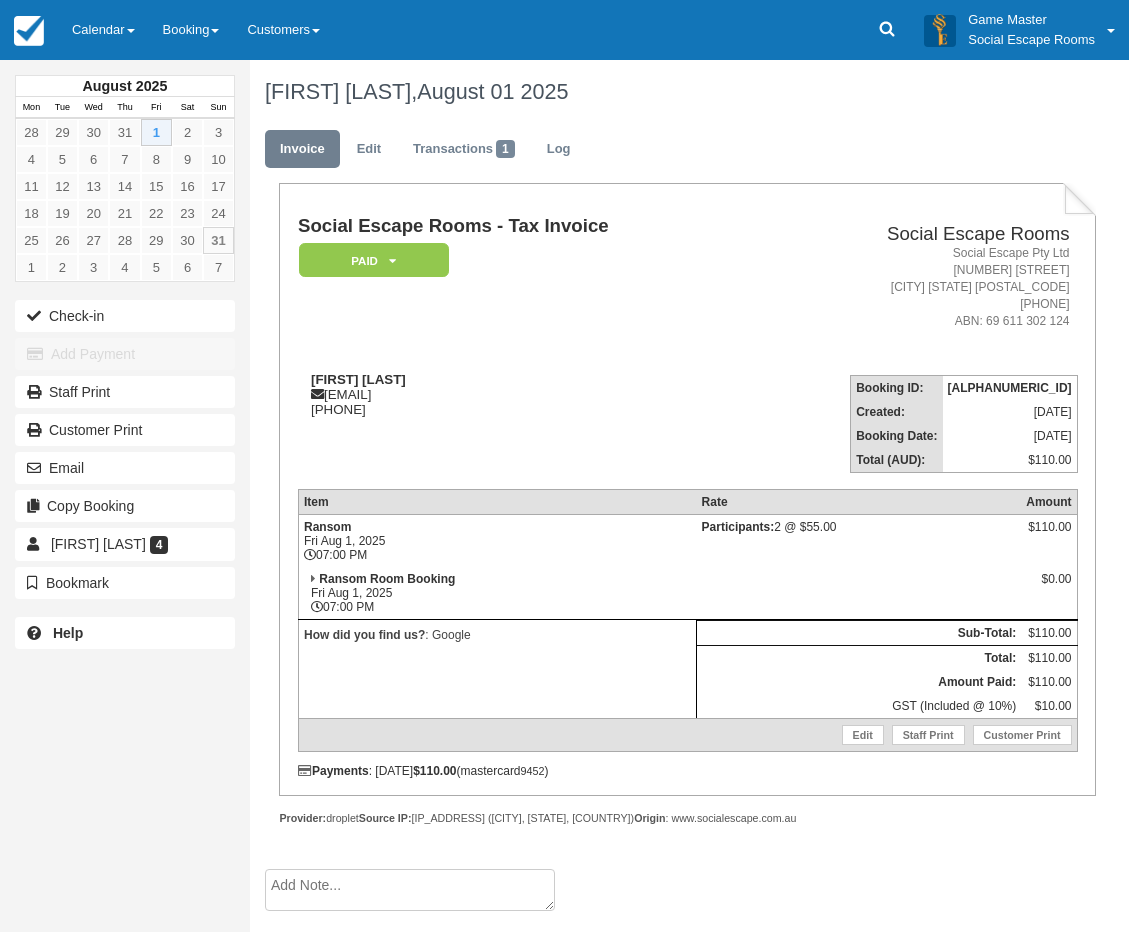 scroll, scrollTop: 0, scrollLeft: 0, axis: both 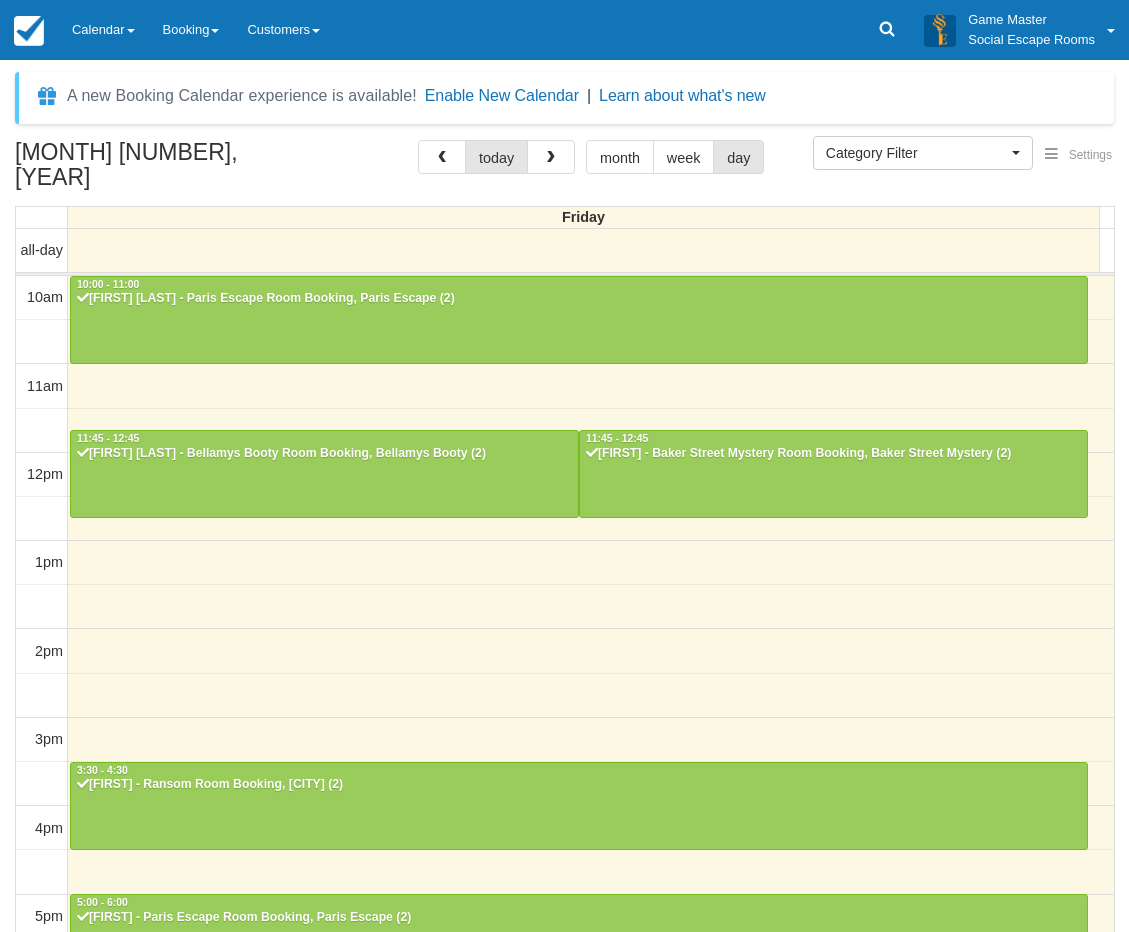 select 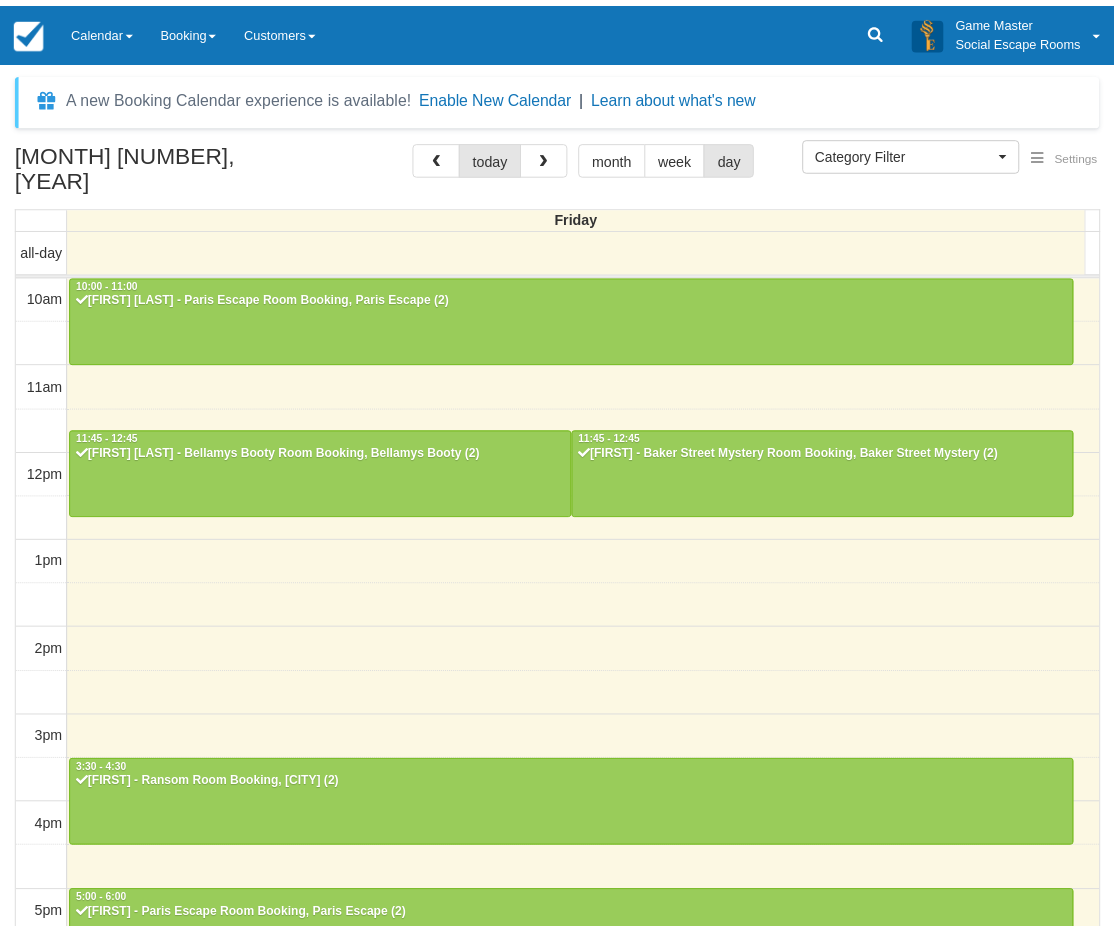scroll, scrollTop: 0, scrollLeft: 0, axis: both 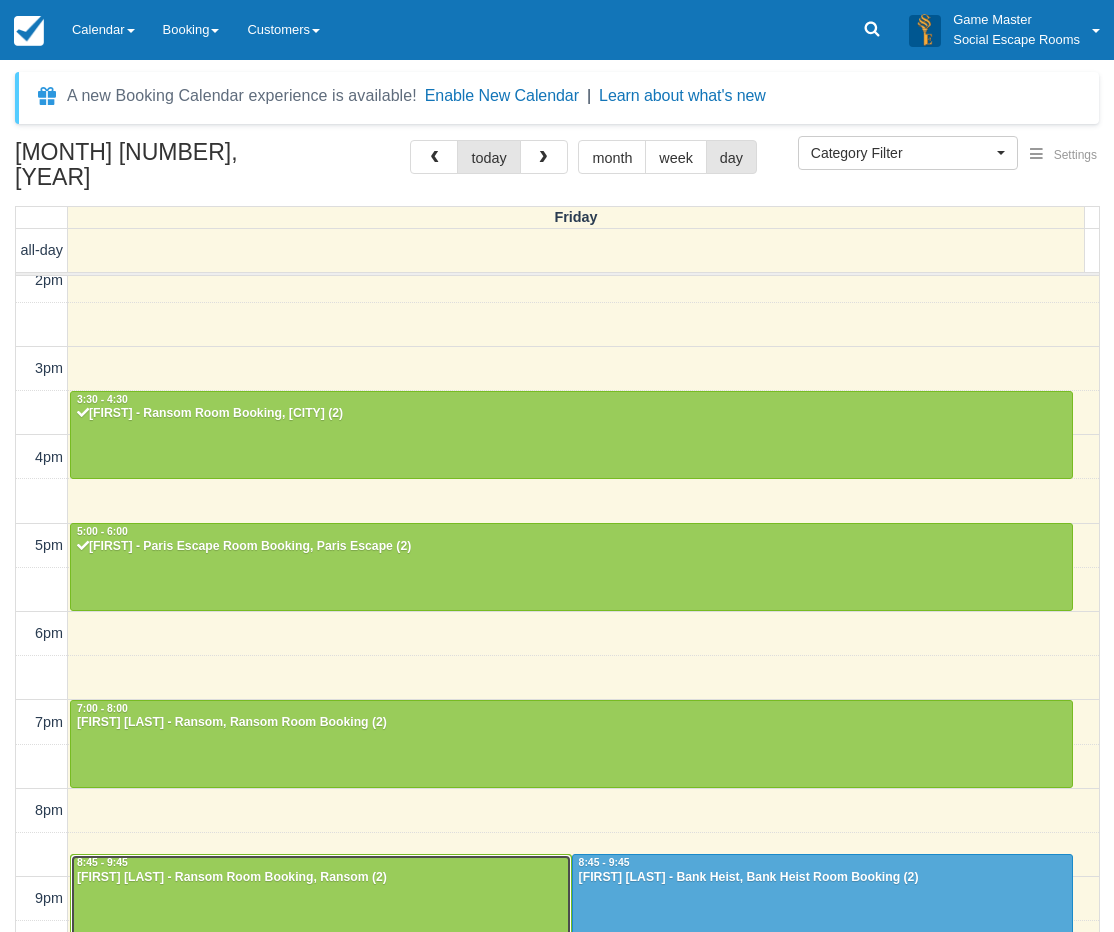 click at bounding box center (321, 898) 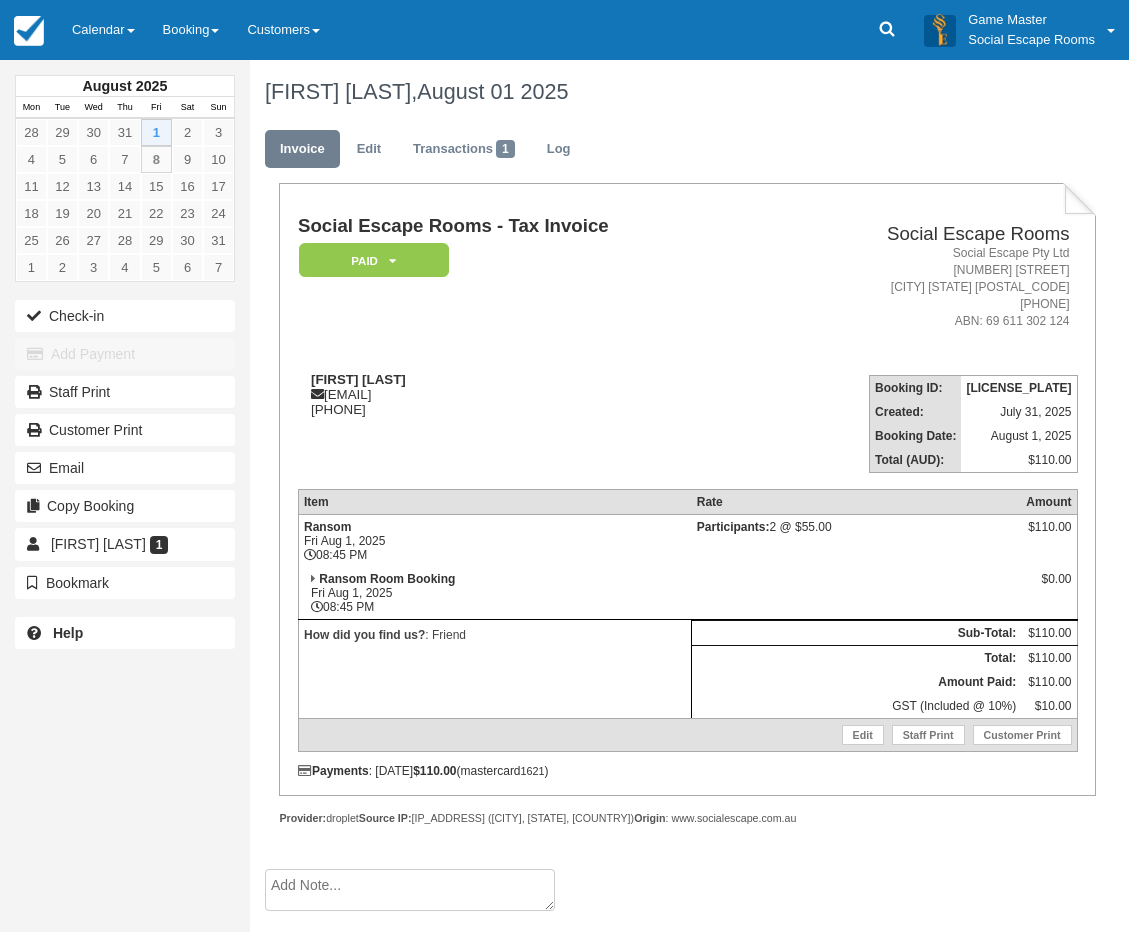 scroll, scrollTop: 0, scrollLeft: 0, axis: both 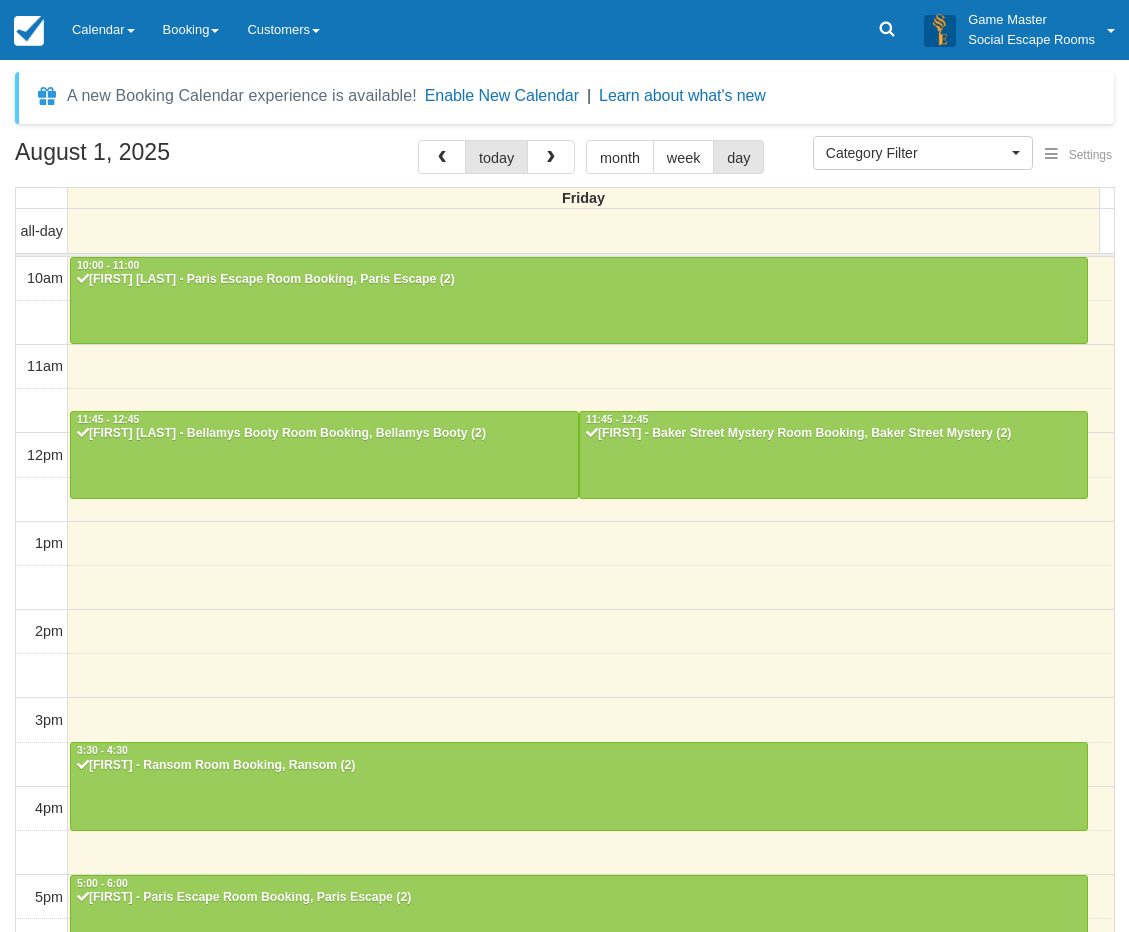 select 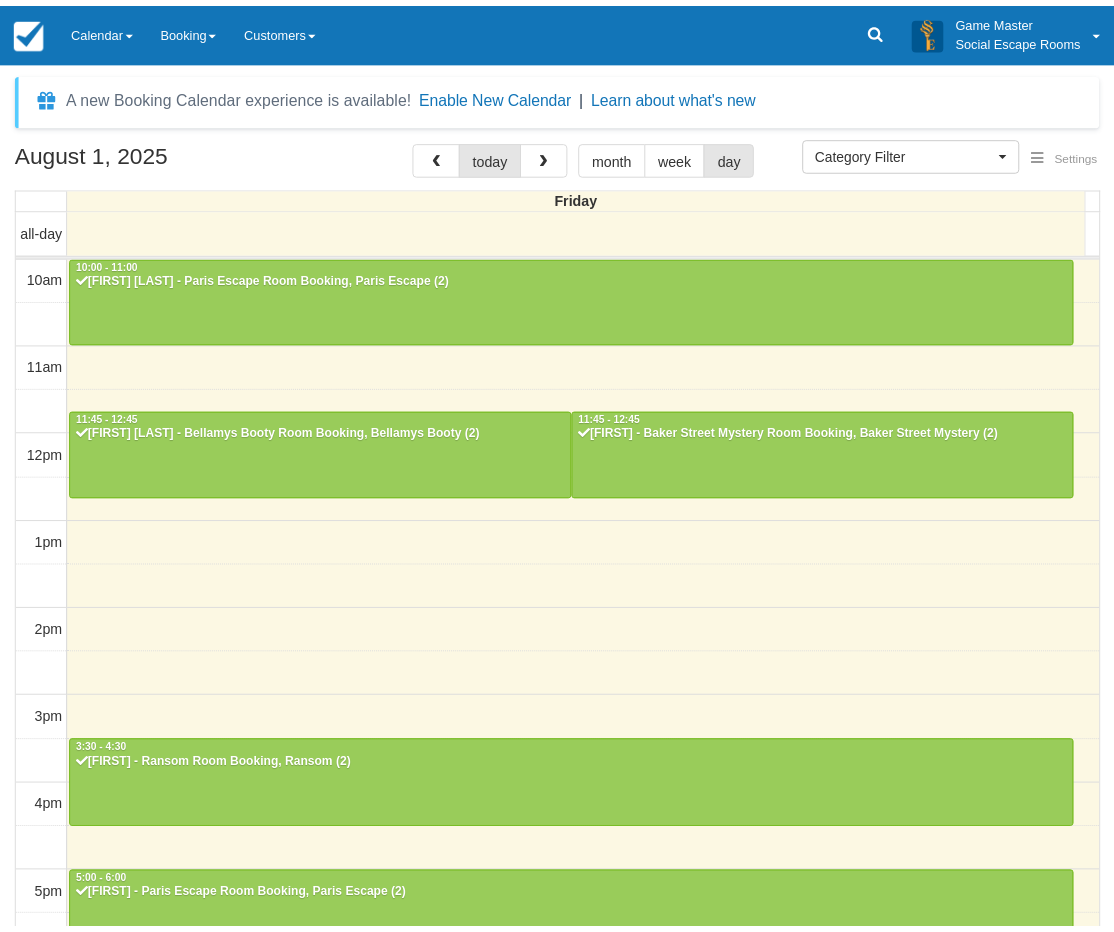 scroll, scrollTop: 0, scrollLeft: 0, axis: both 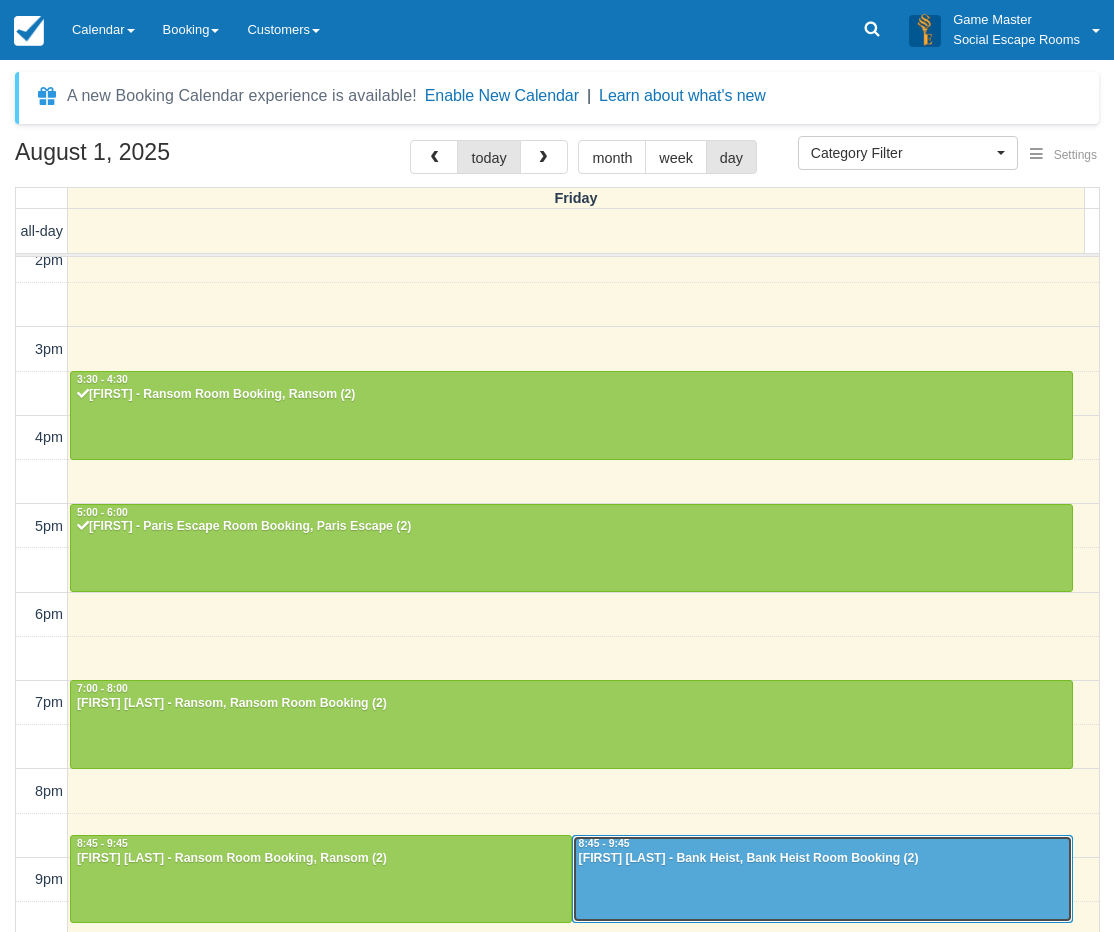 click at bounding box center [823, 879] 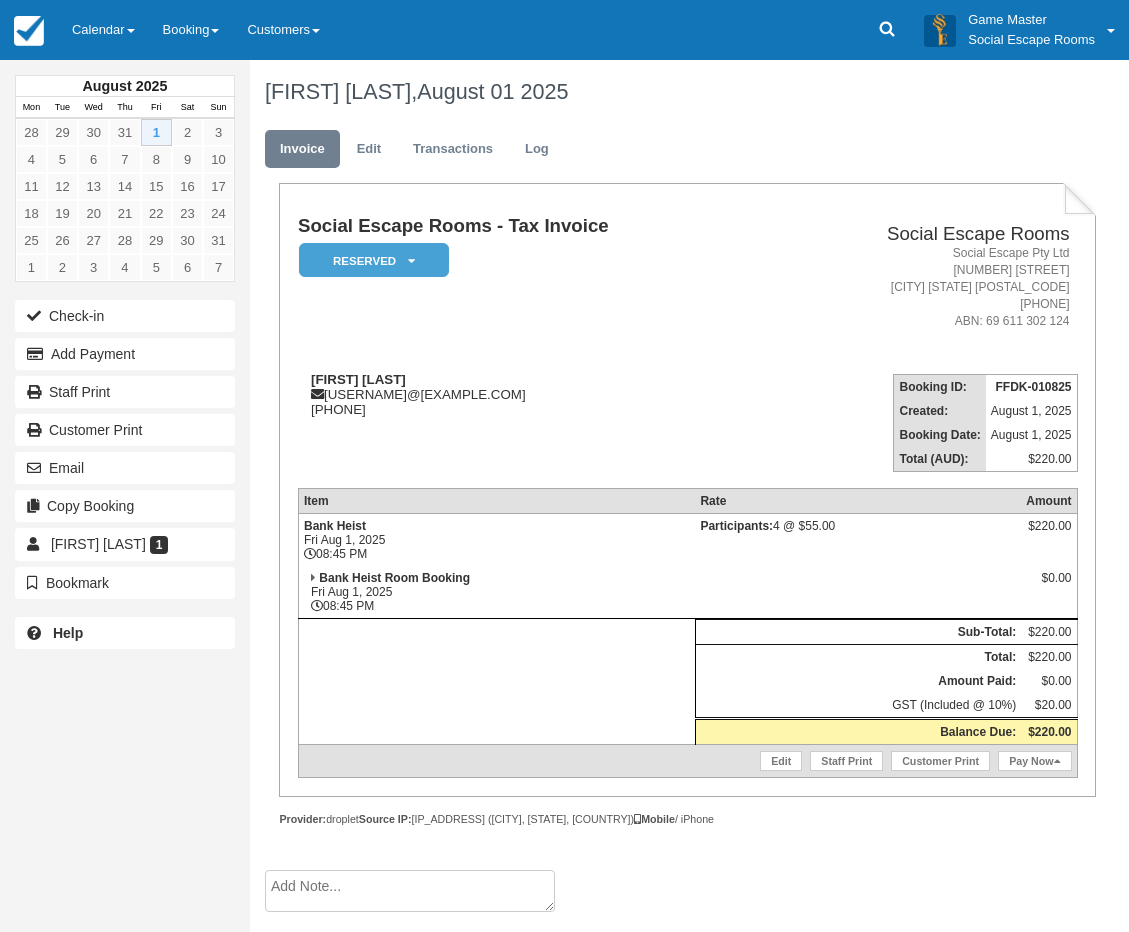 scroll, scrollTop: 0, scrollLeft: 0, axis: both 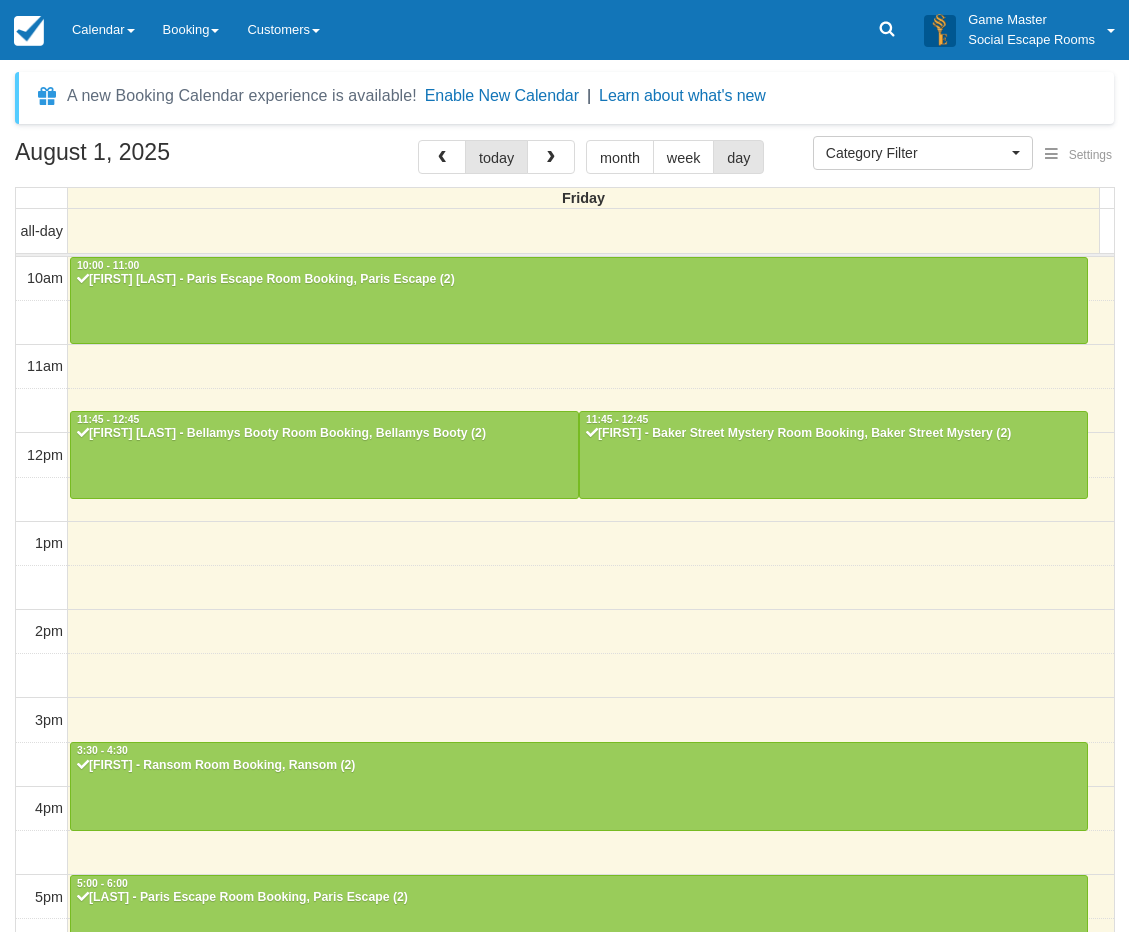 select 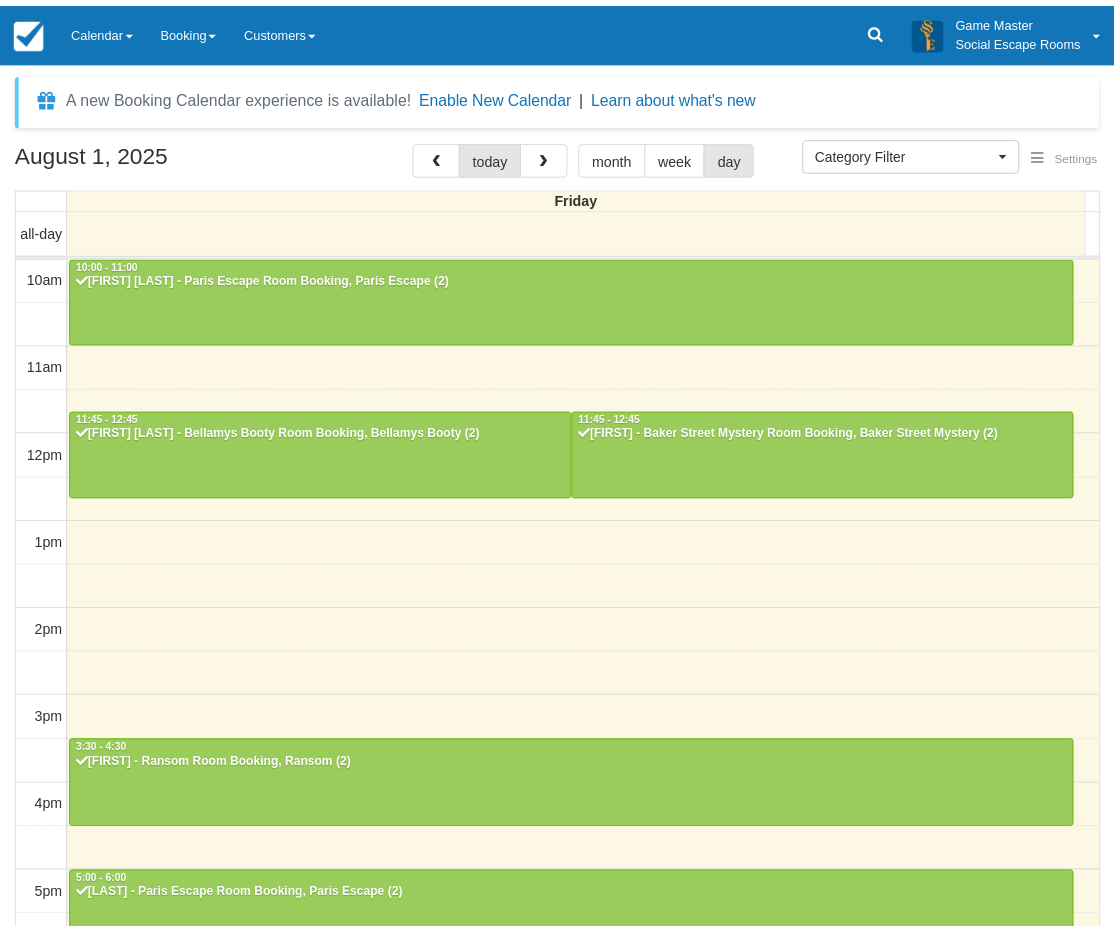 scroll, scrollTop: 0, scrollLeft: 0, axis: both 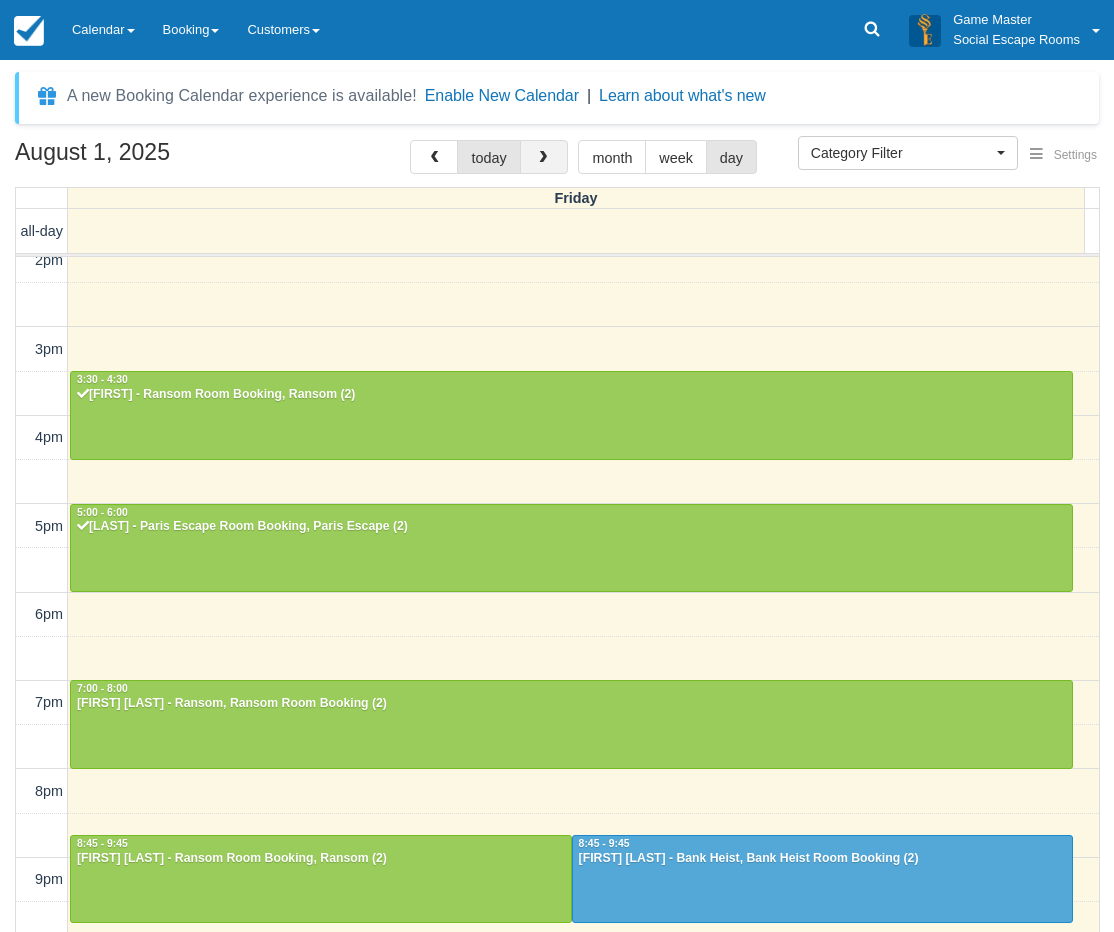 click at bounding box center (544, 157) 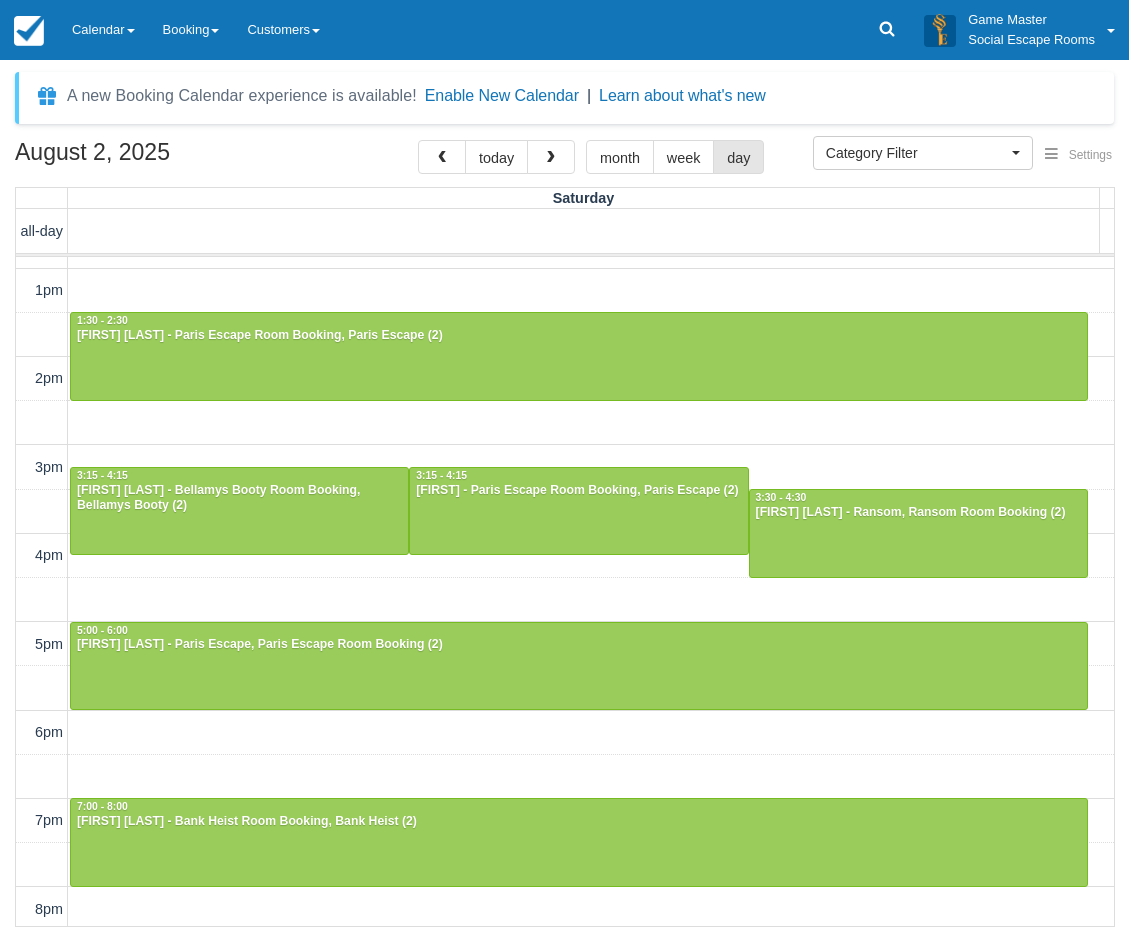 scroll, scrollTop: 34, scrollLeft: 0, axis: vertical 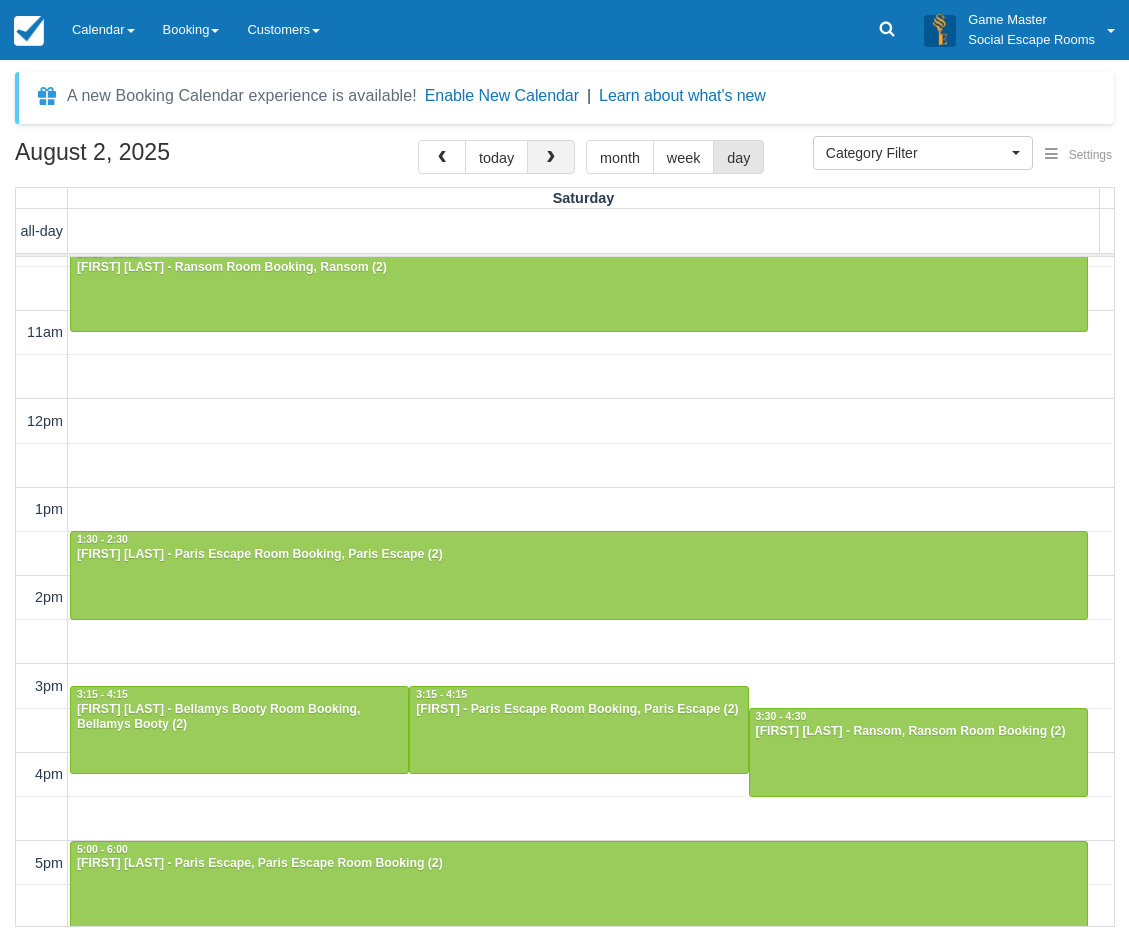 click at bounding box center (551, 157) 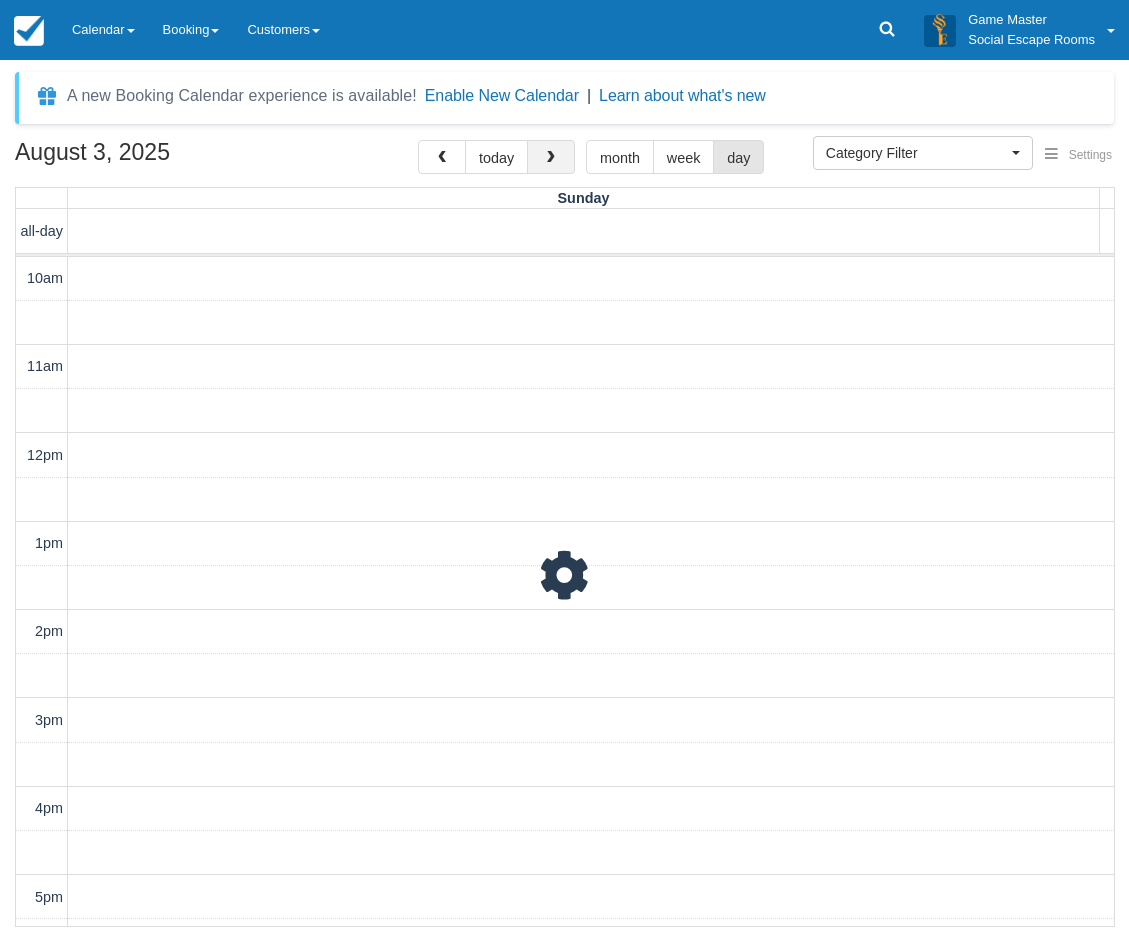 scroll, scrollTop: 435, scrollLeft: 0, axis: vertical 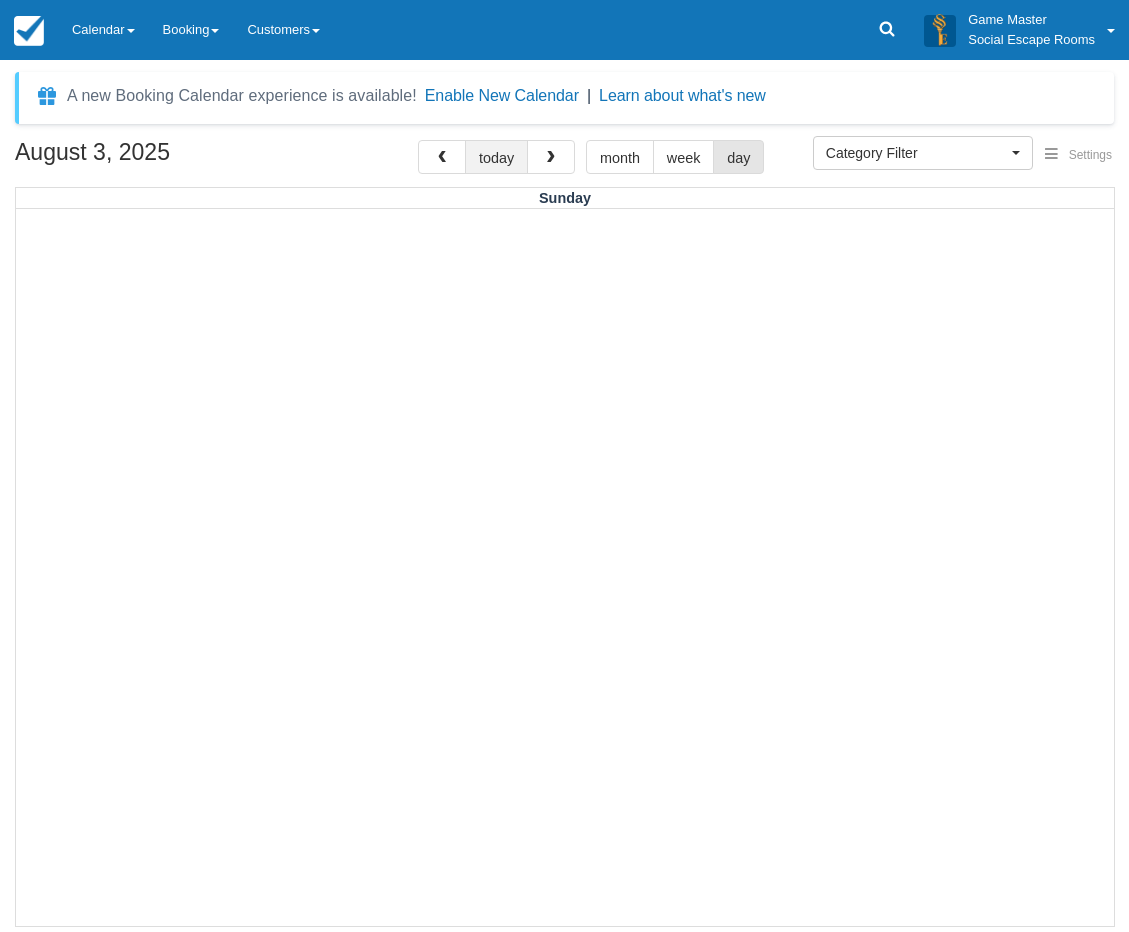 click on "today" at bounding box center (496, 157) 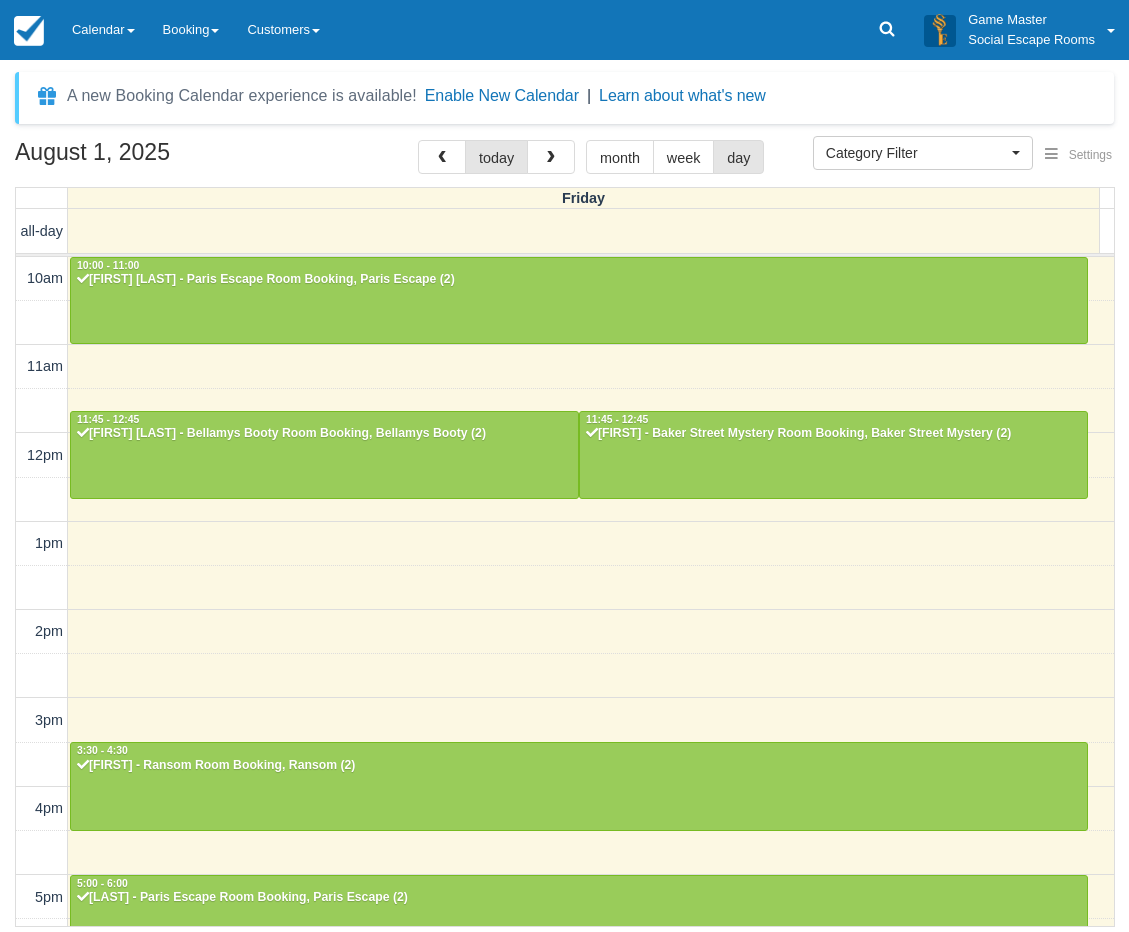 scroll, scrollTop: 435, scrollLeft: 0, axis: vertical 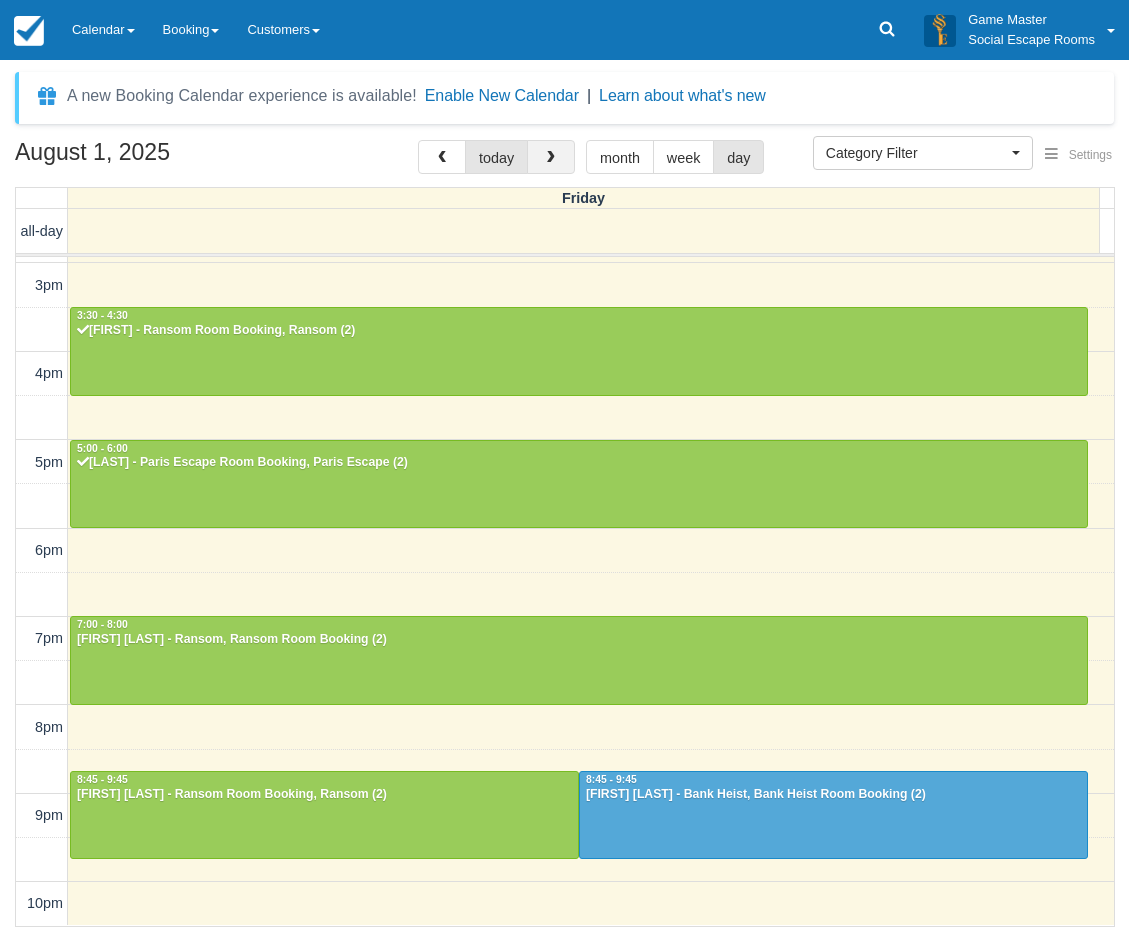 click at bounding box center (551, 157) 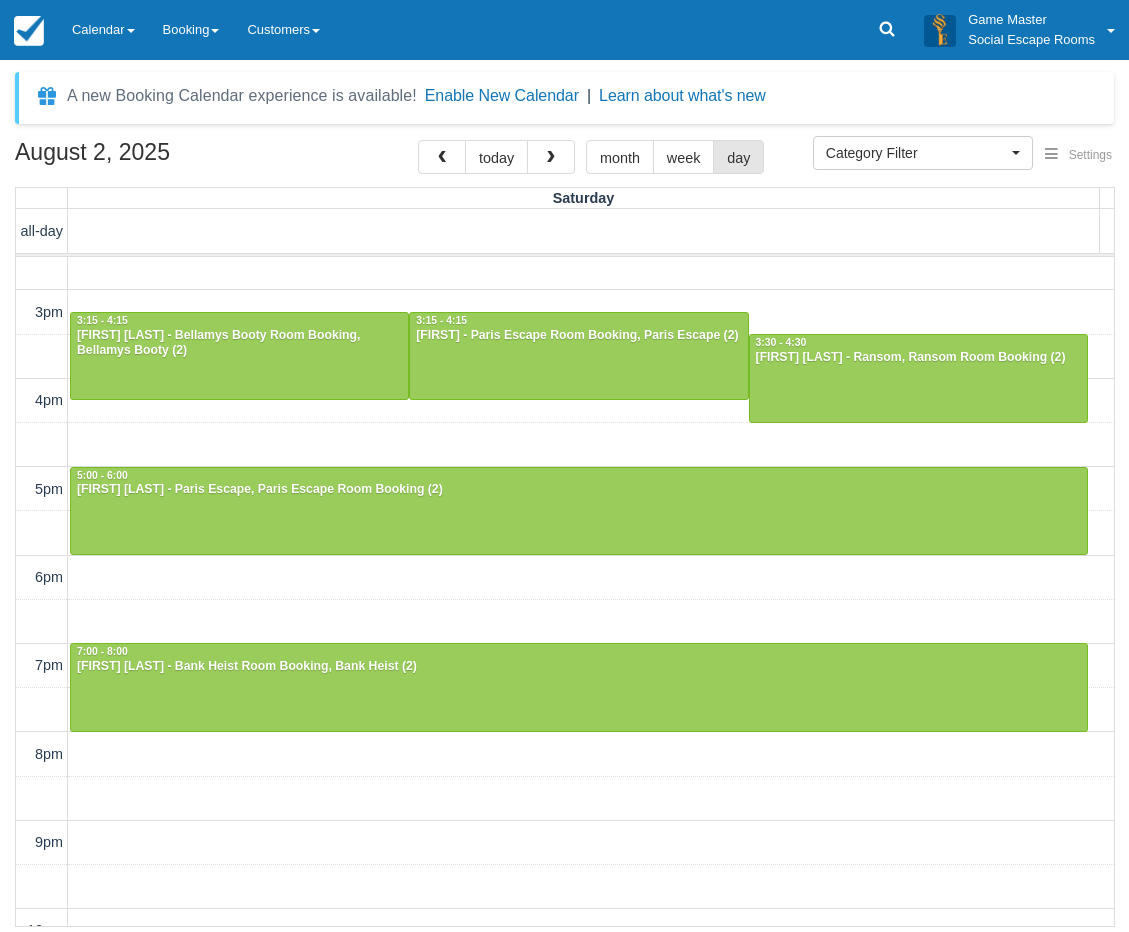 scroll, scrollTop: 434, scrollLeft: 0, axis: vertical 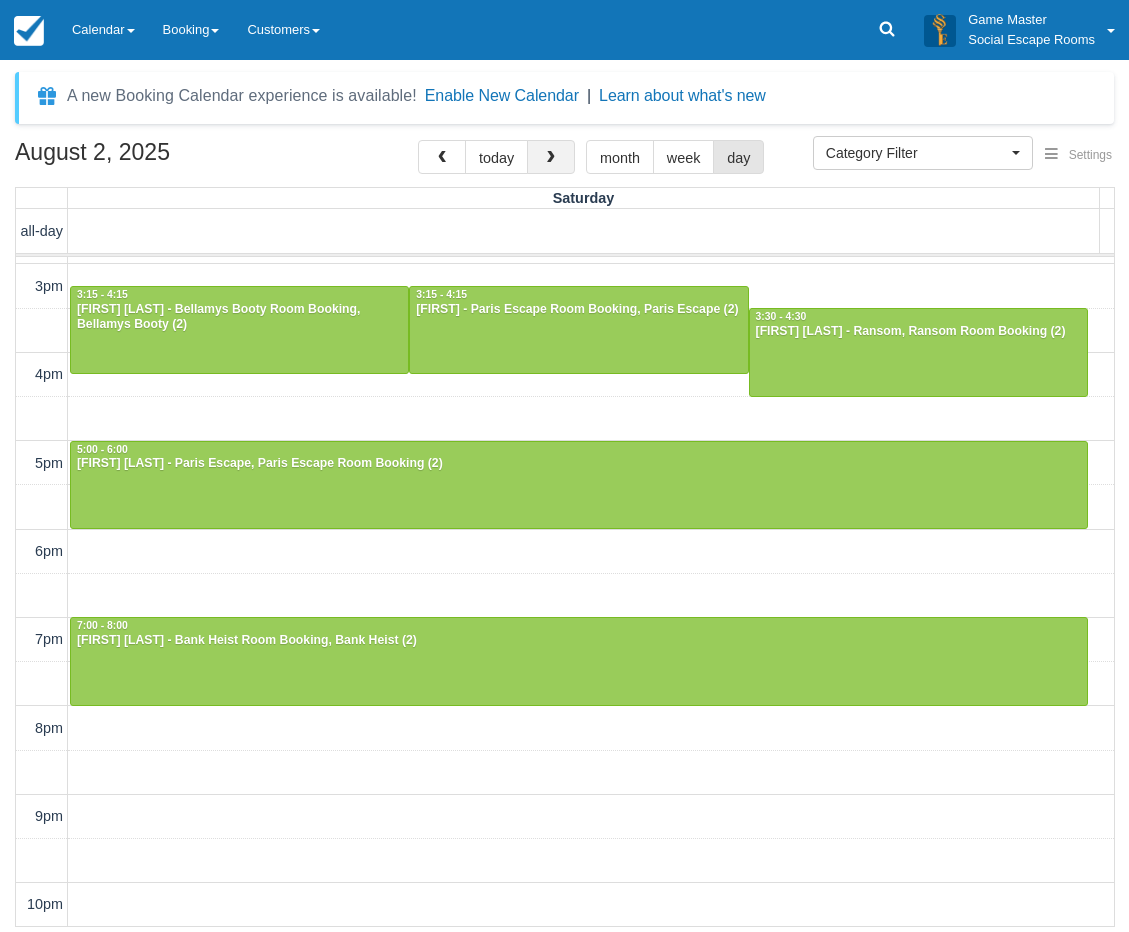 click at bounding box center (551, 157) 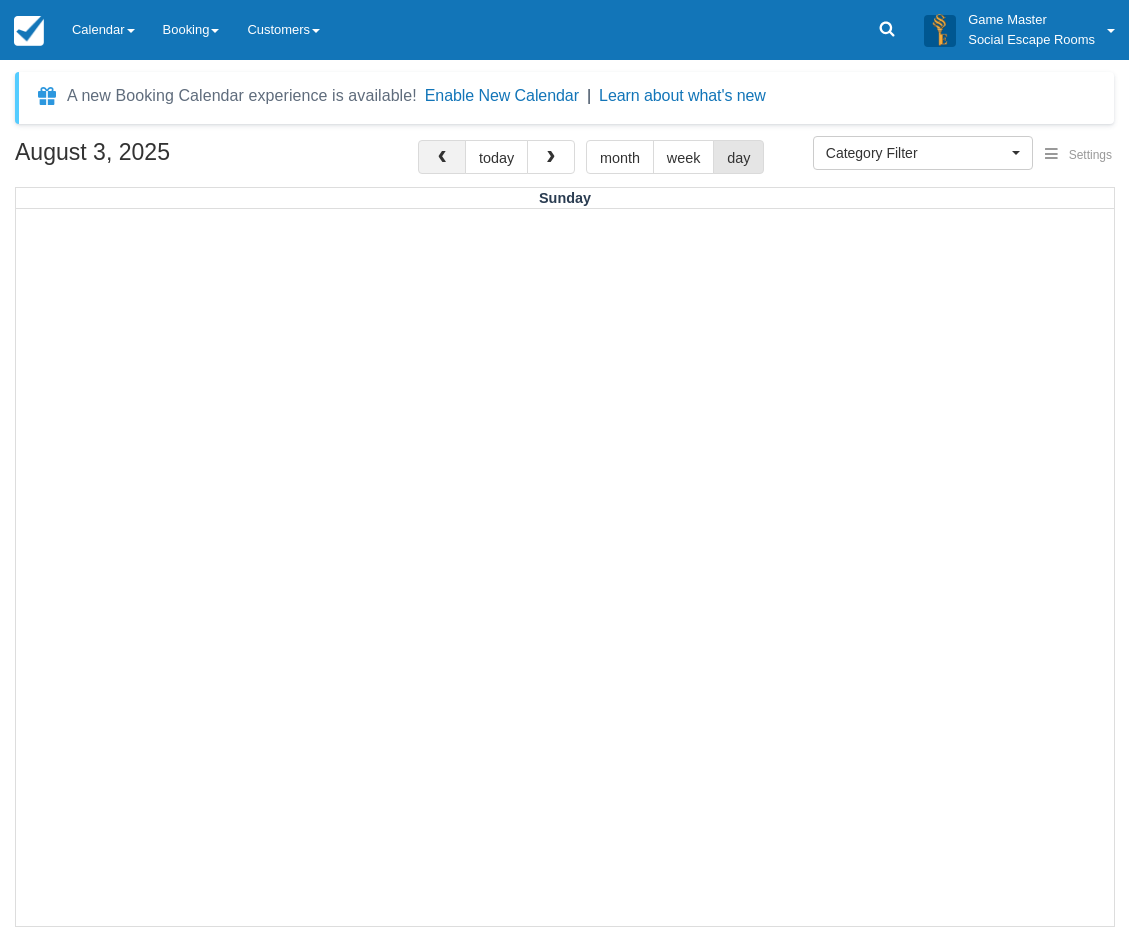 click at bounding box center [442, 157] 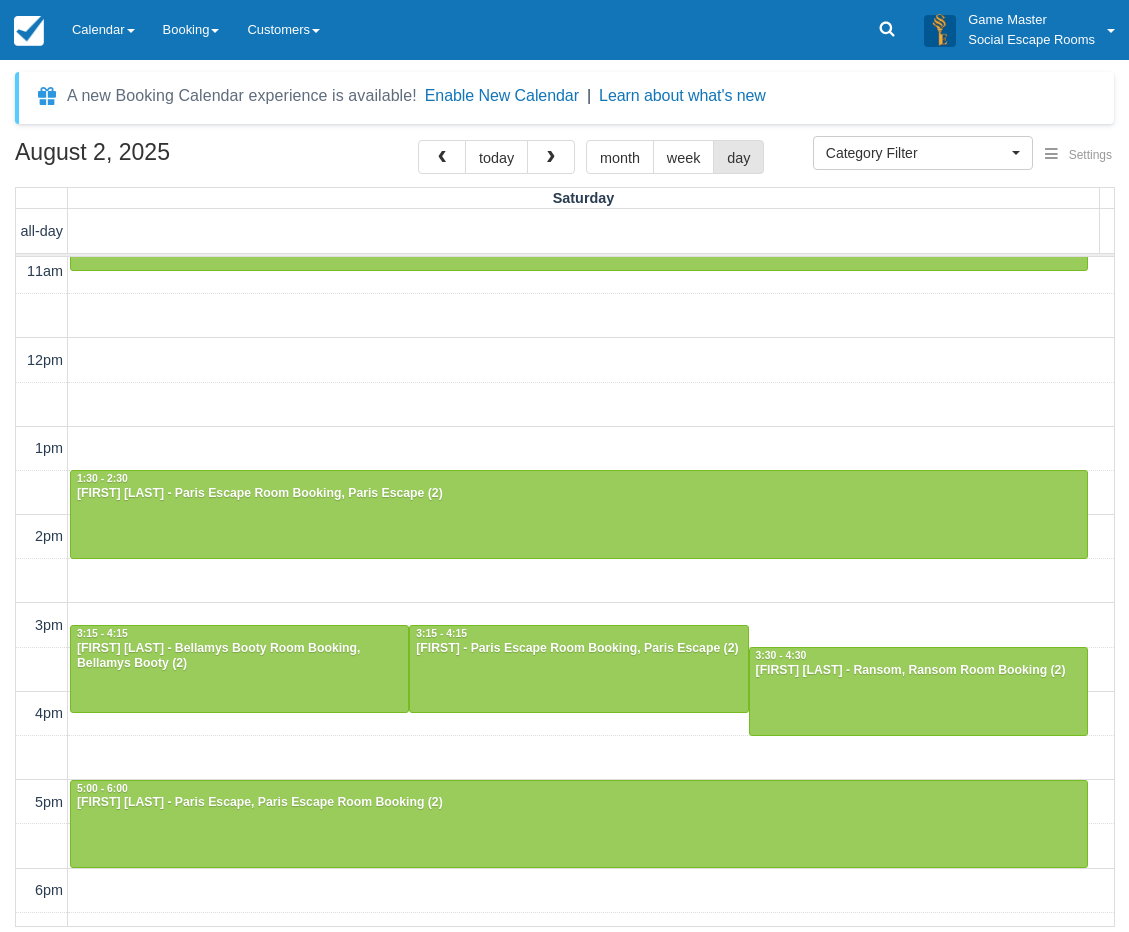 scroll, scrollTop: 0, scrollLeft: 0, axis: both 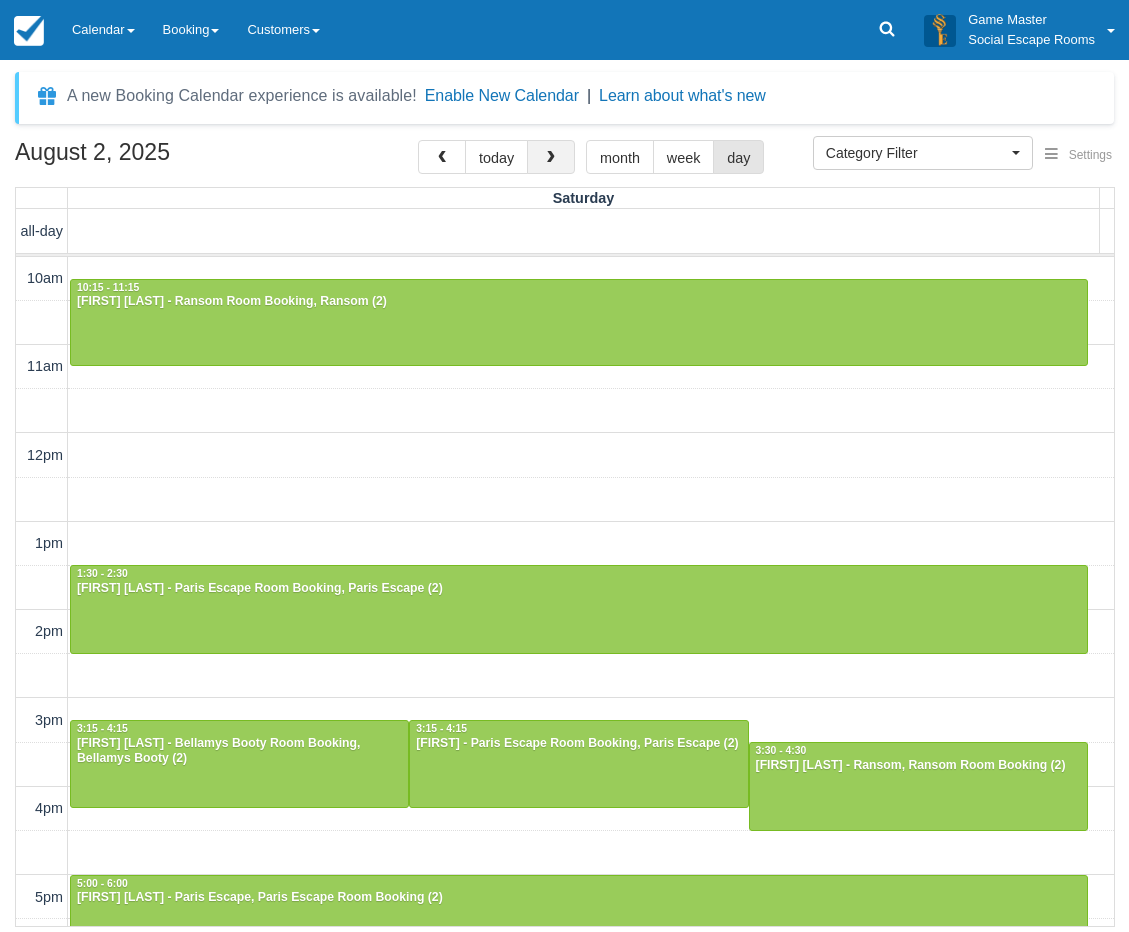 click at bounding box center [551, 157] 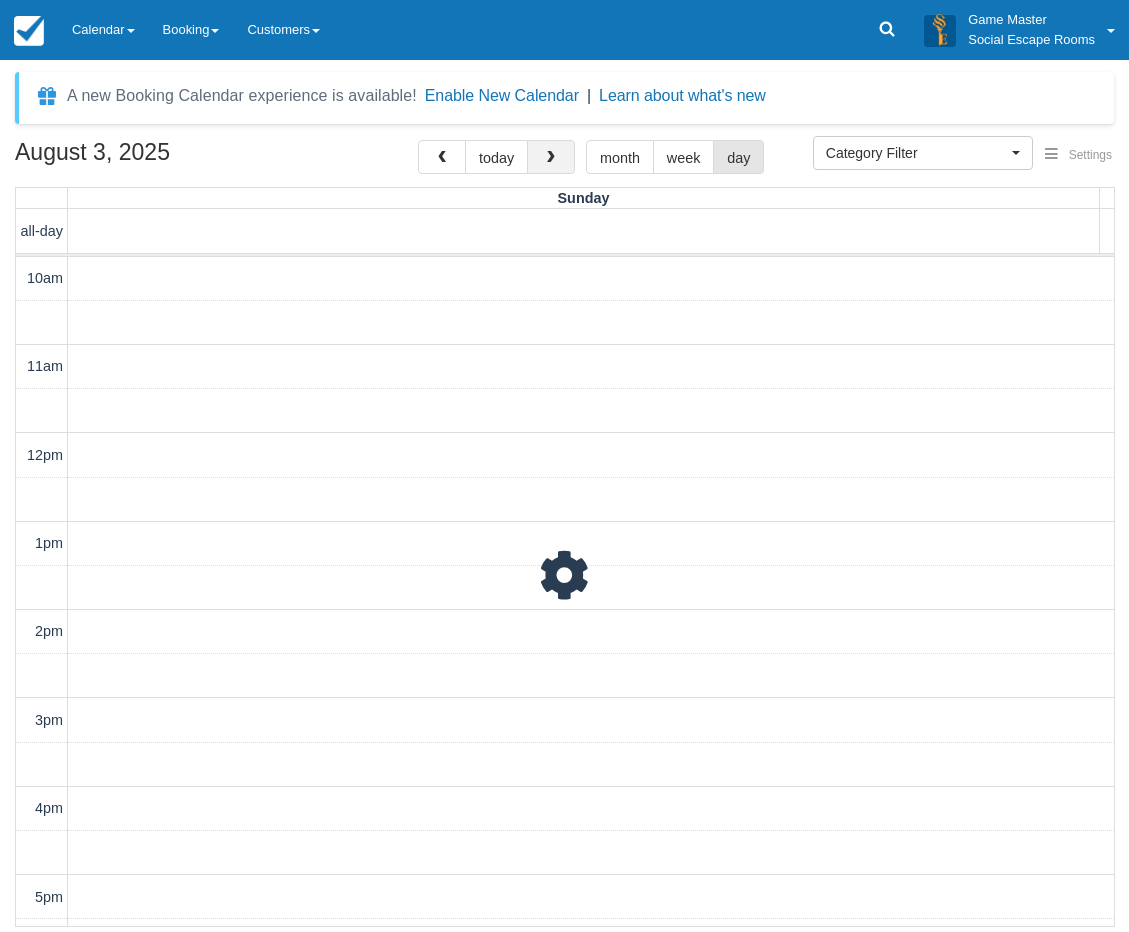 scroll, scrollTop: 435, scrollLeft: 0, axis: vertical 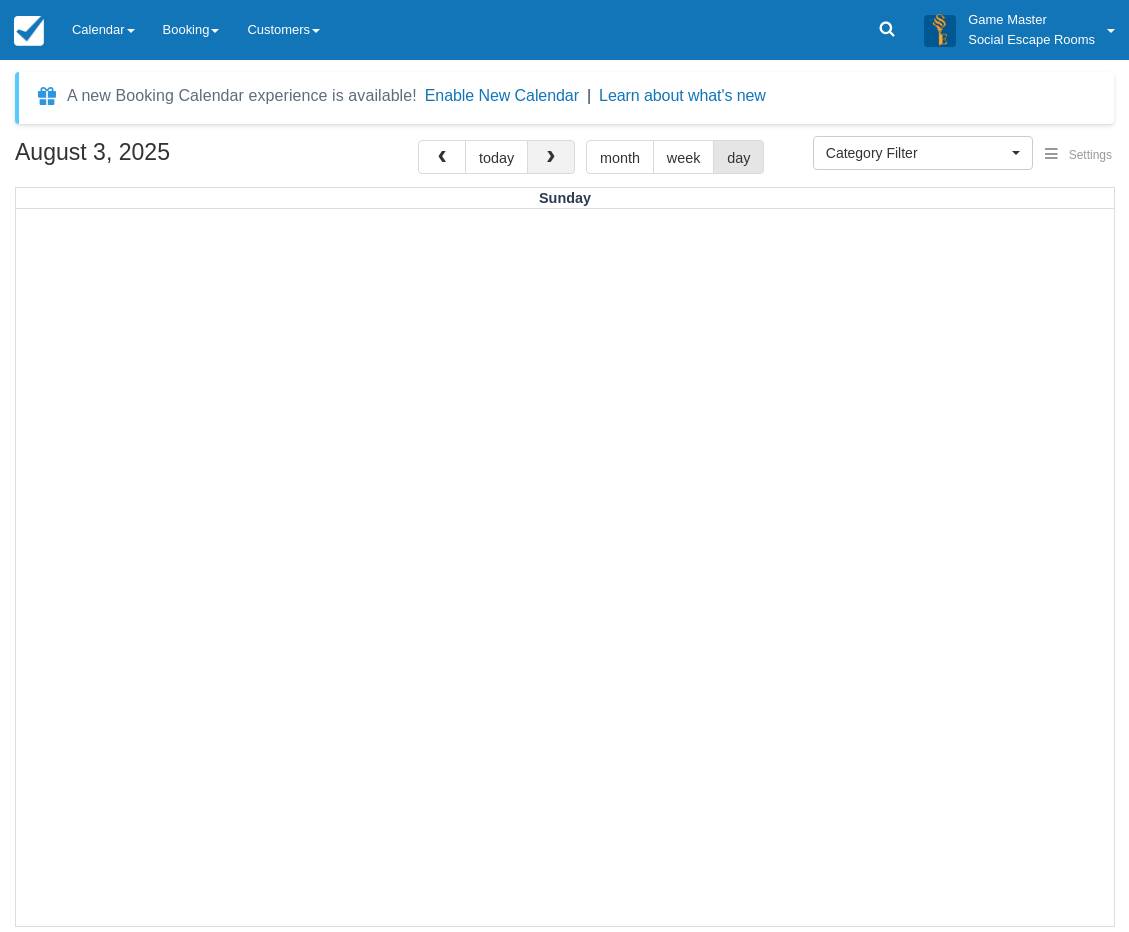 click at bounding box center [551, 158] 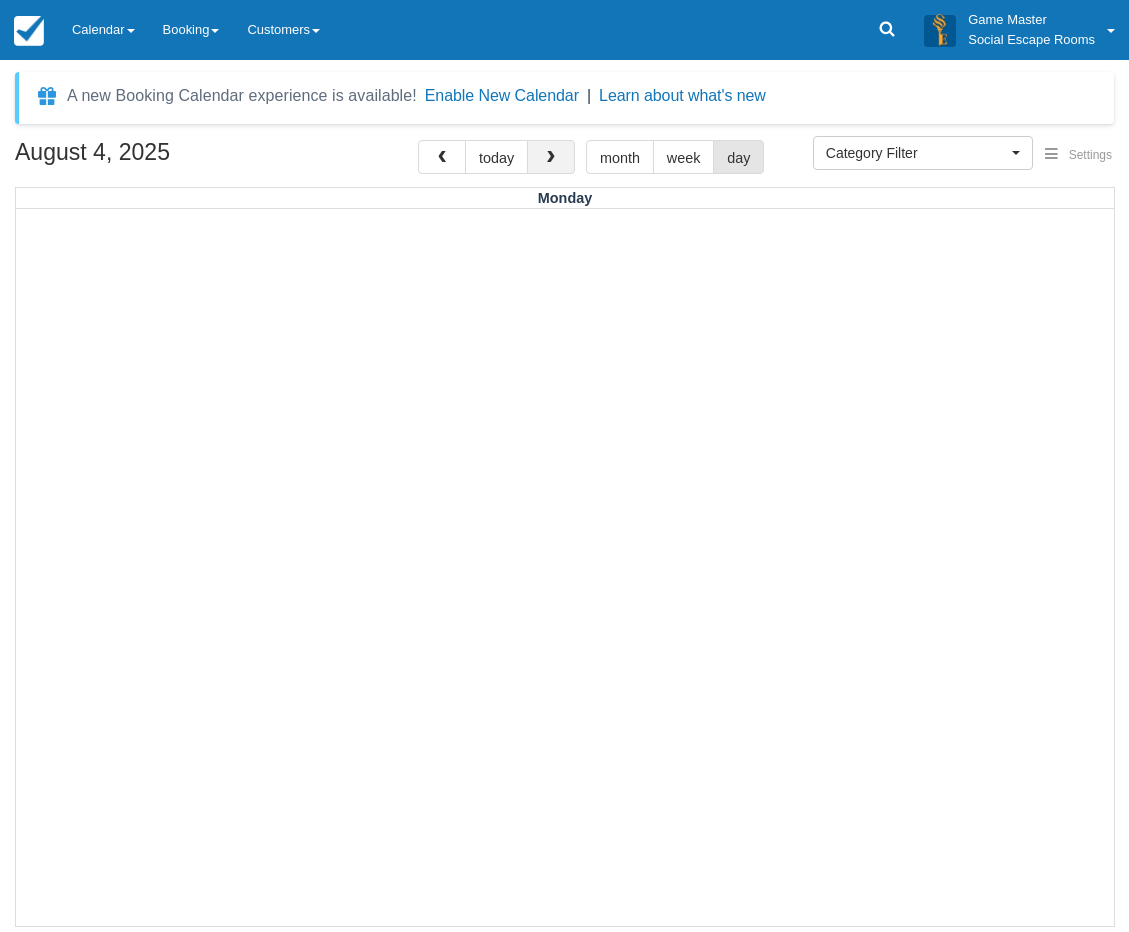 click at bounding box center [551, 158] 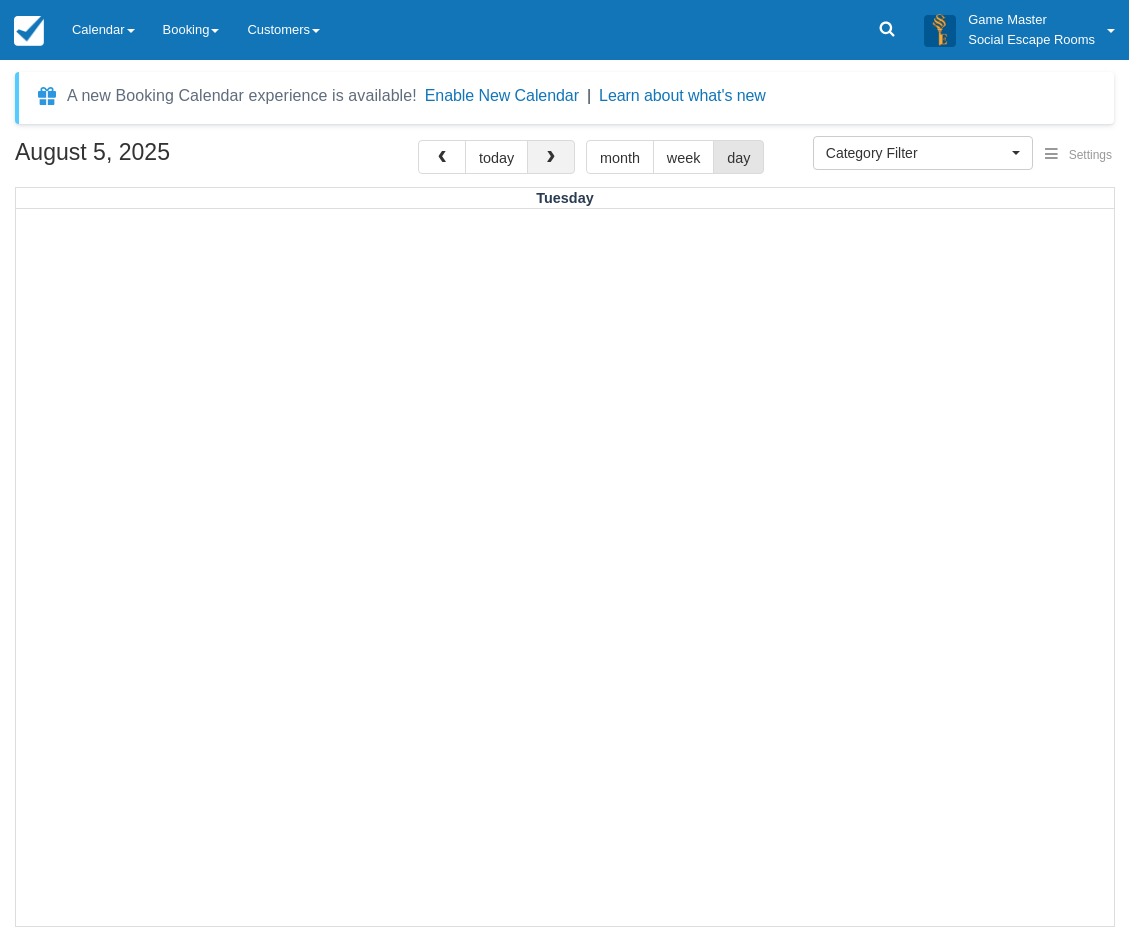click at bounding box center (551, 158) 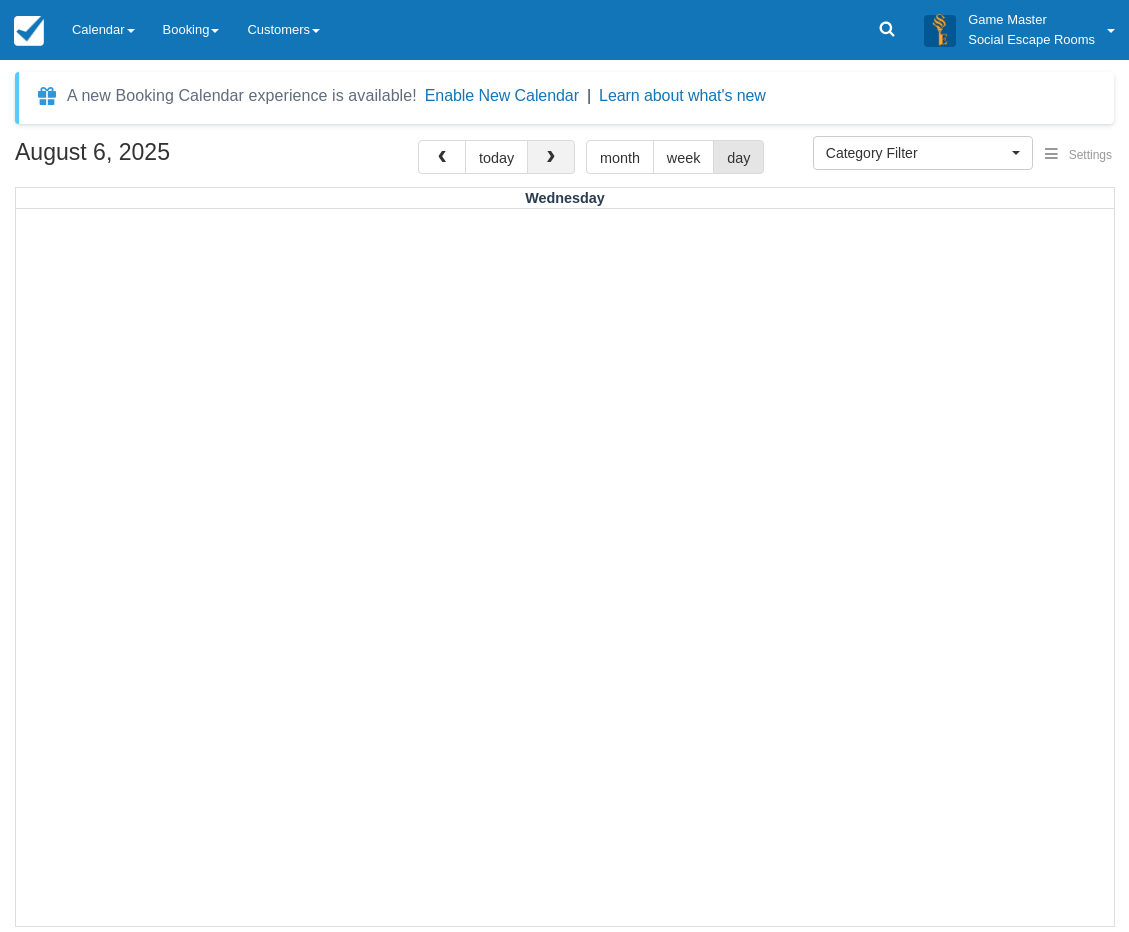 click at bounding box center (551, 158) 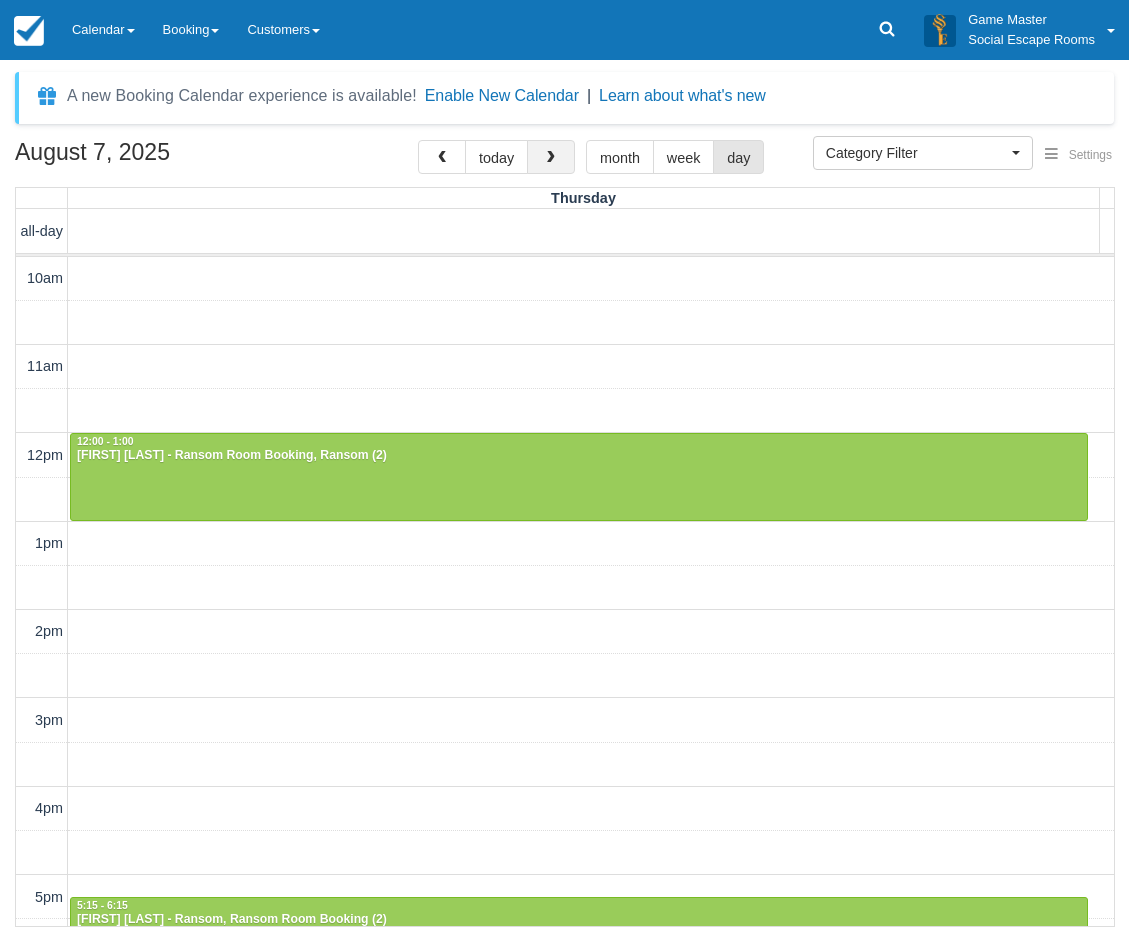 scroll, scrollTop: 435, scrollLeft: 0, axis: vertical 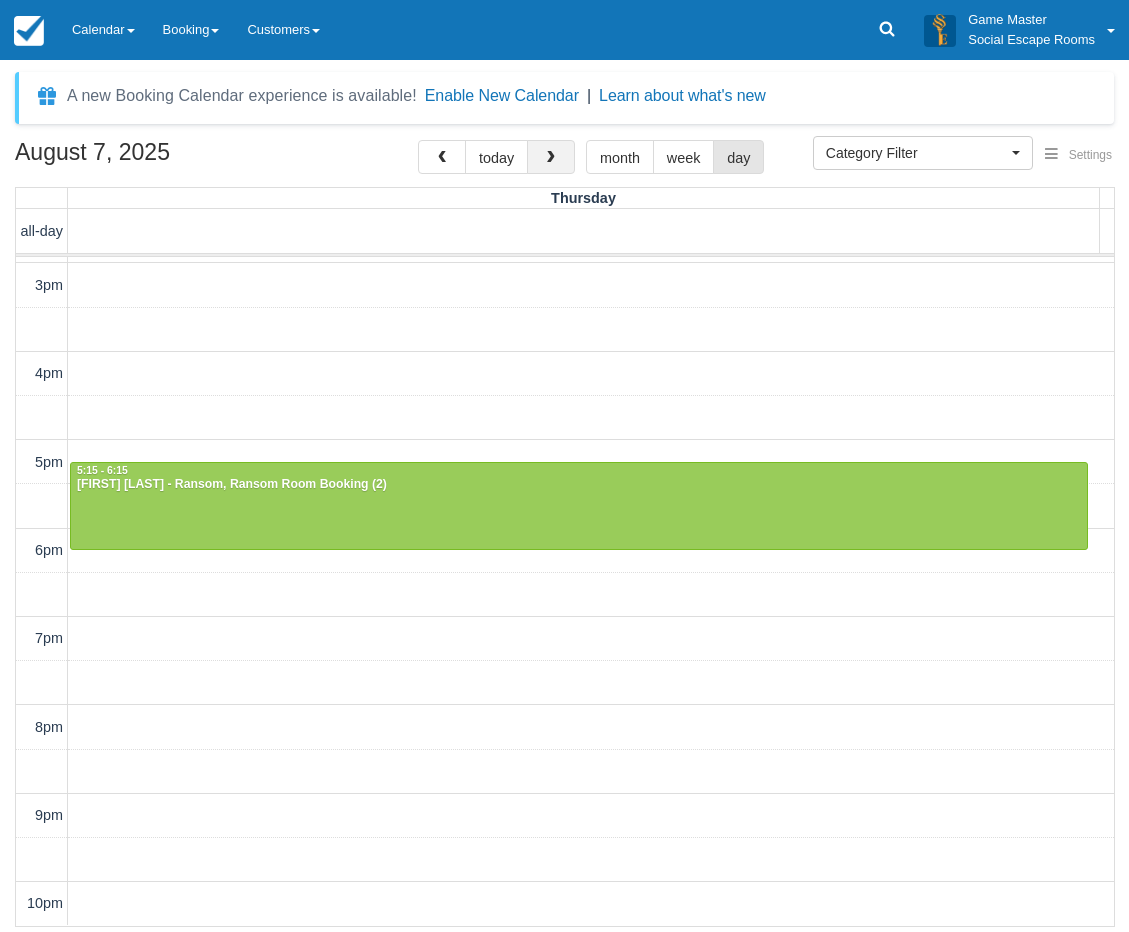 click at bounding box center (551, 158) 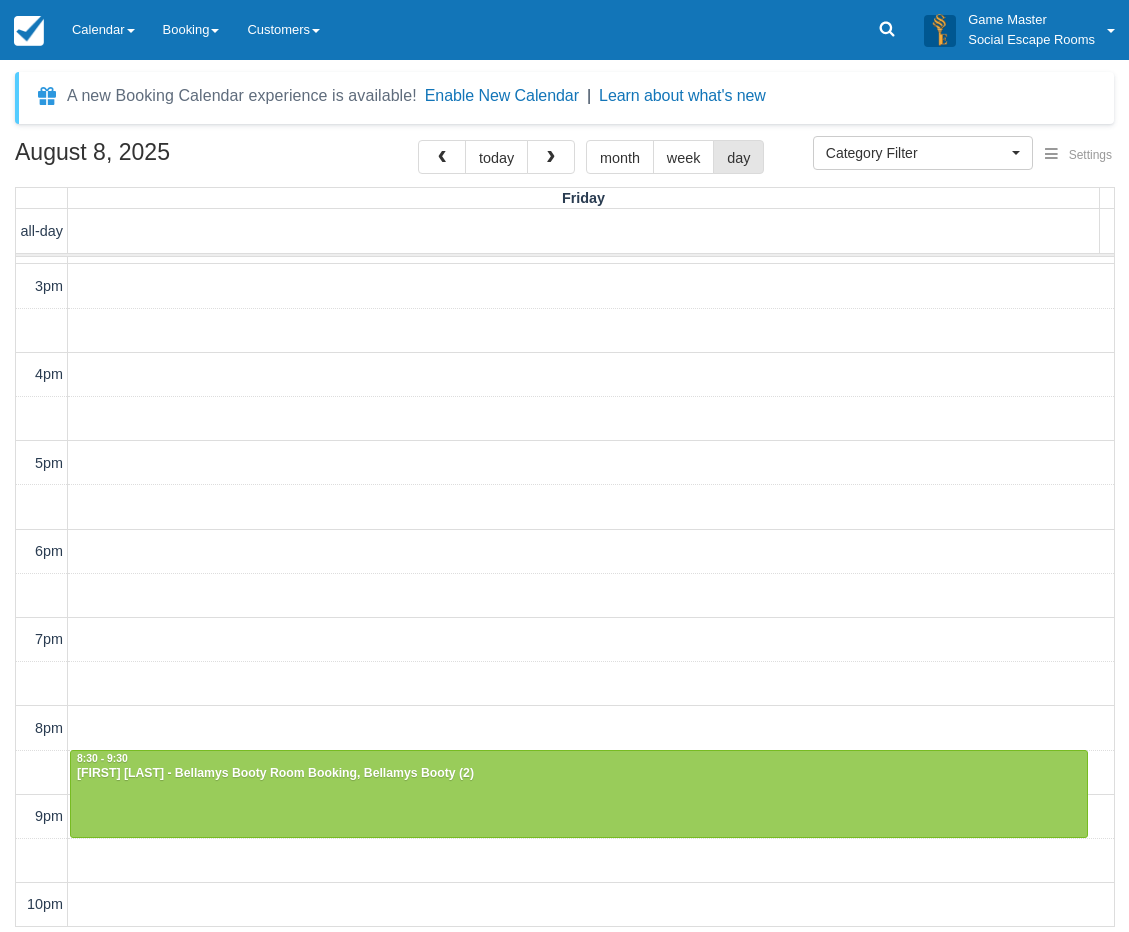 scroll, scrollTop: 0, scrollLeft: 0, axis: both 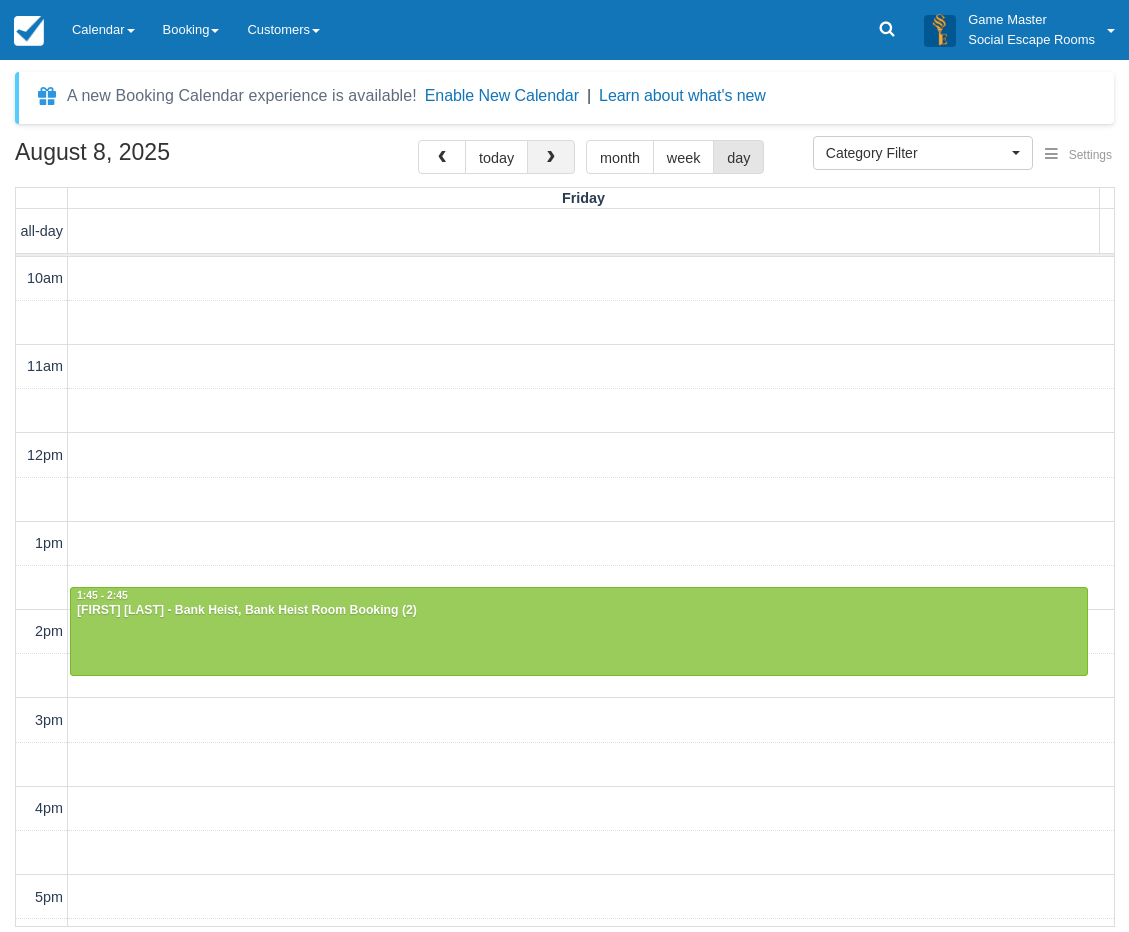 click at bounding box center [551, 157] 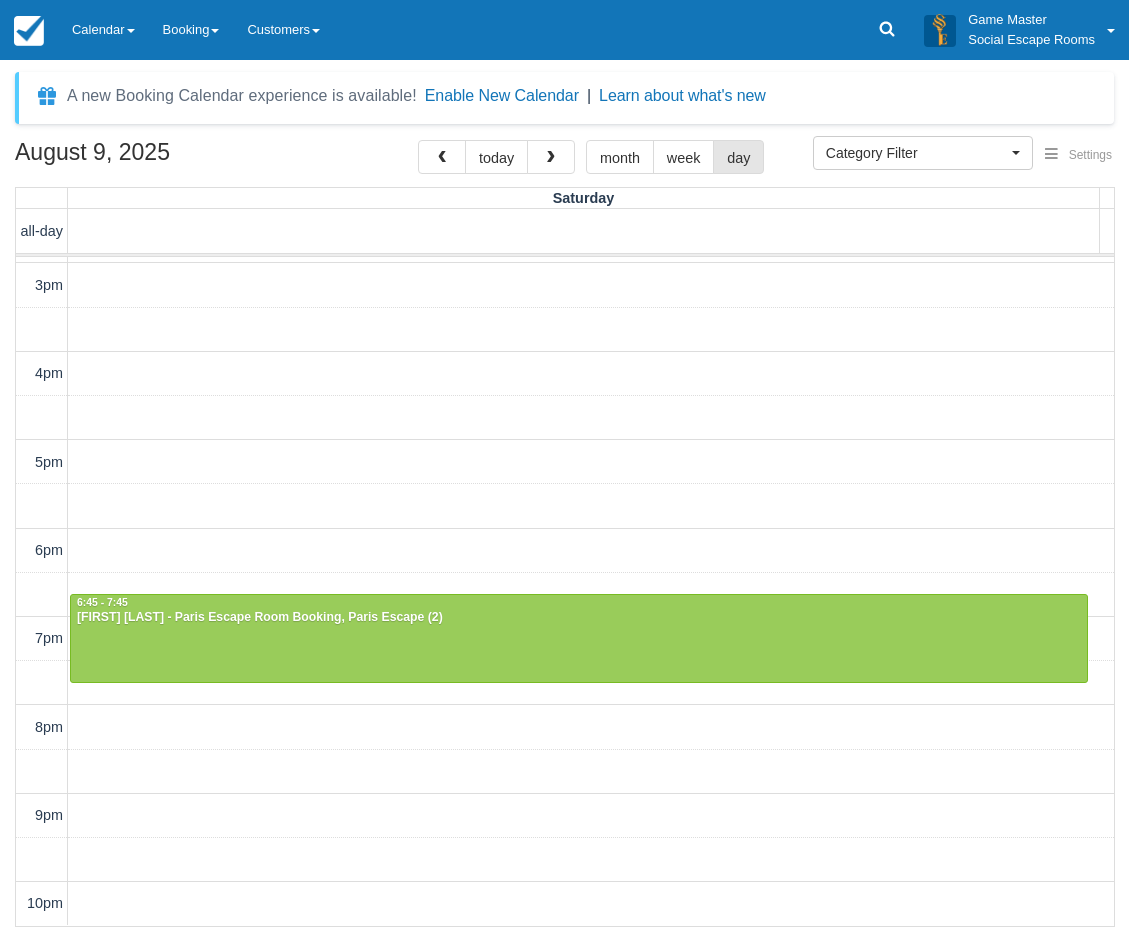 scroll, scrollTop: 0, scrollLeft: 0, axis: both 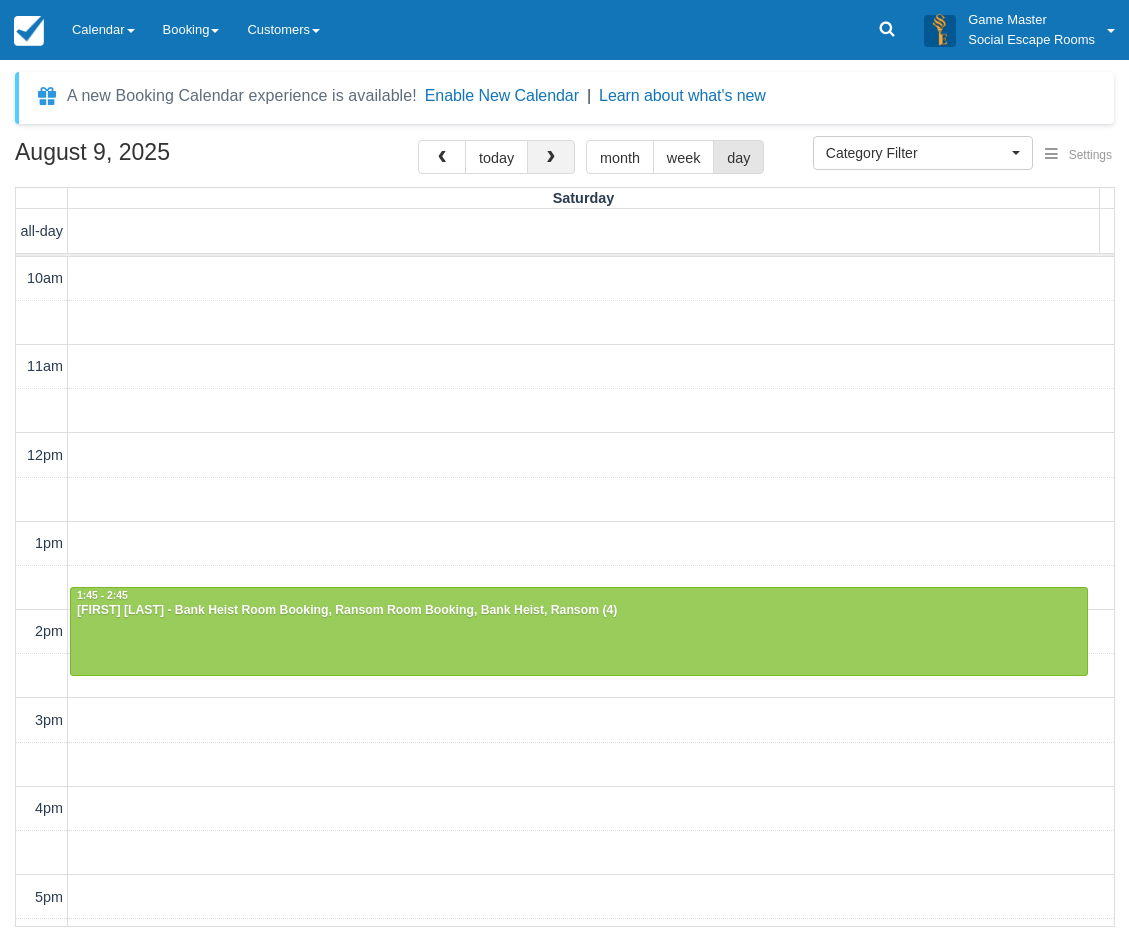 click at bounding box center [551, 158] 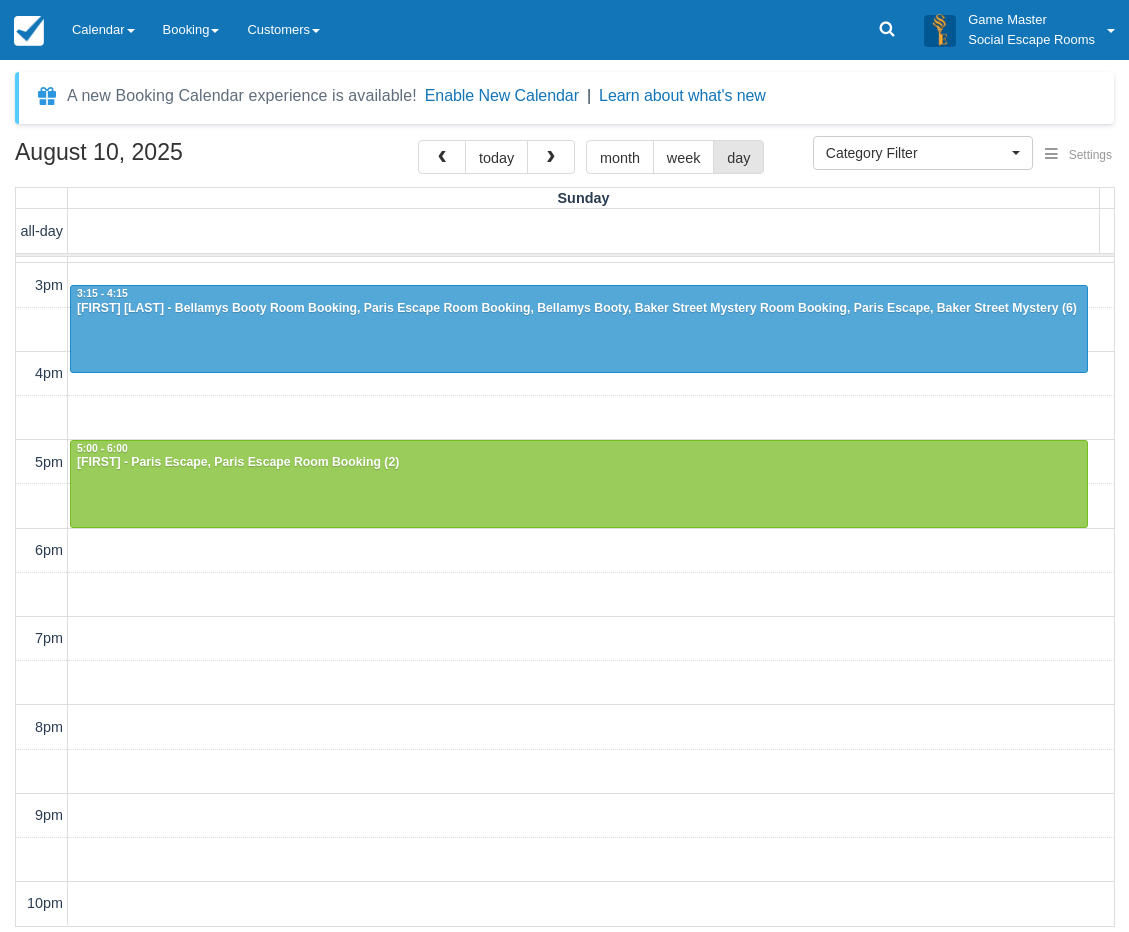 scroll, scrollTop: 235, scrollLeft: 0, axis: vertical 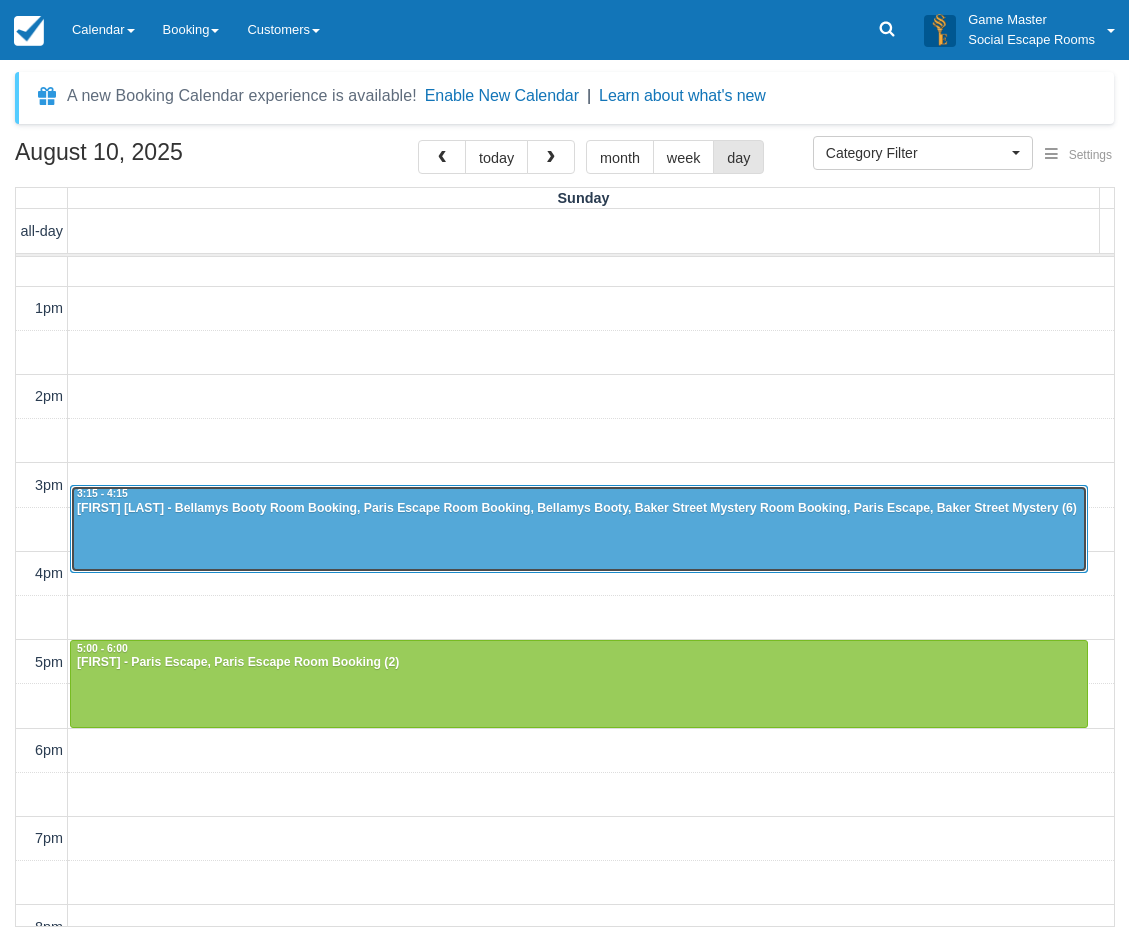 click on "Margot Wertheim - Bellamys Booty Room Booking, Paris Escape Room Booking, Bellamys Booty, Baker Street Mystery Room Booking, Paris Escape, Baker Street Mystery (6)" at bounding box center [579, 509] 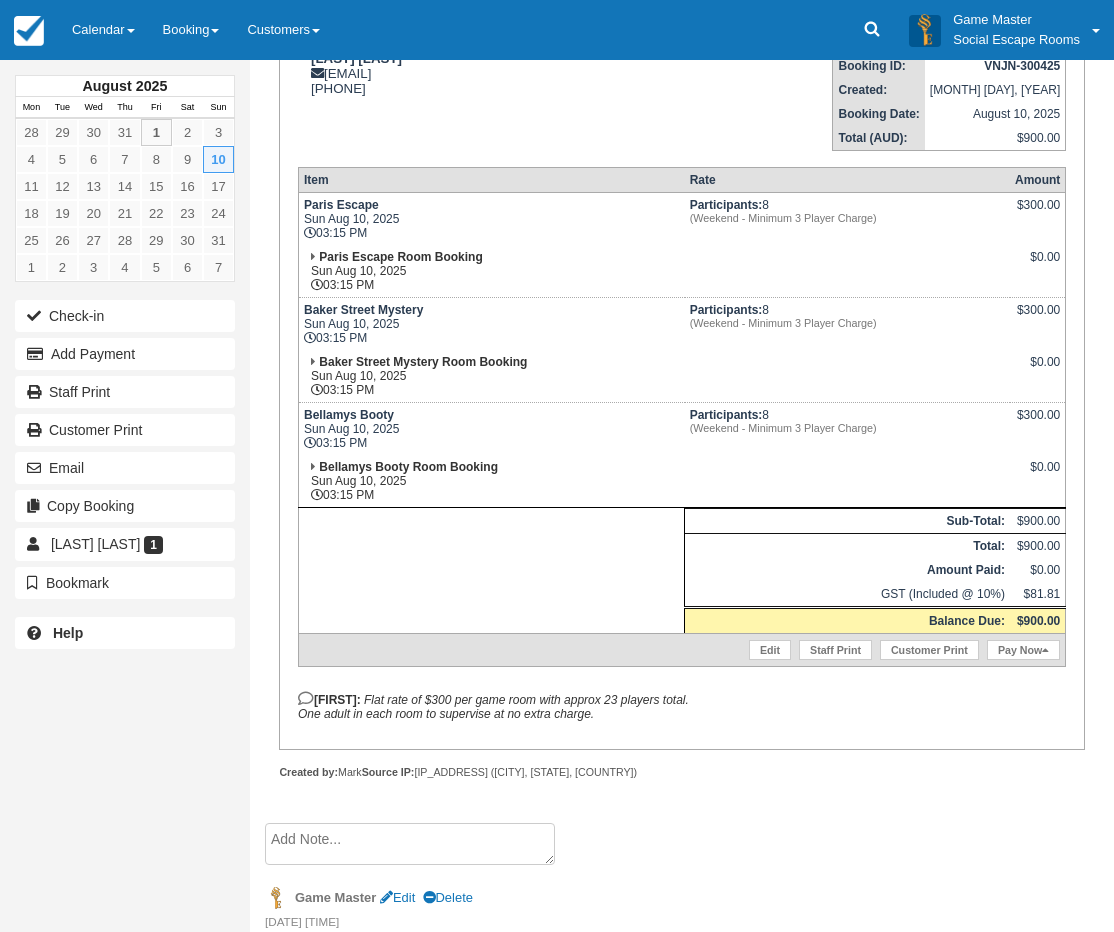 scroll, scrollTop: 0, scrollLeft: 0, axis: both 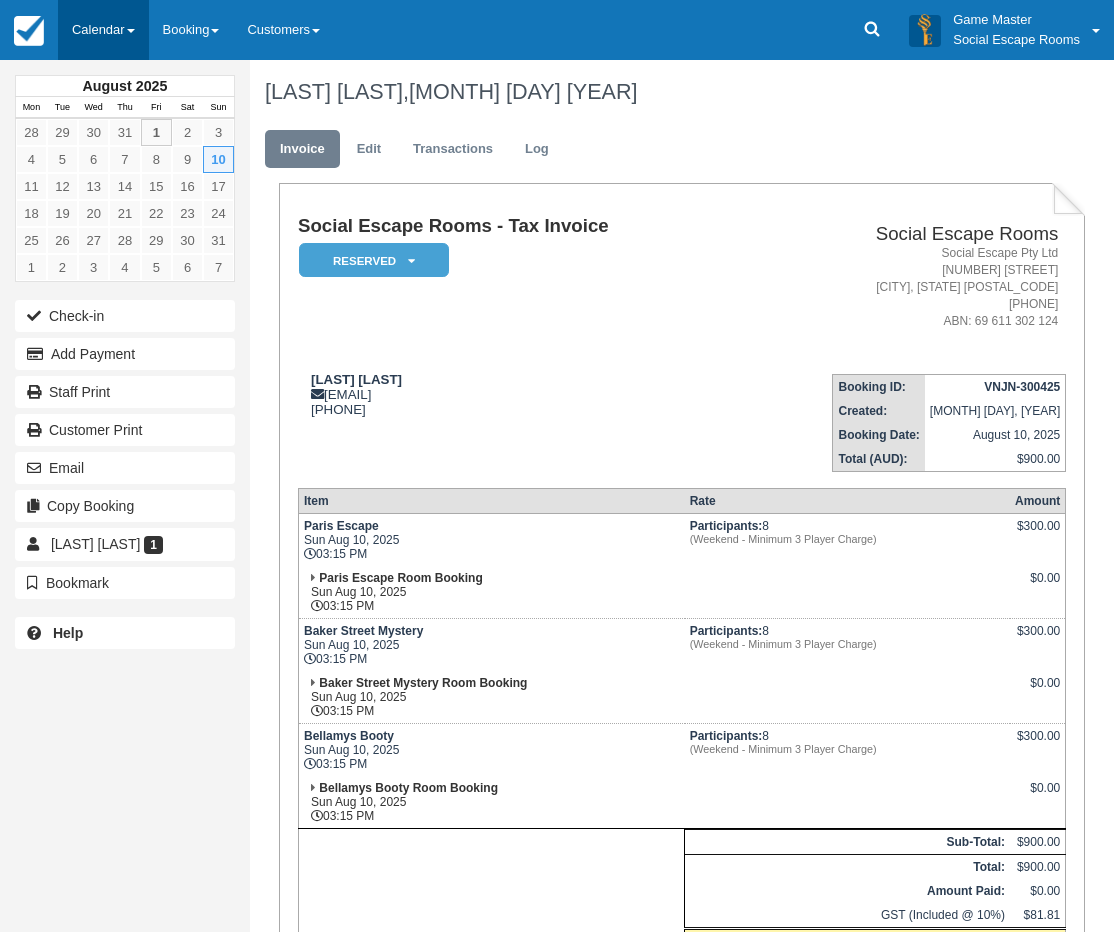 click on "Calendar" at bounding box center [103, 30] 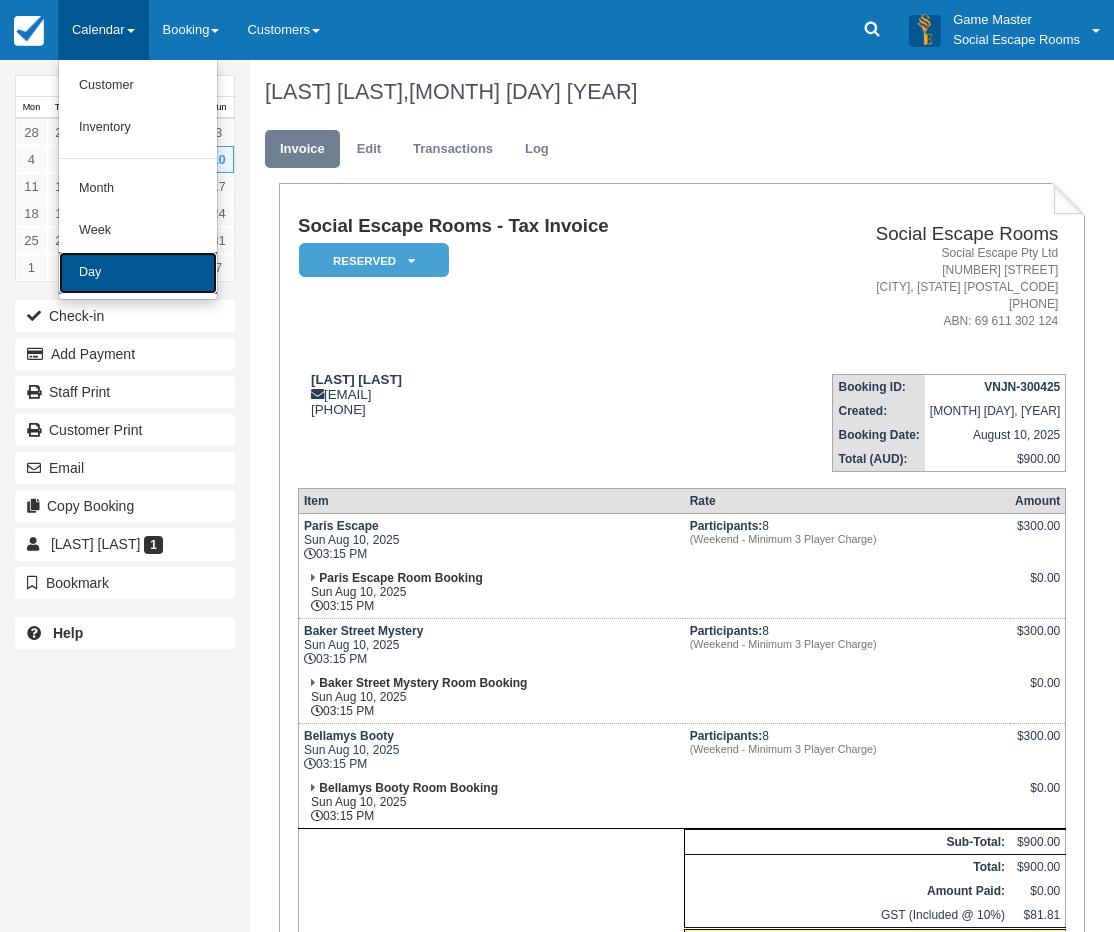 click on "Day" at bounding box center (138, 273) 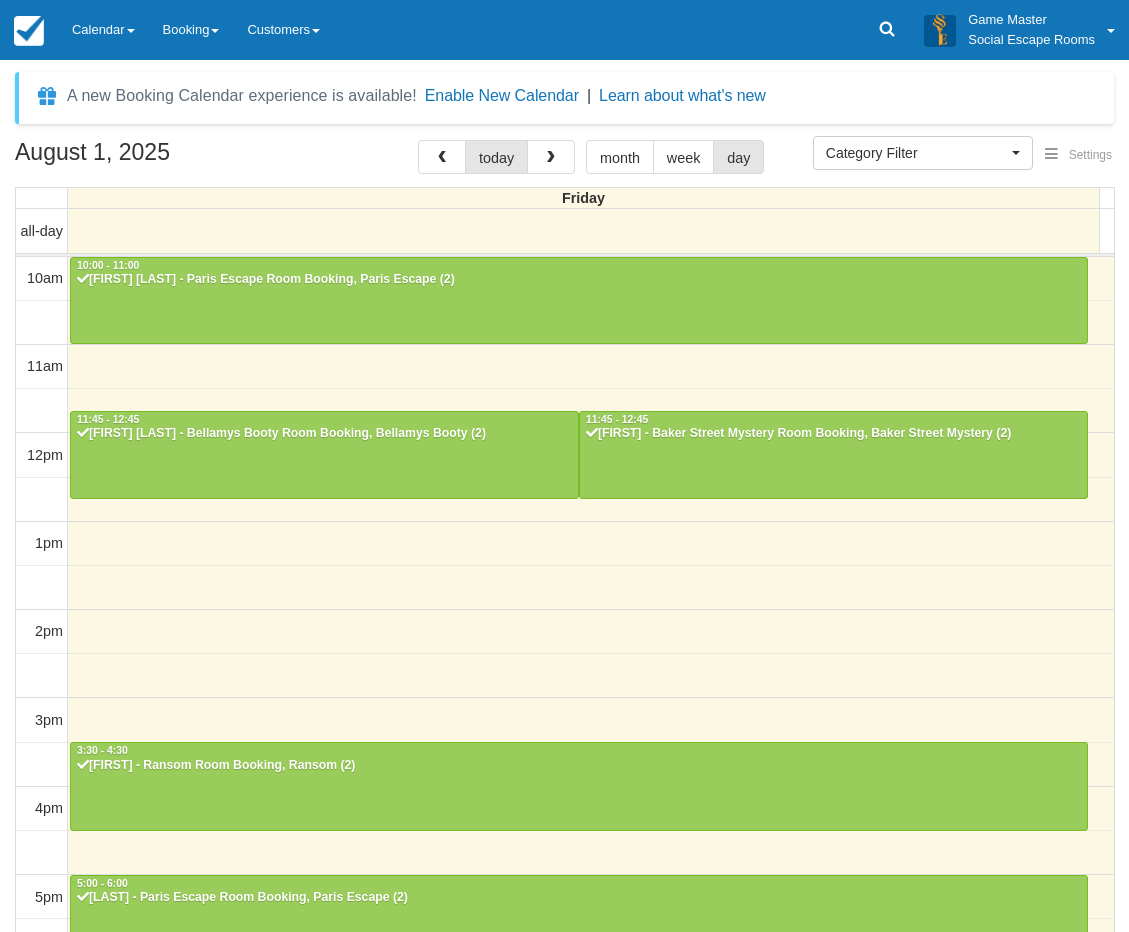 select 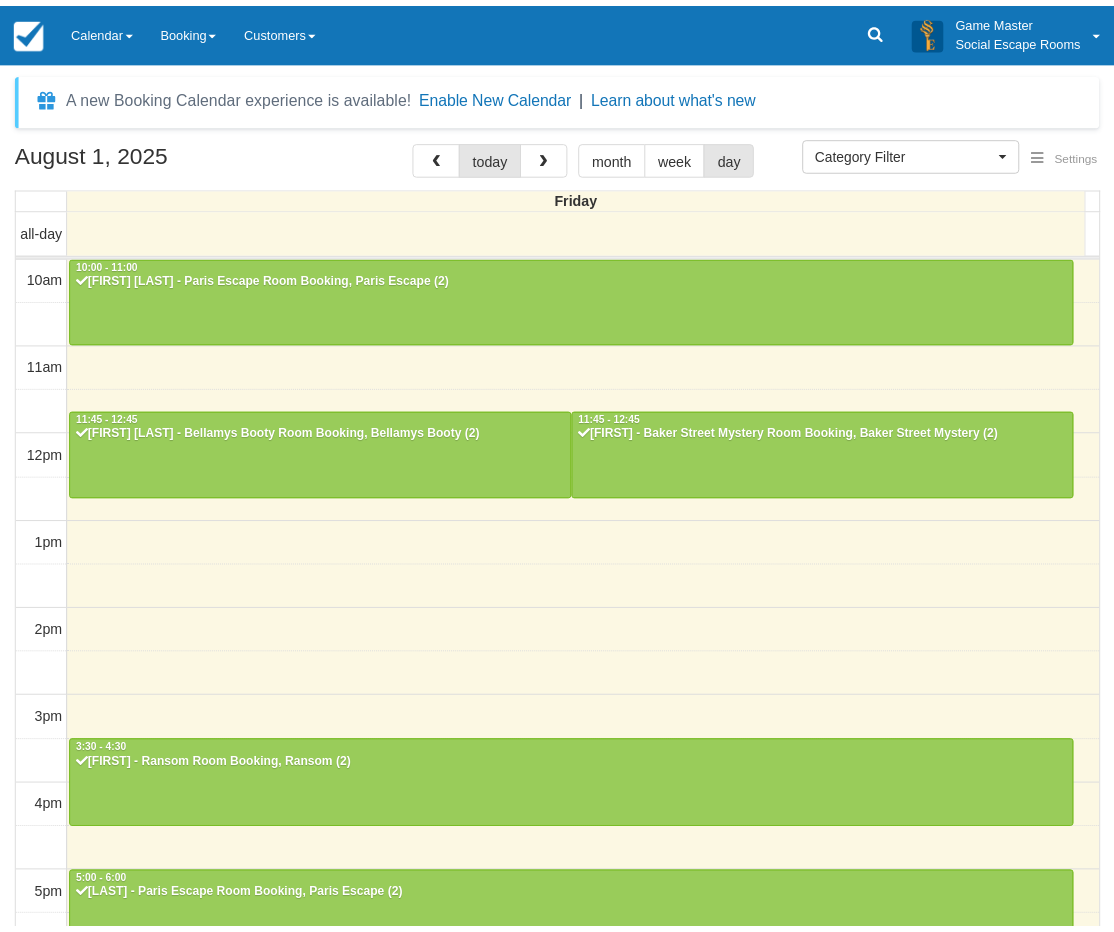 scroll, scrollTop: 0, scrollLeft: 0, axis: both 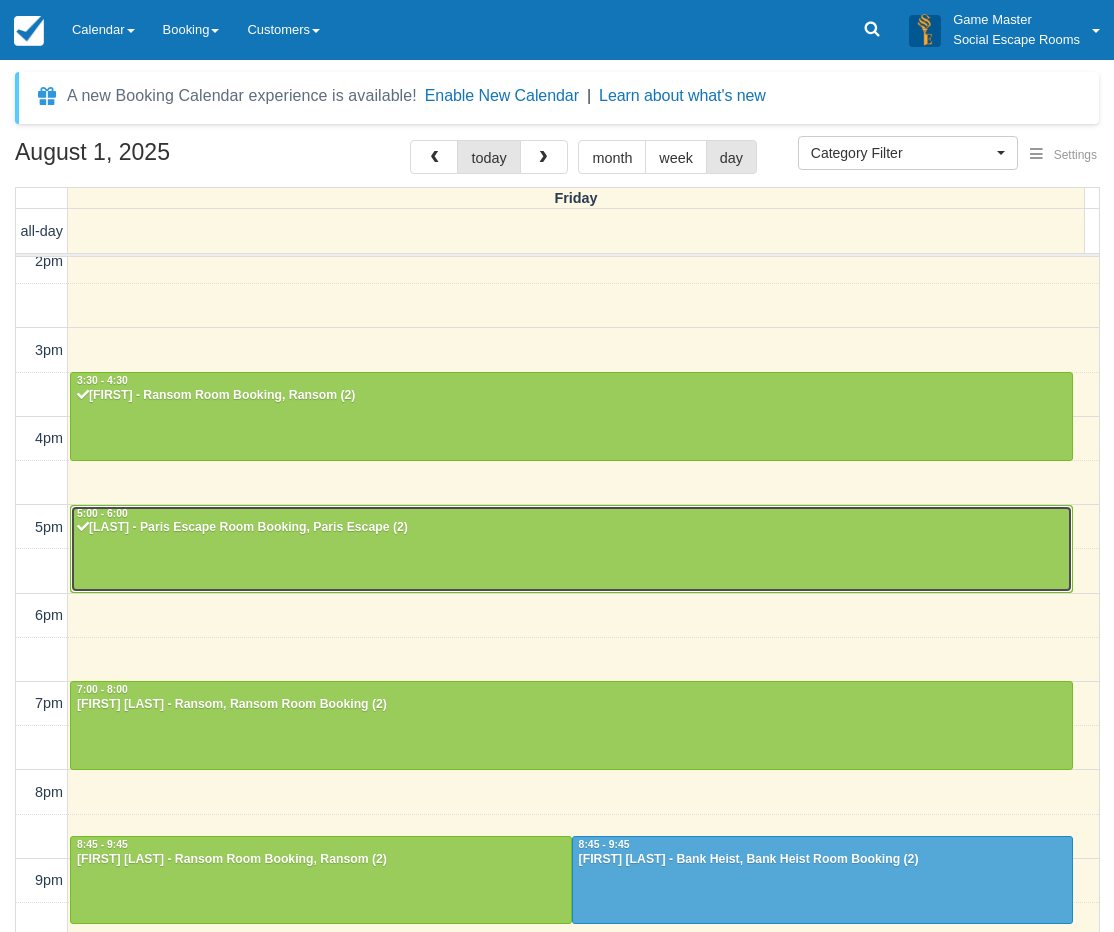 click at bounding box center [571, 549] 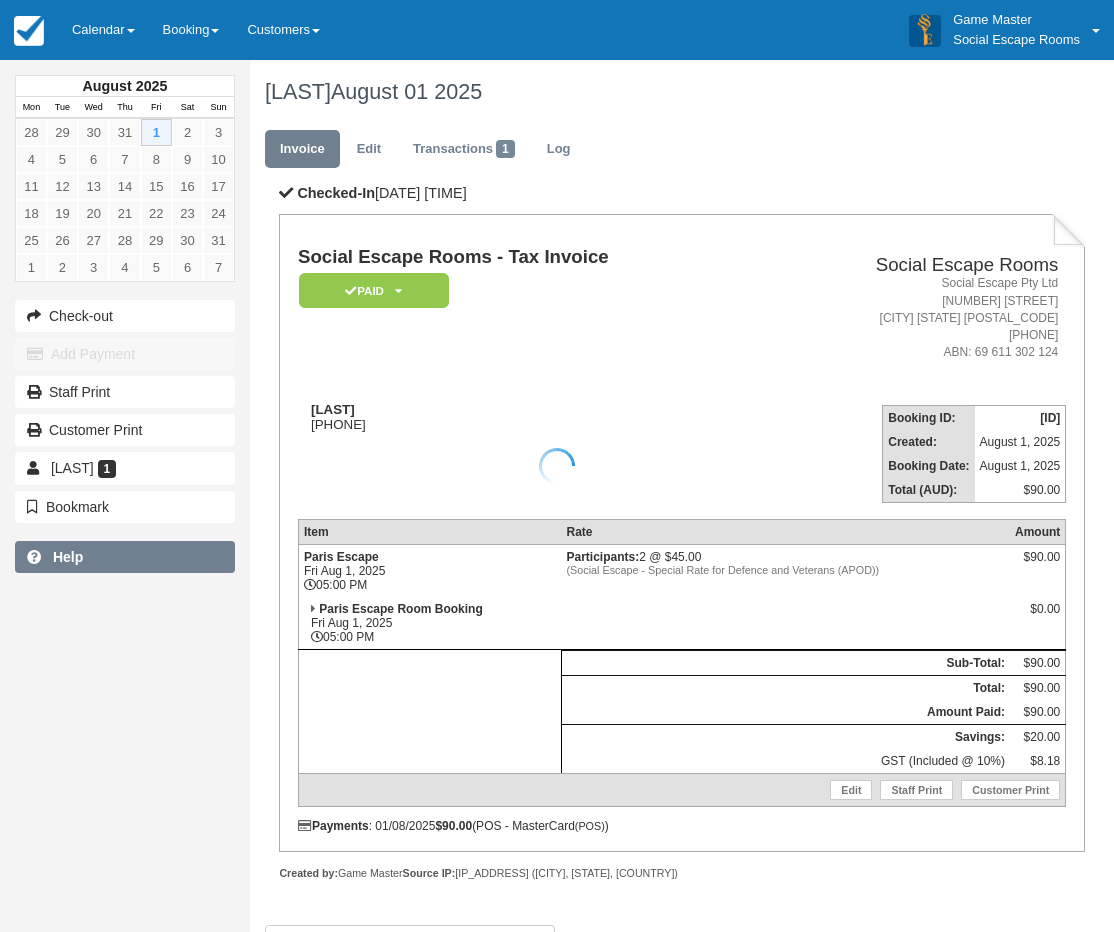 scroll, scrollTop: 0, scrollLeft: 0, axis: both 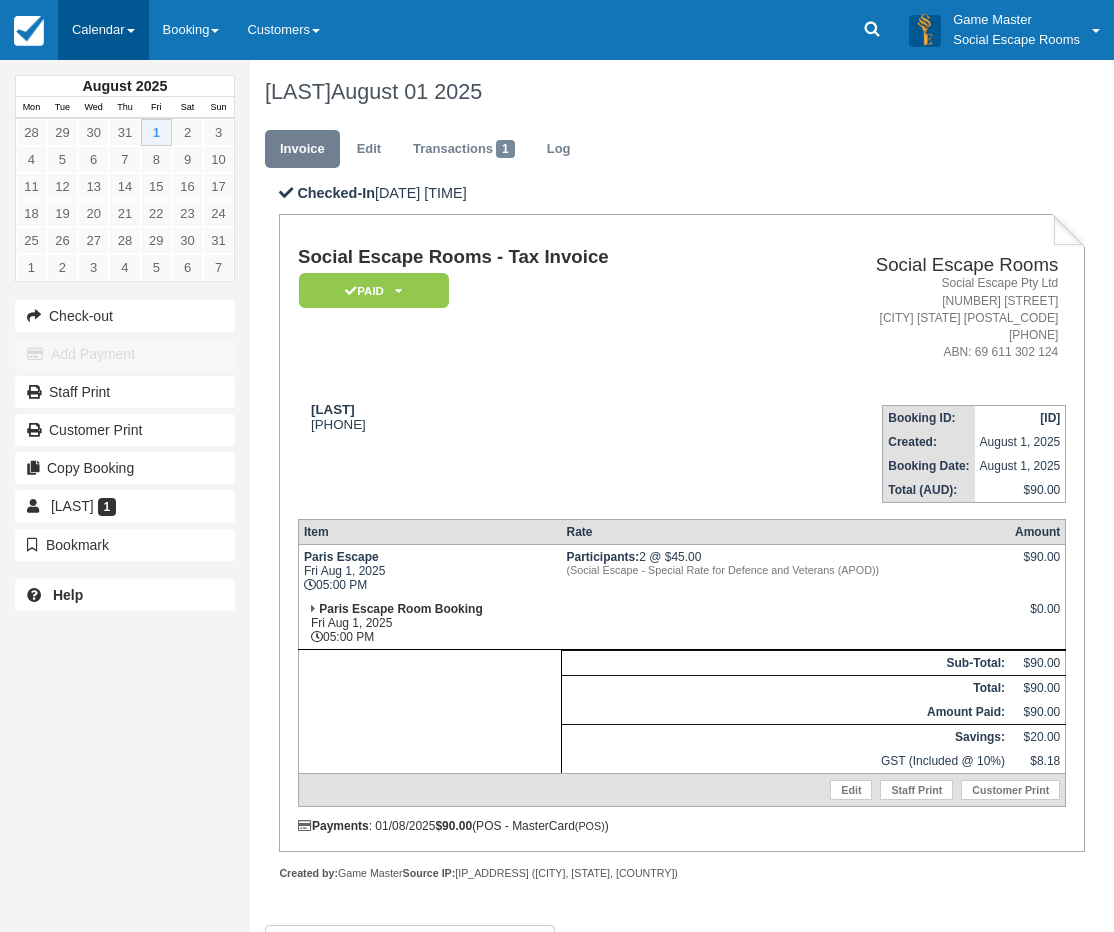 click on "Calendar" at bounding box center [103, 30] 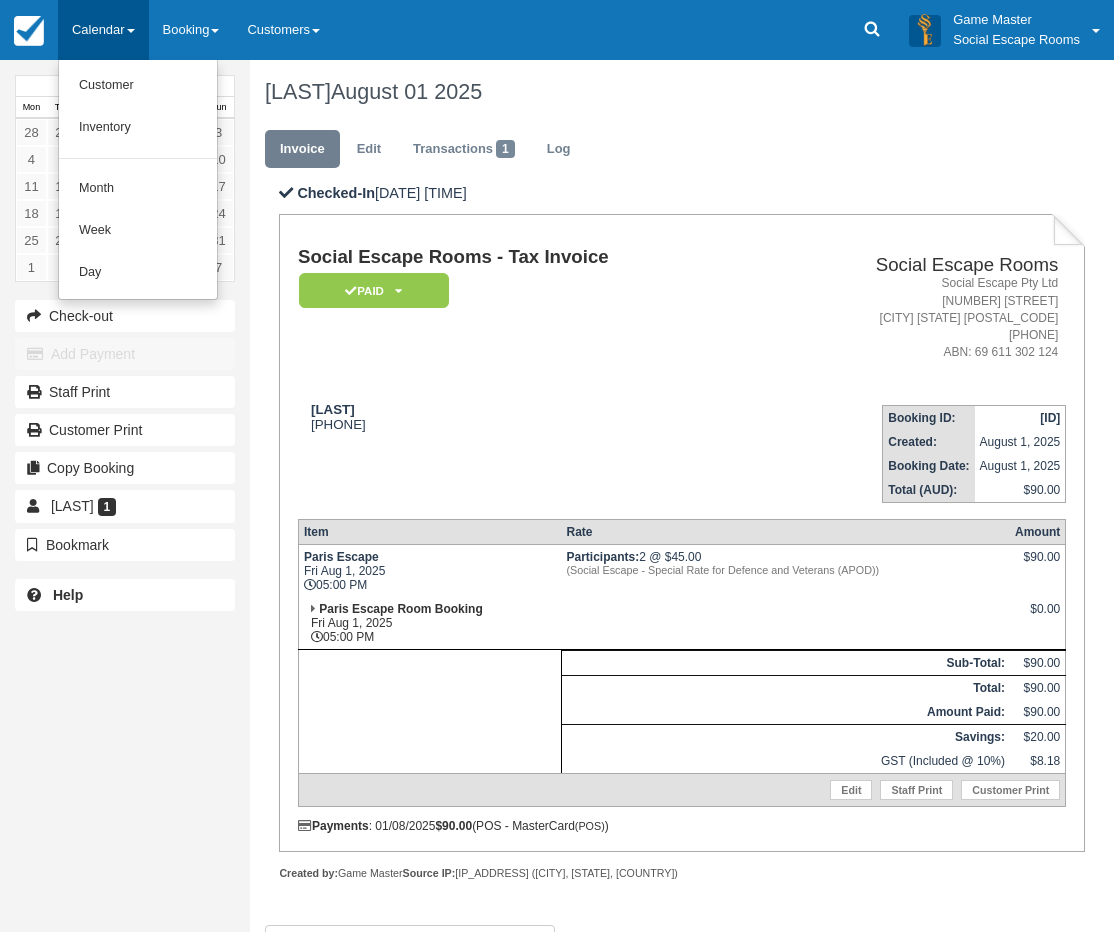 click on "Customer Inventory Month Week Day" at bounding box center [138, 180] 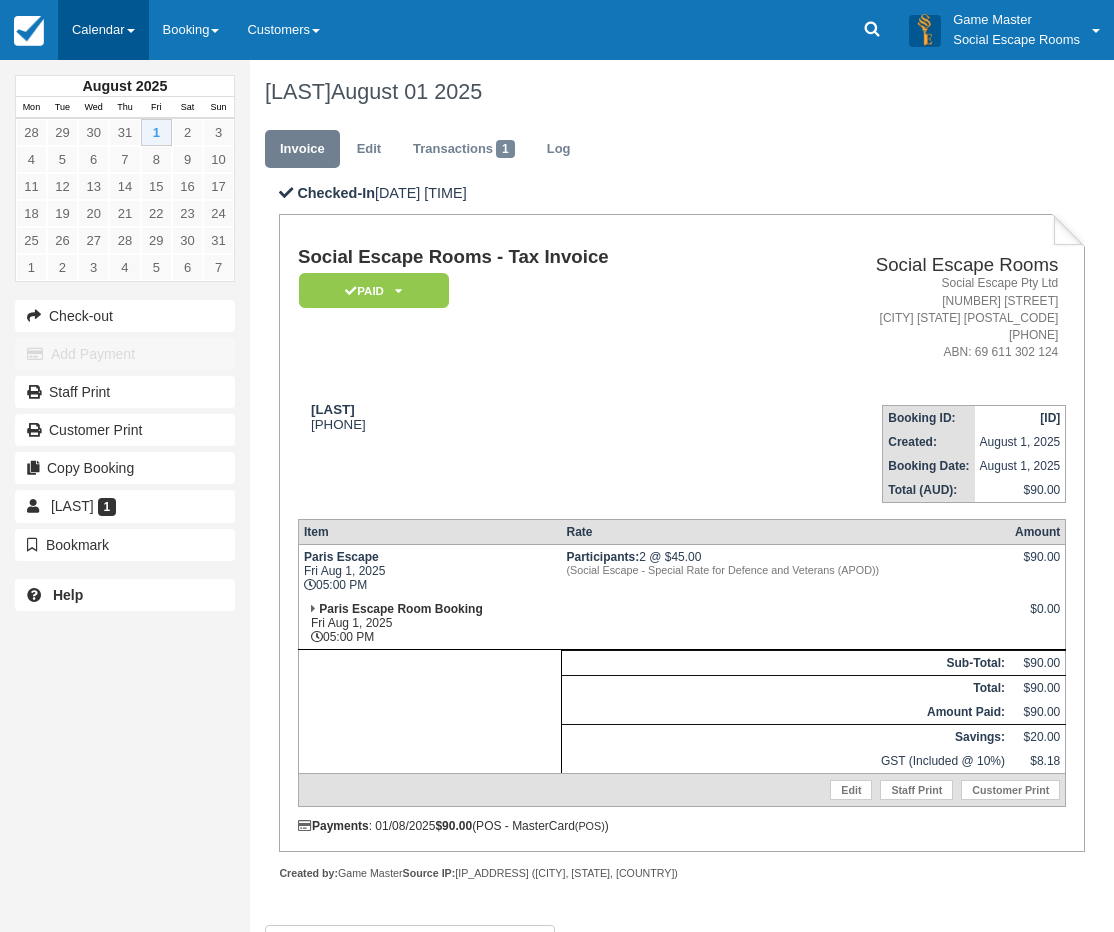 click on "Calendar" at bounding box center [103, 30] 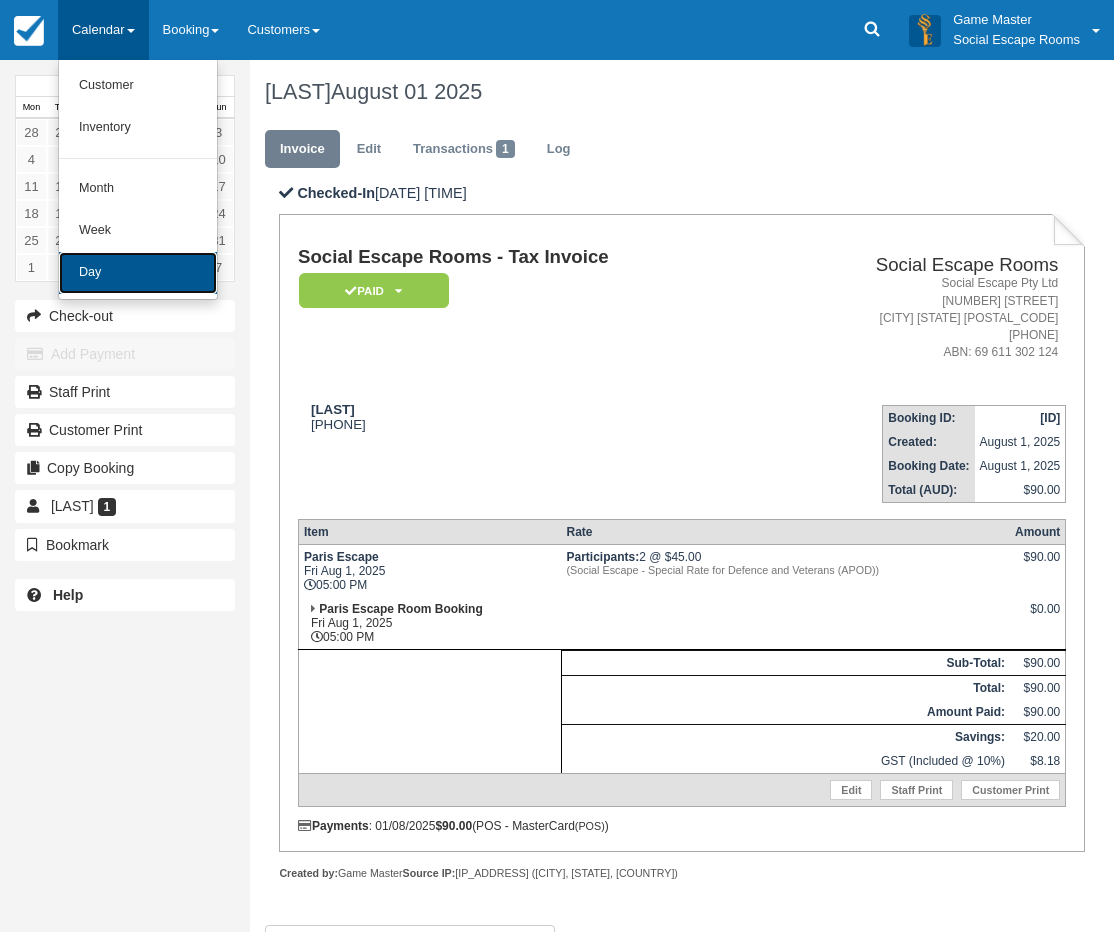 click on "Day" at bounding box center (138, 273) 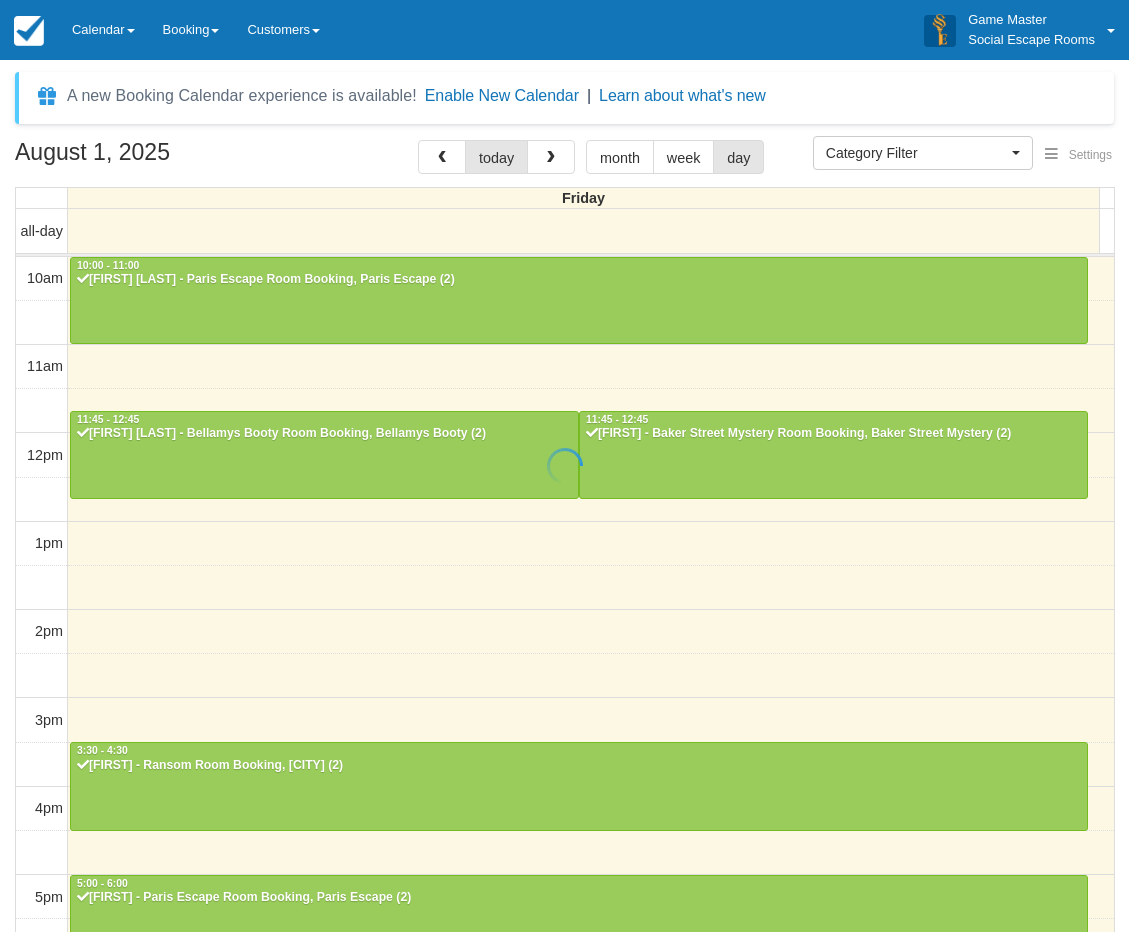 select 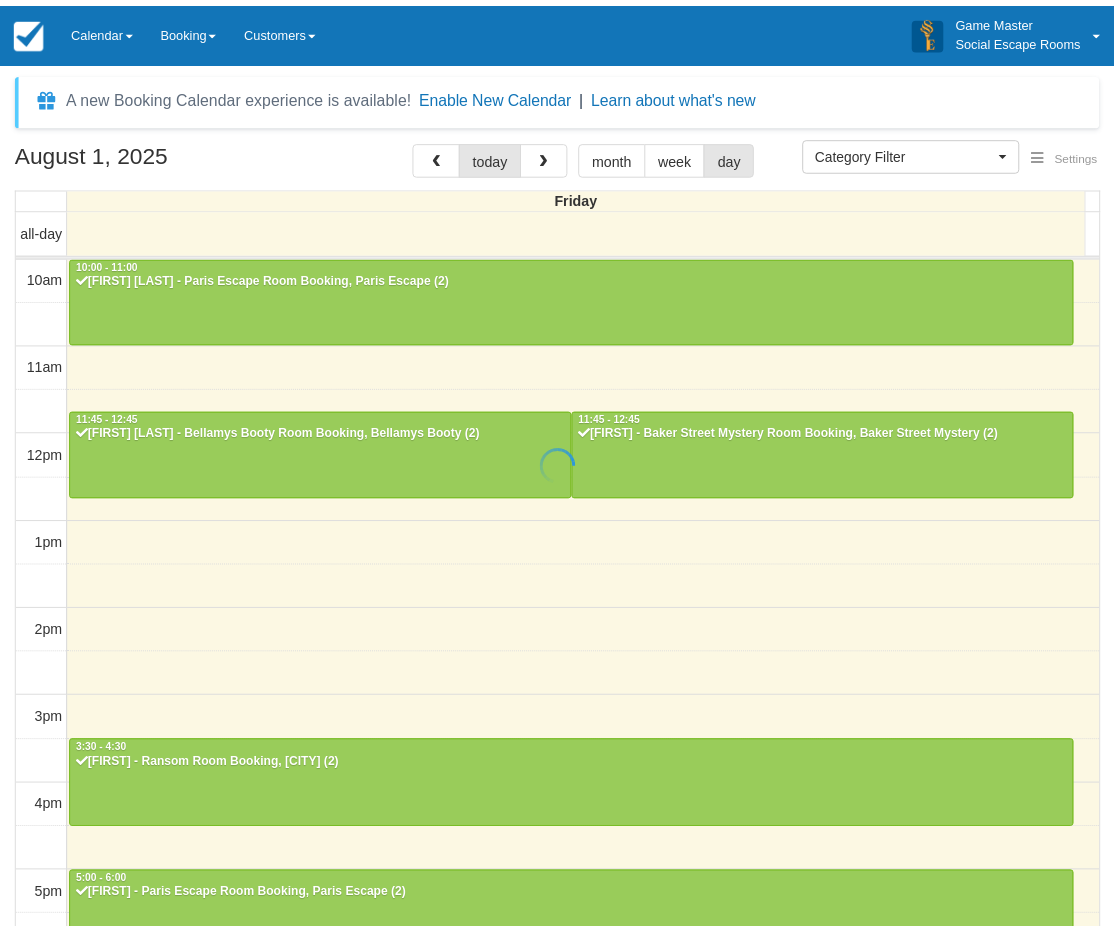 scroll, scrollTop: 0, scrollLeft: 0, axis: both 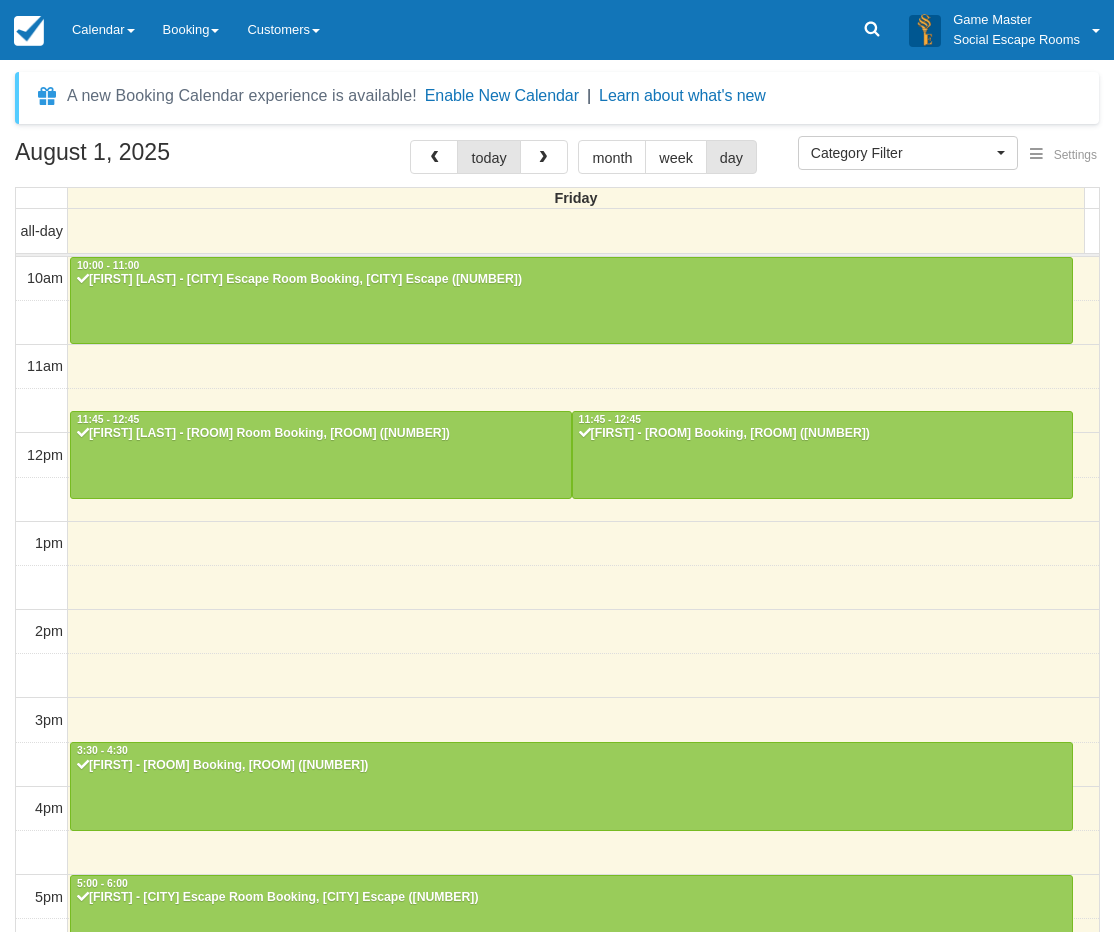 select 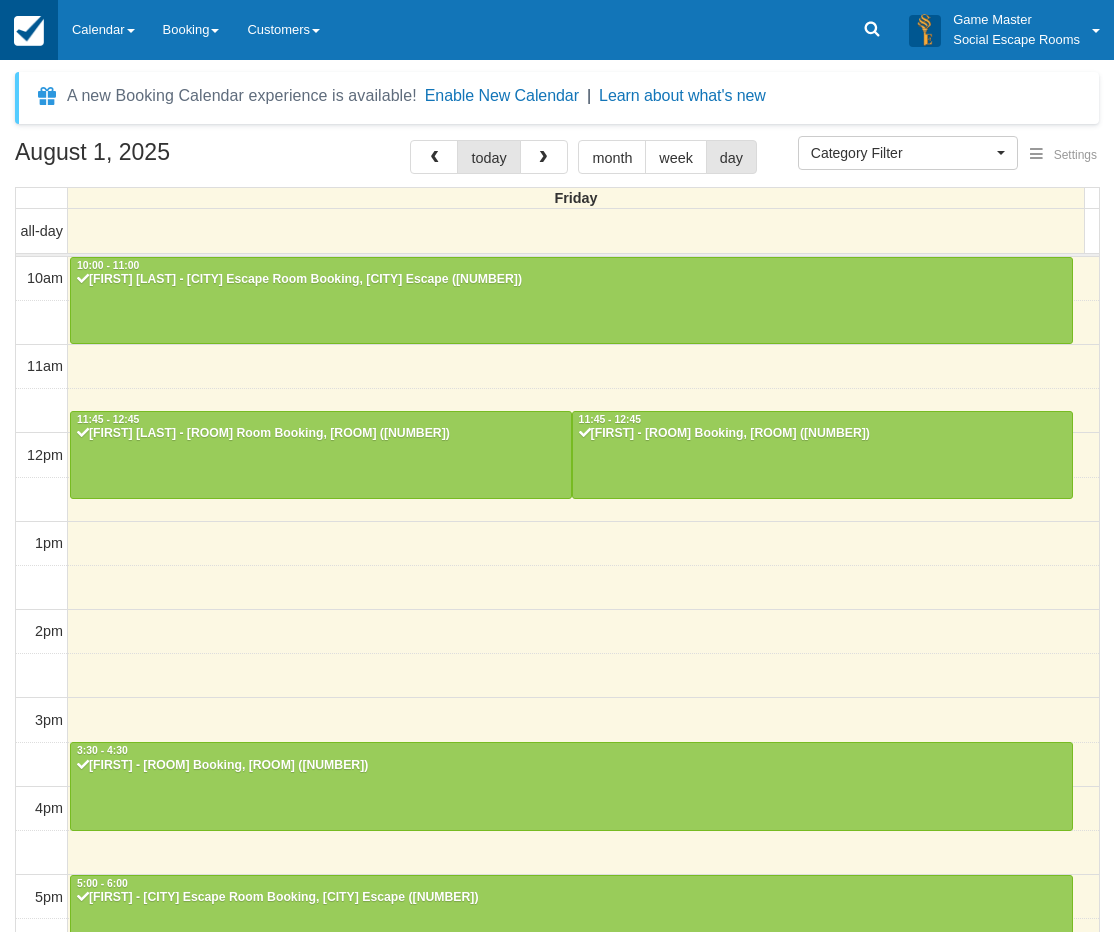 scroll, scrollTop: 0, scrollLeft: 0, axis: both 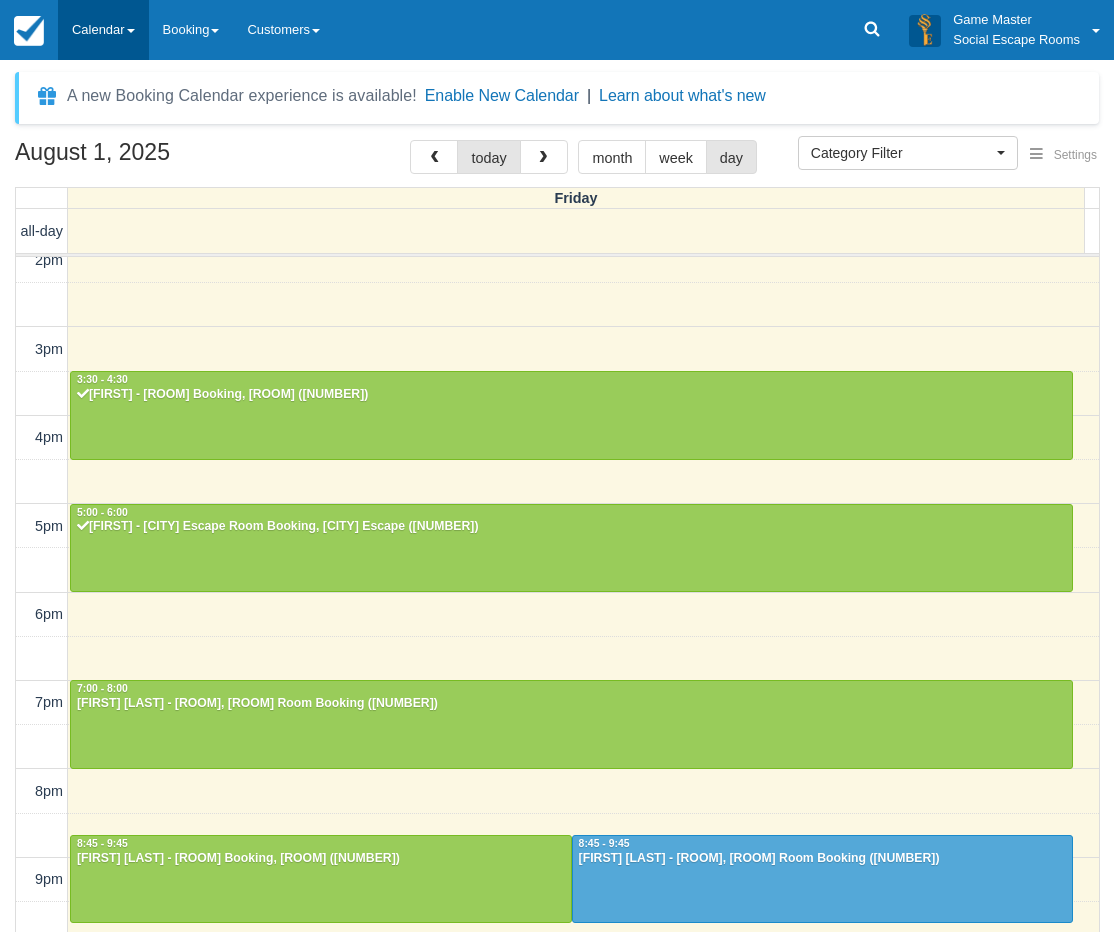 click on "Calendar" at bounding box center [103, 30] 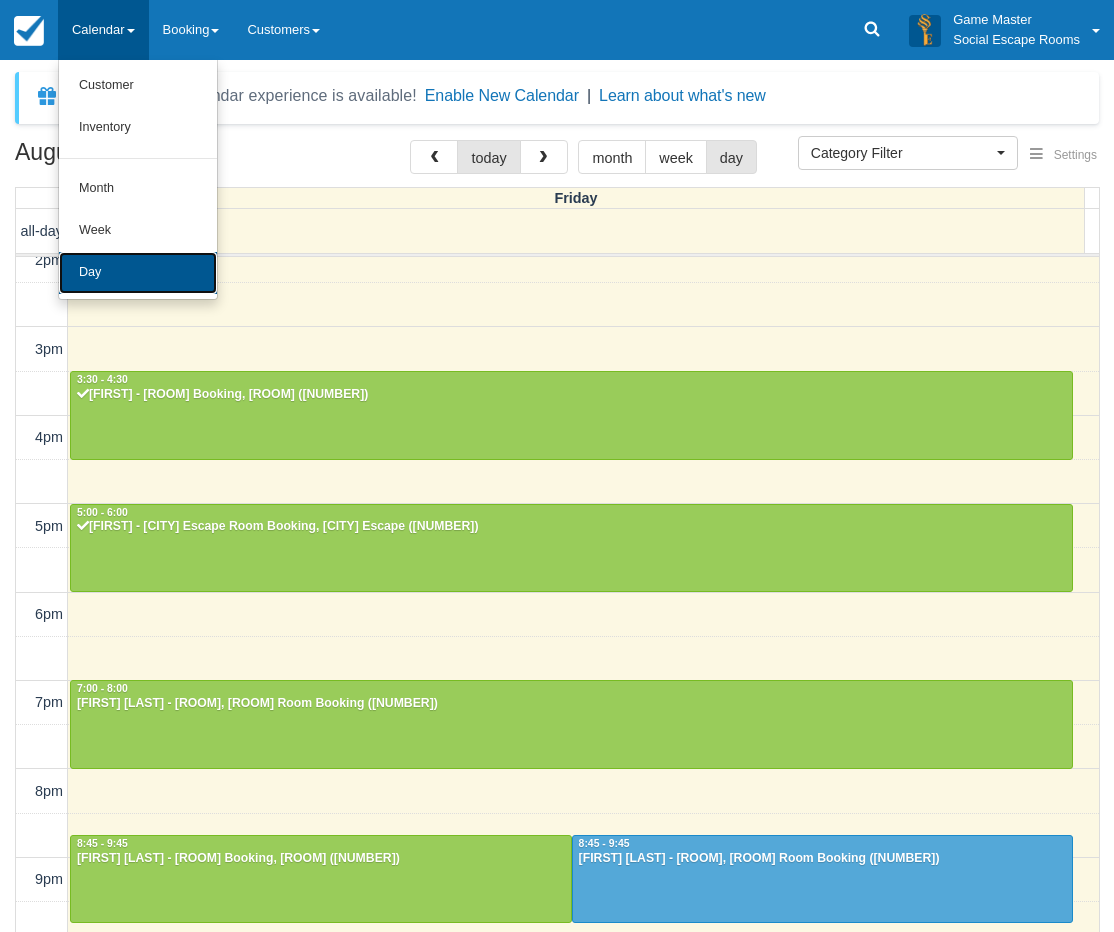 click on "Day" at bounding box center (138, 273) 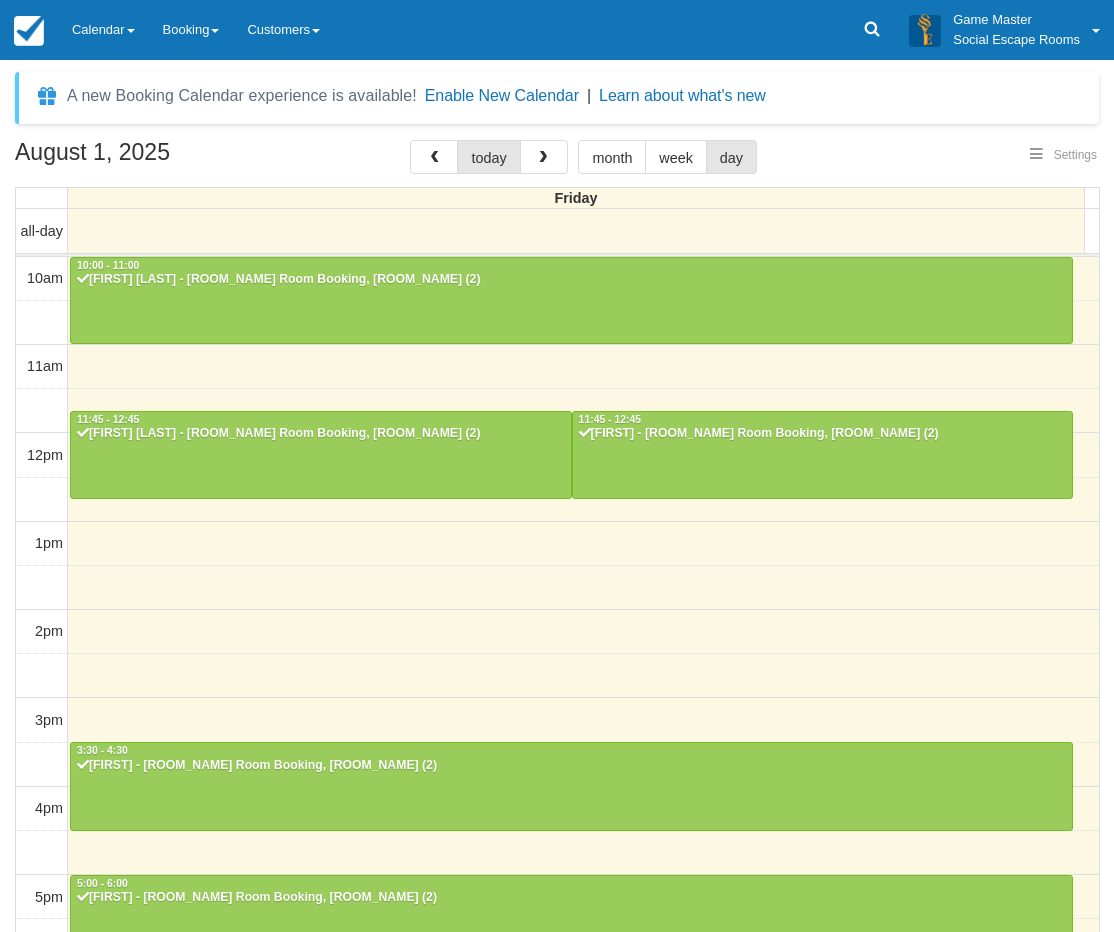 select 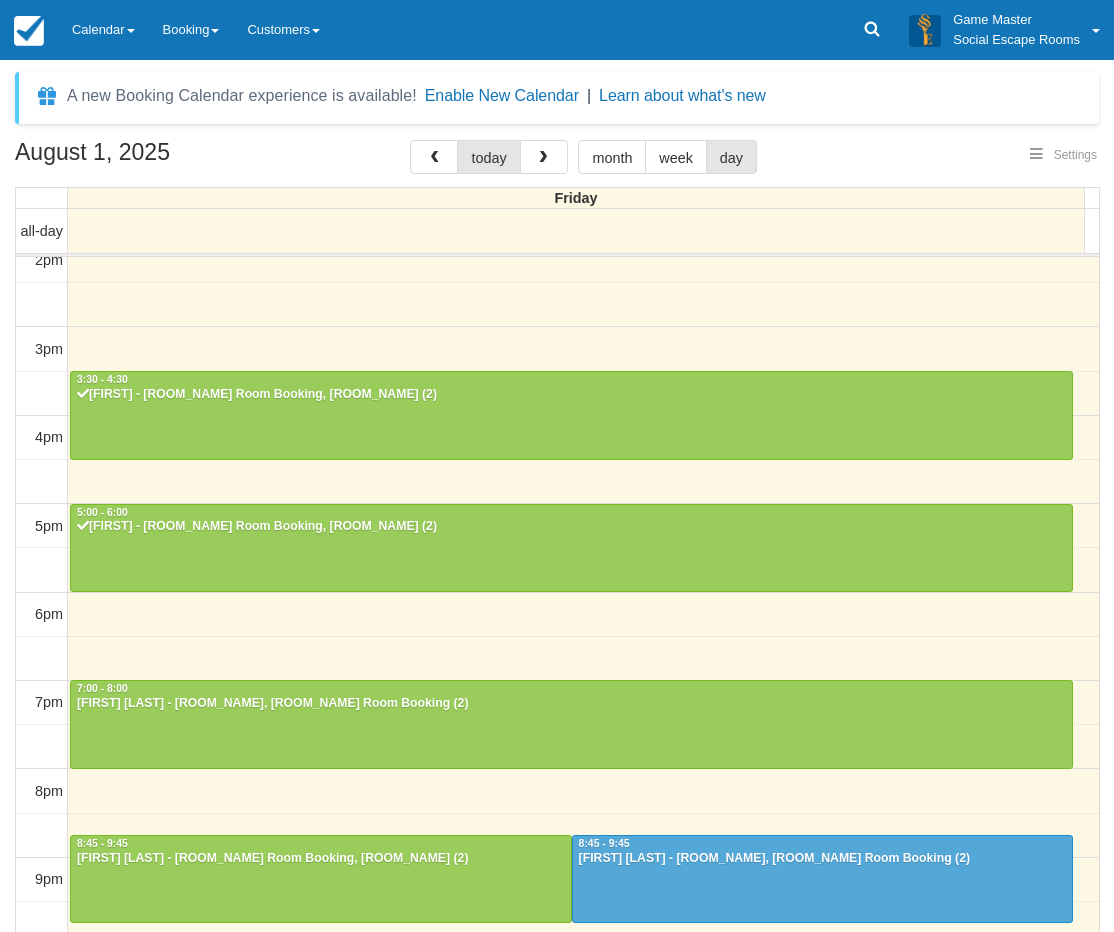 select 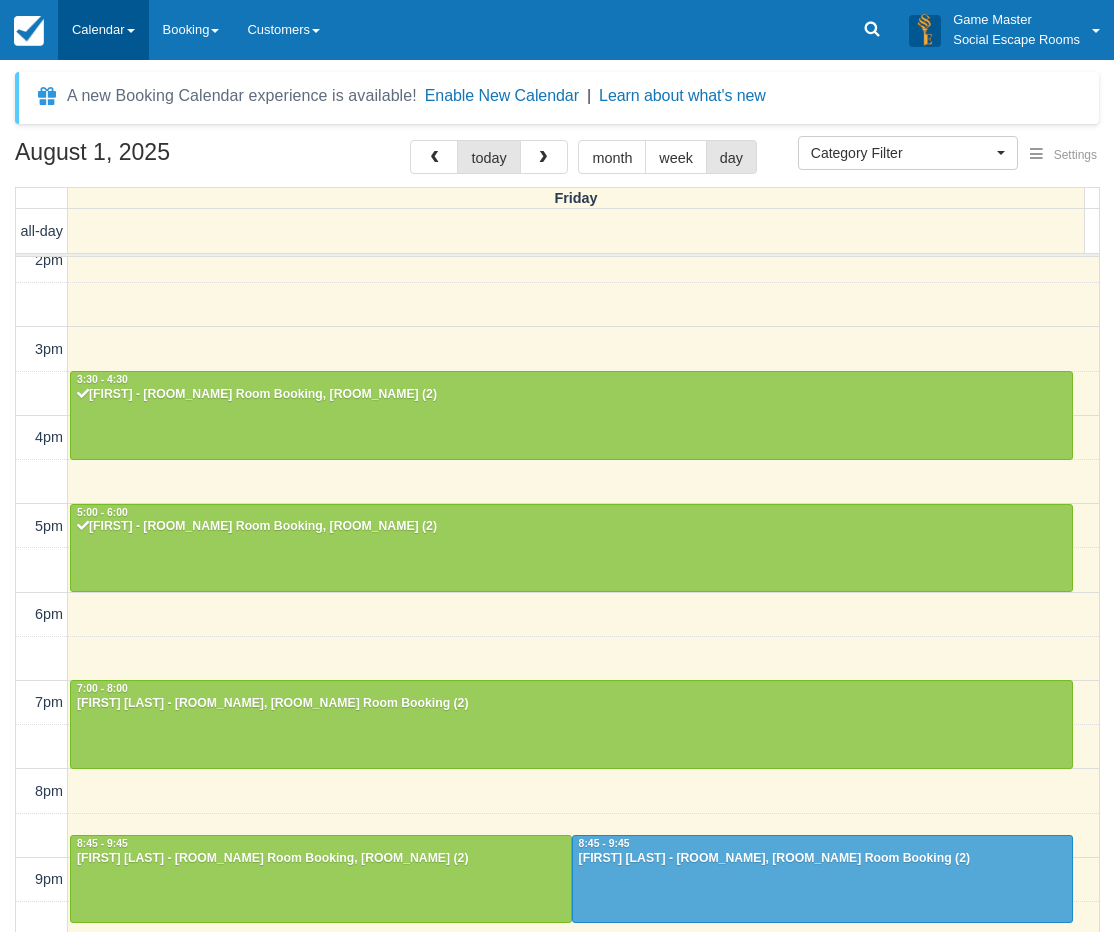 click on "Calendar" at bounding box center (103, 30) 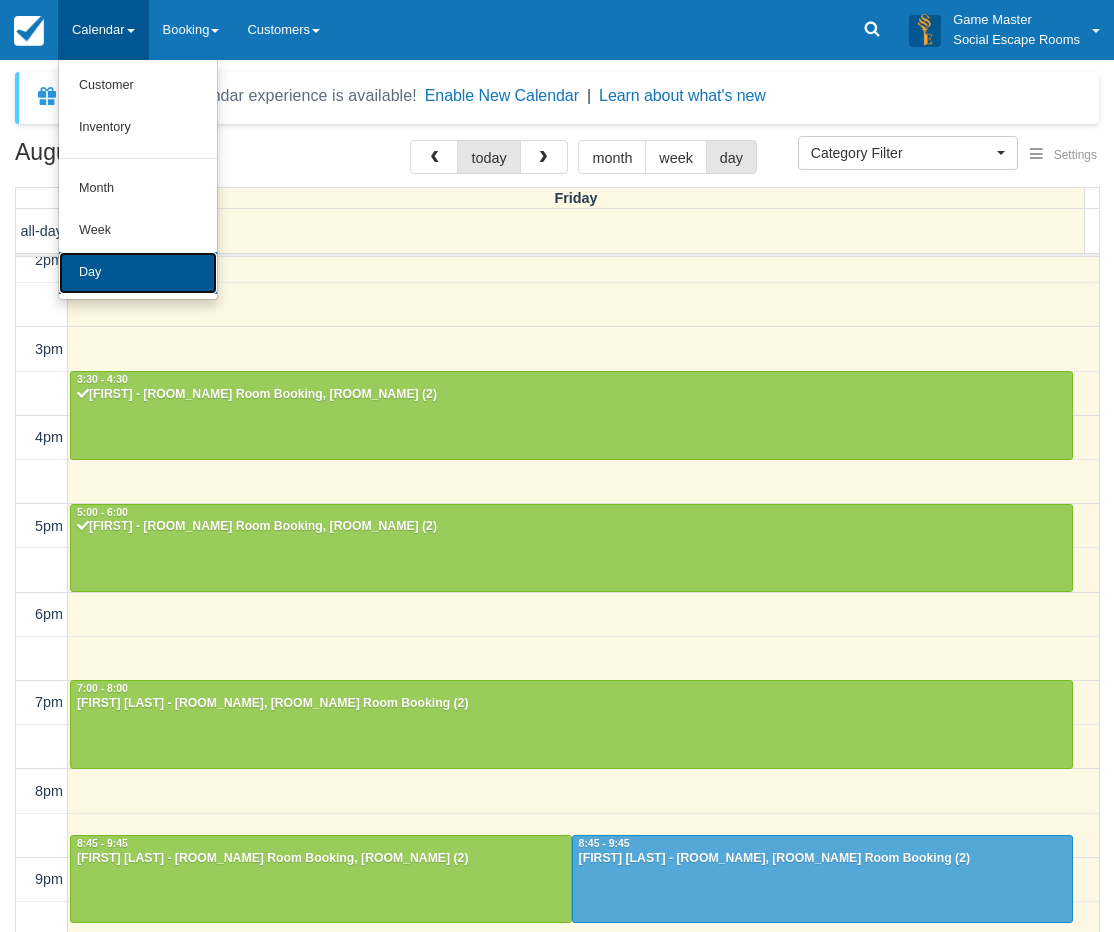 click on "Day" at bounding box center (138, 273) 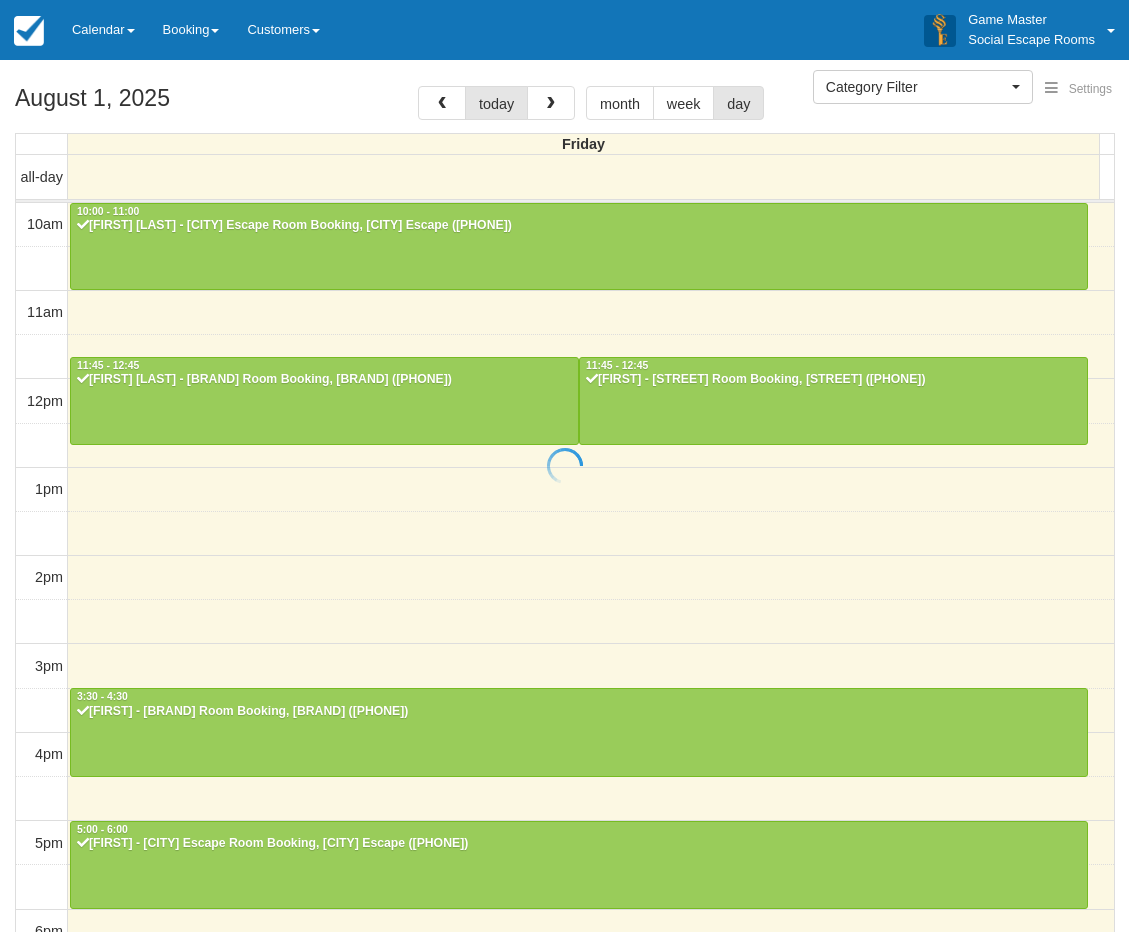 select 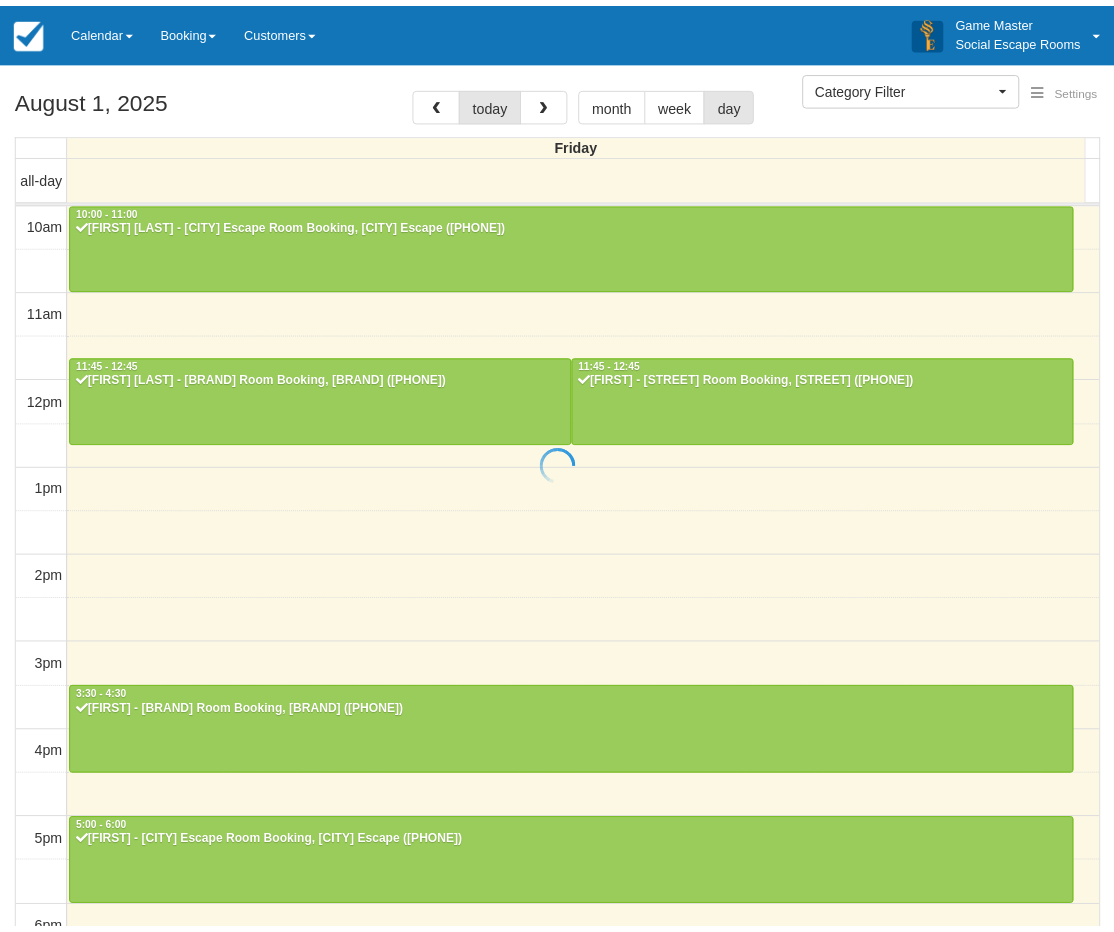 scroll, scrollTop: 0, scrollLeft: 0, axis: both 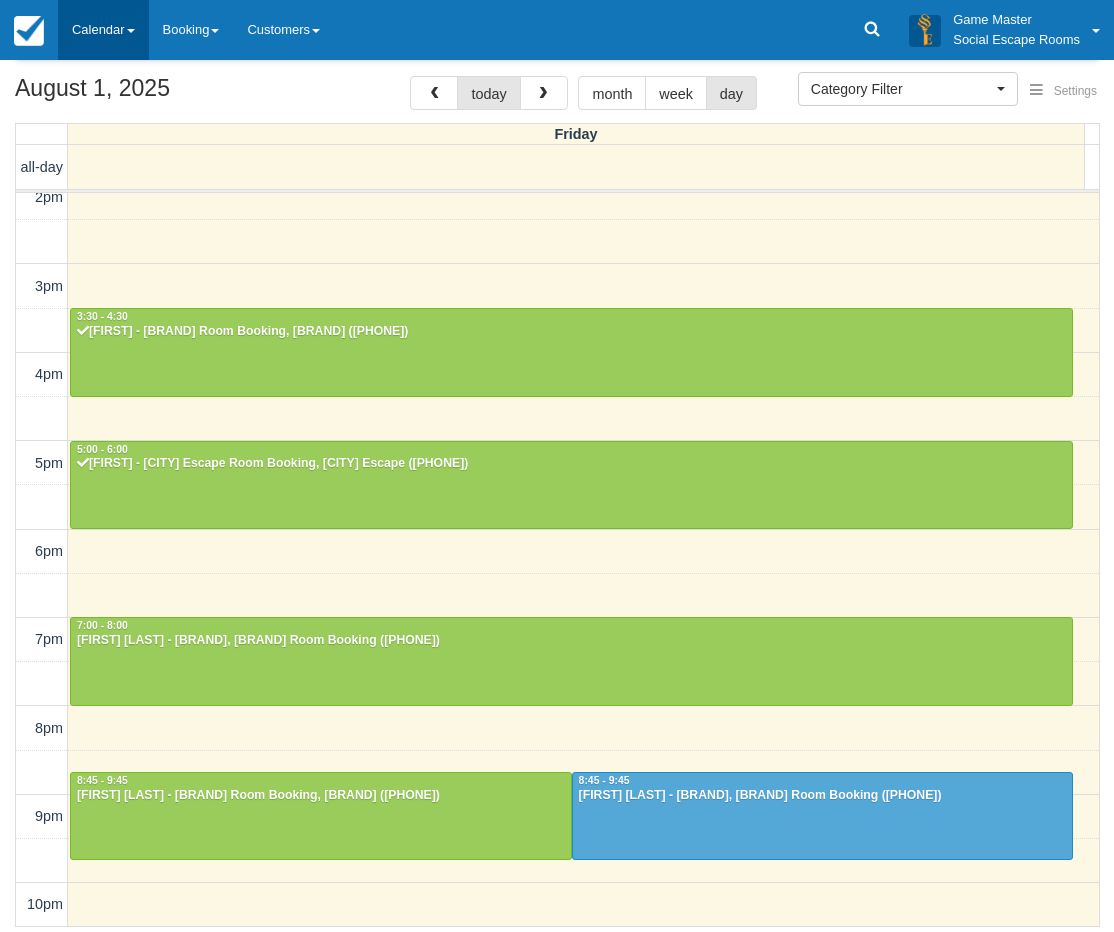 click on "Calendar" at bounding box center (103, 30) 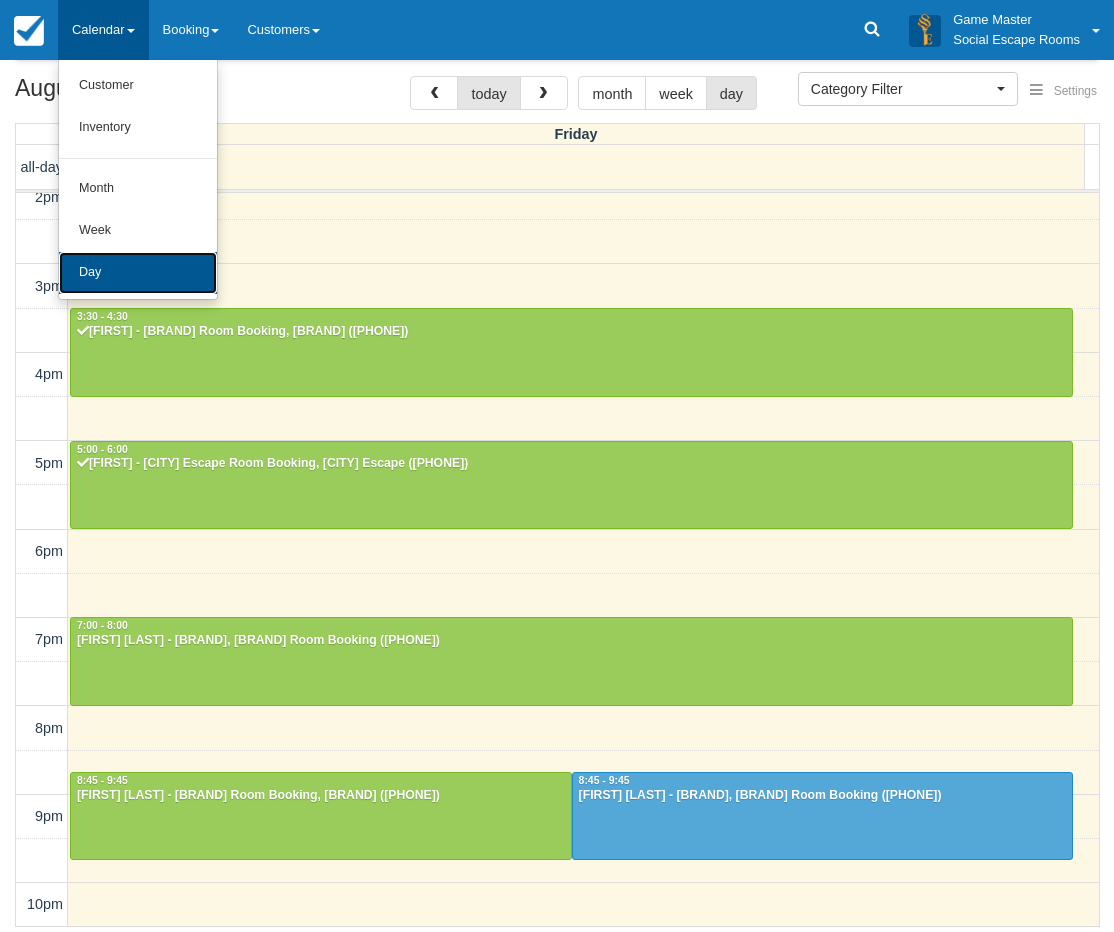 click on "Day" at bounding box center [138, 273] 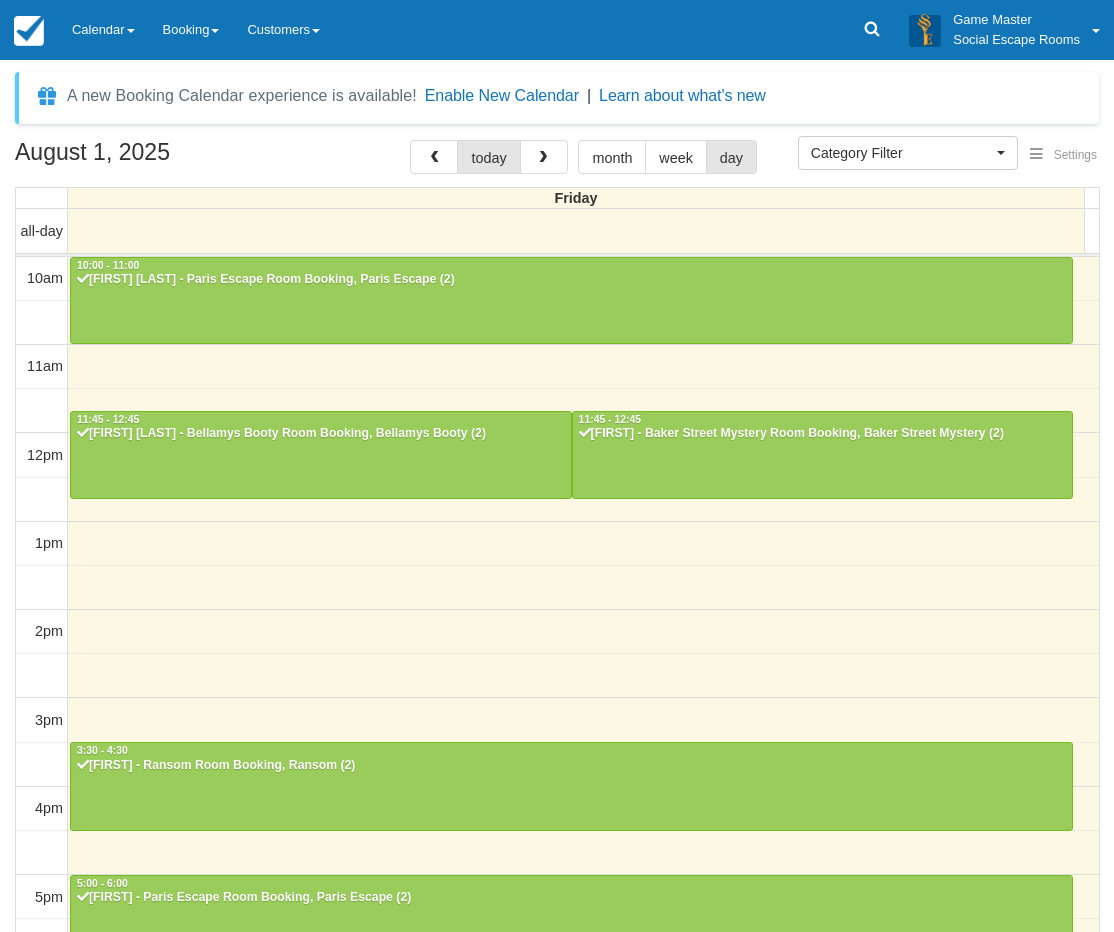 select 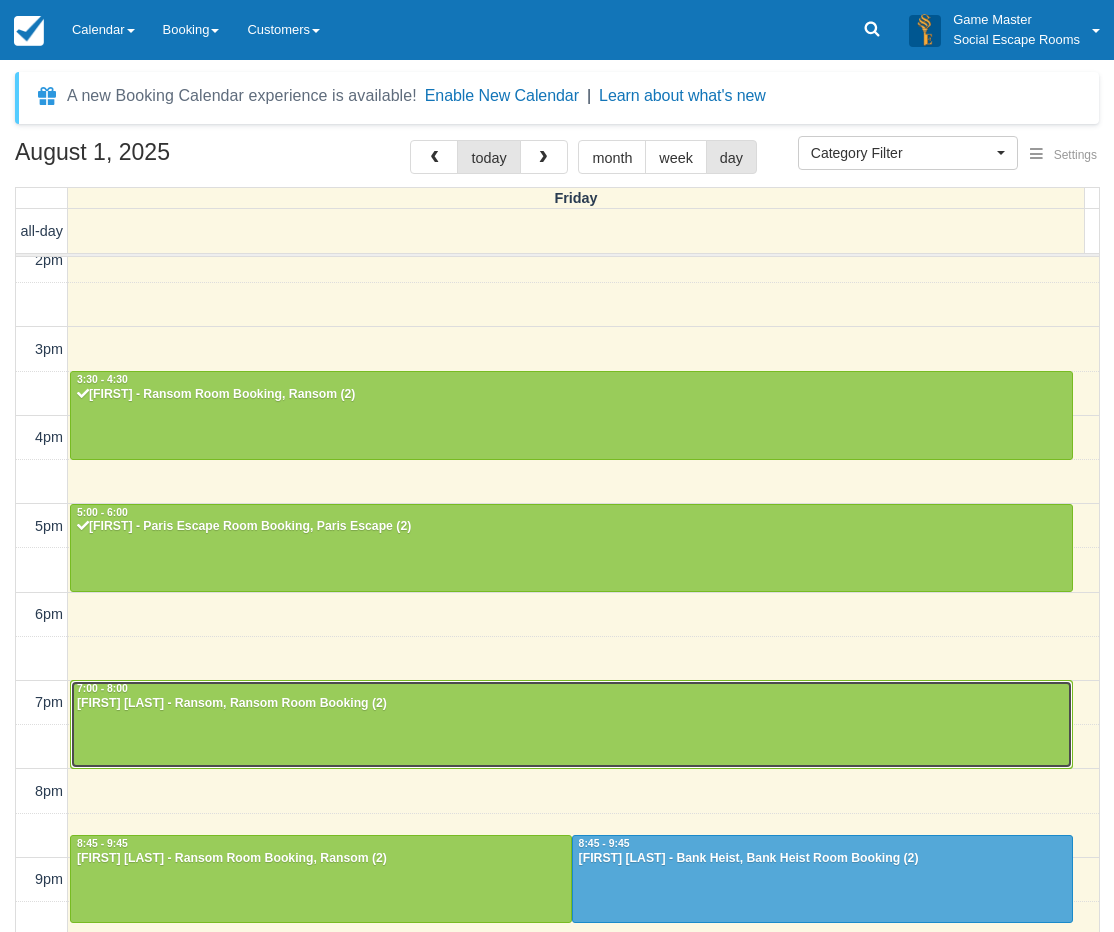 click on "7:00 - 8:00" at bounding box center [571, 689] 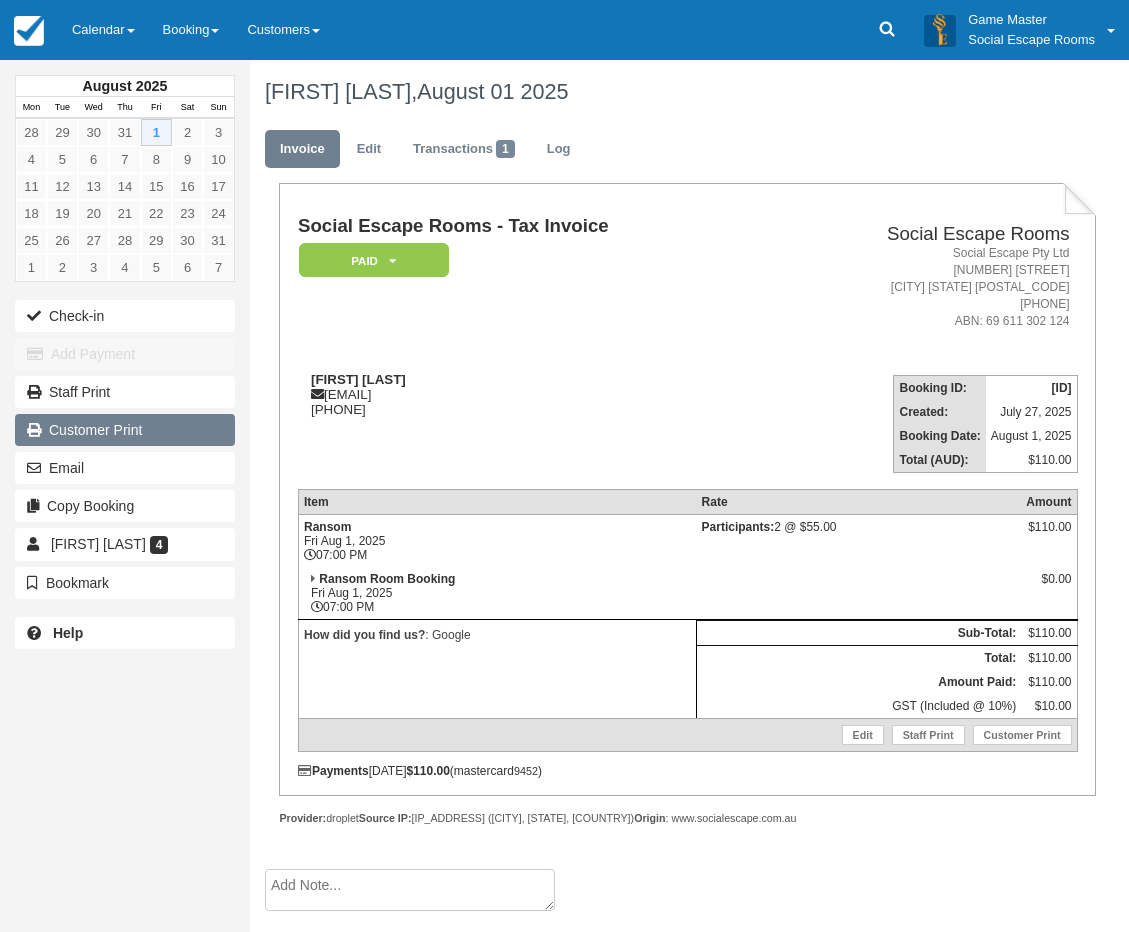 scroll, scrollTop: 0, scrollLeft: 0, axis: both 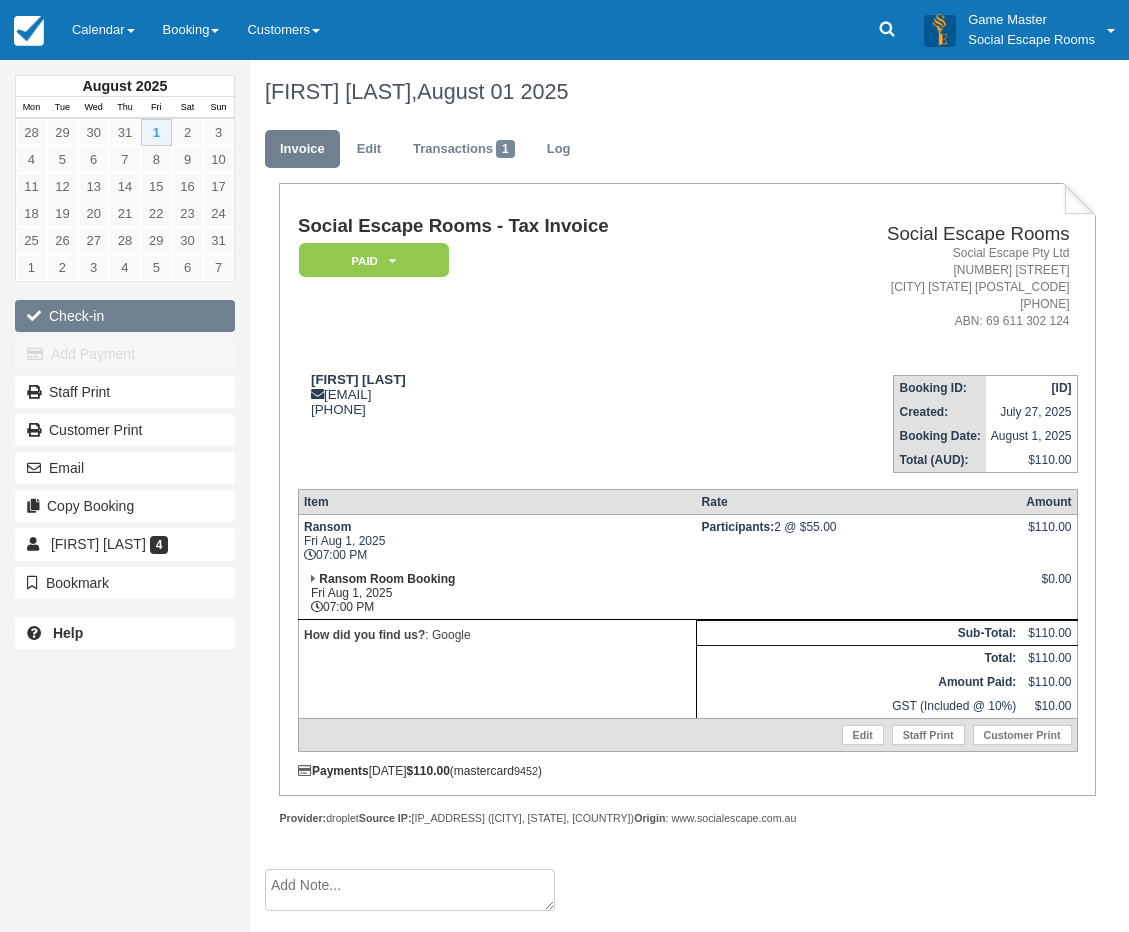 click on "Check-in" at bounding box center [125, 316] 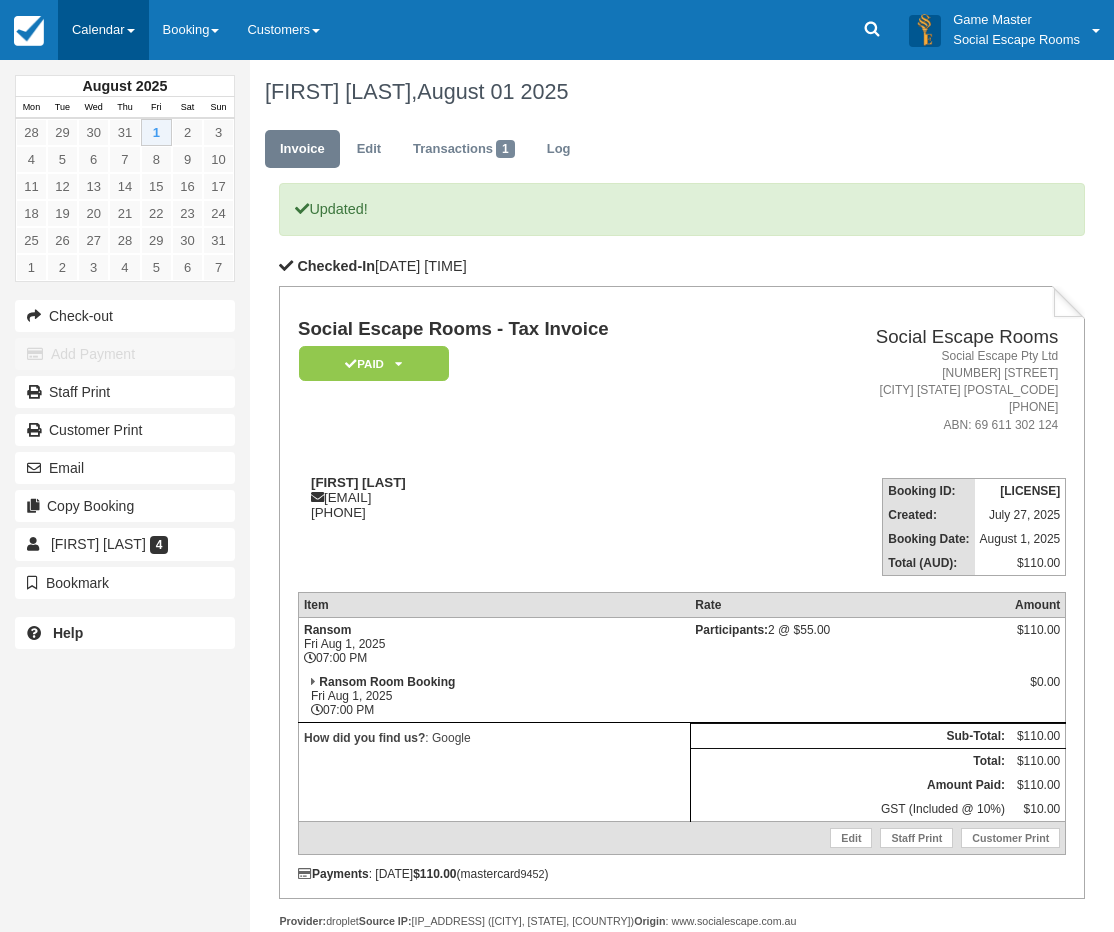 scroll, scrollTop: 0, scrollLeft: 0, axis: both 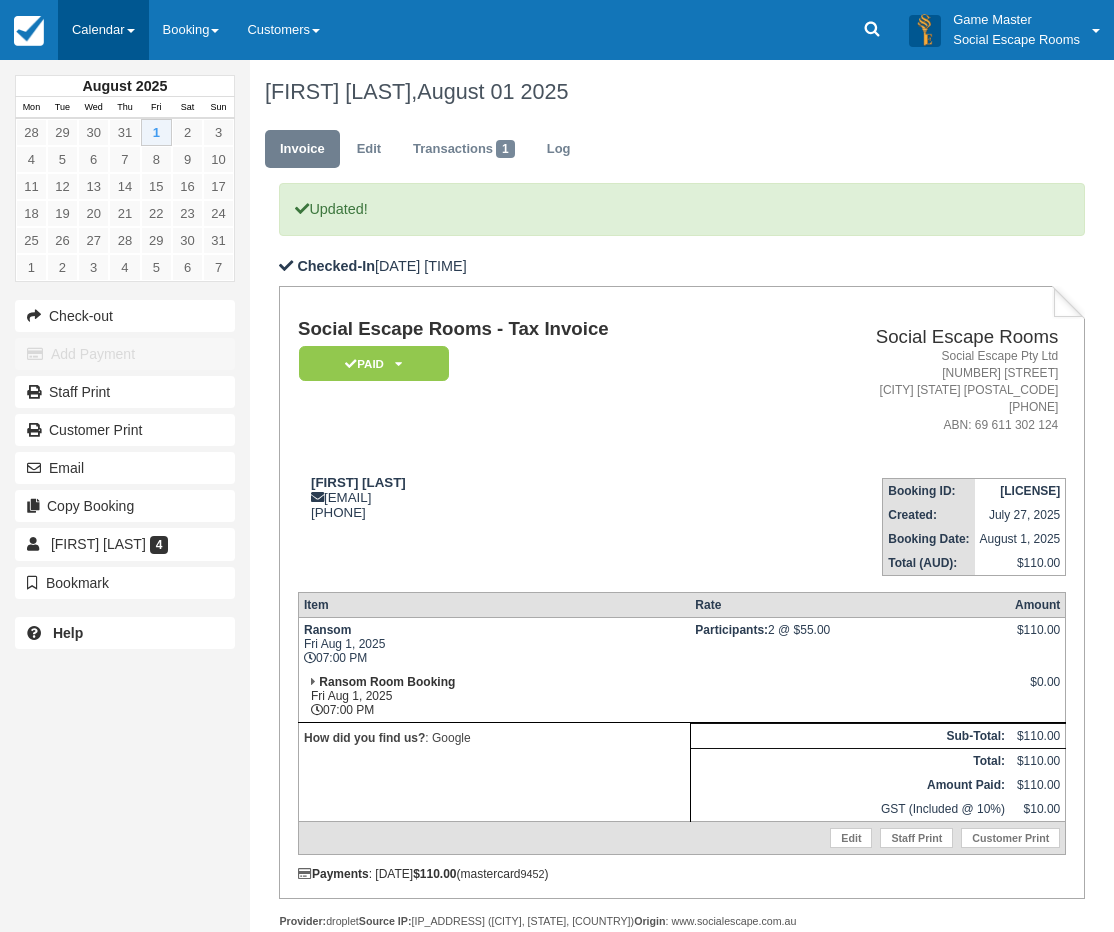 click on "Calendar" at bounding box center [103, 30] 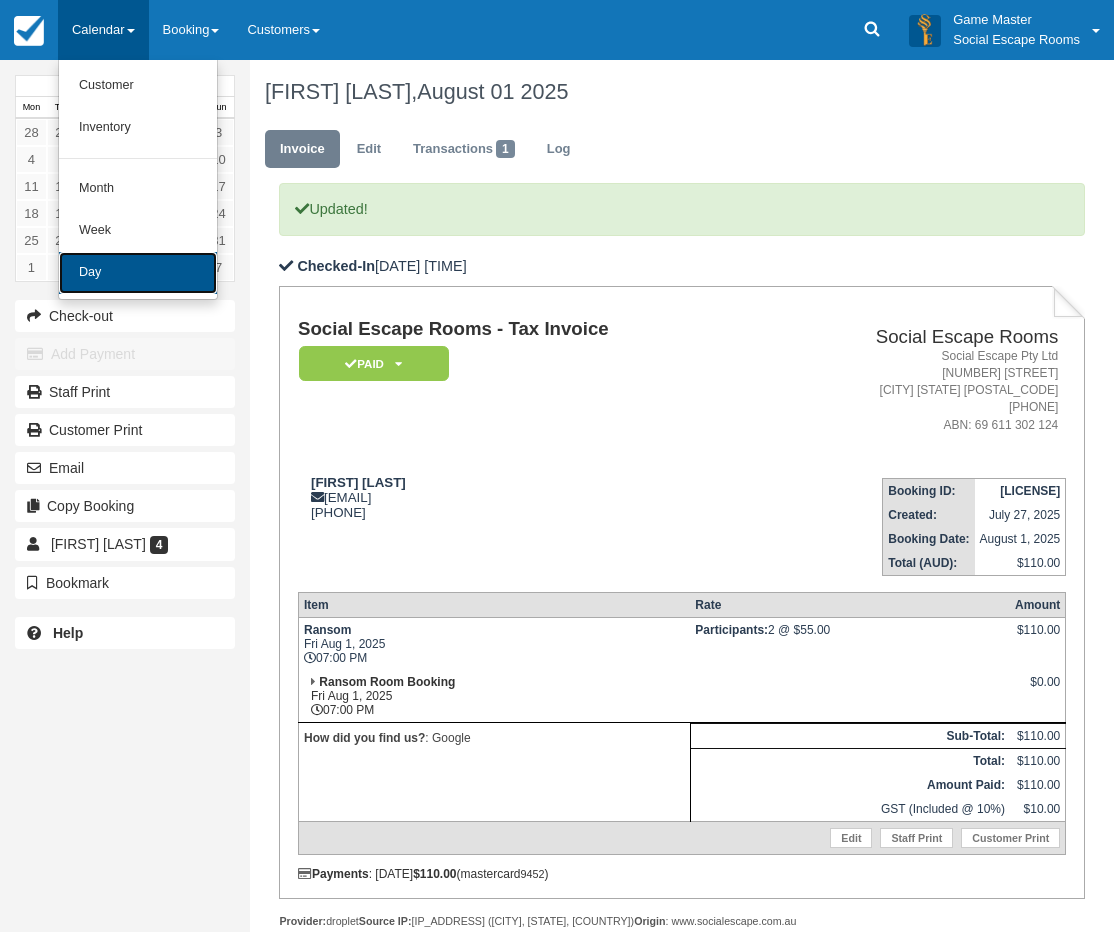 click on "Day" at bounding box center [138, 273] 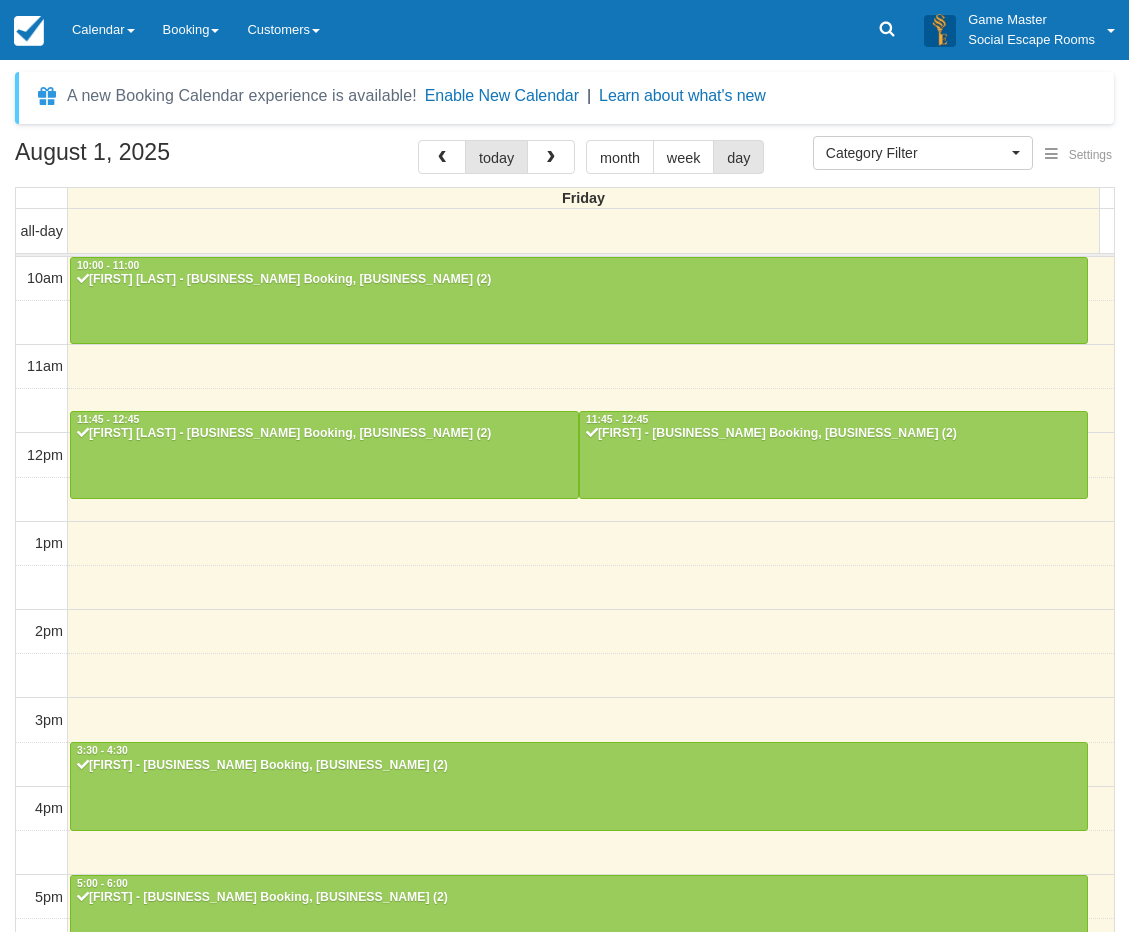 select 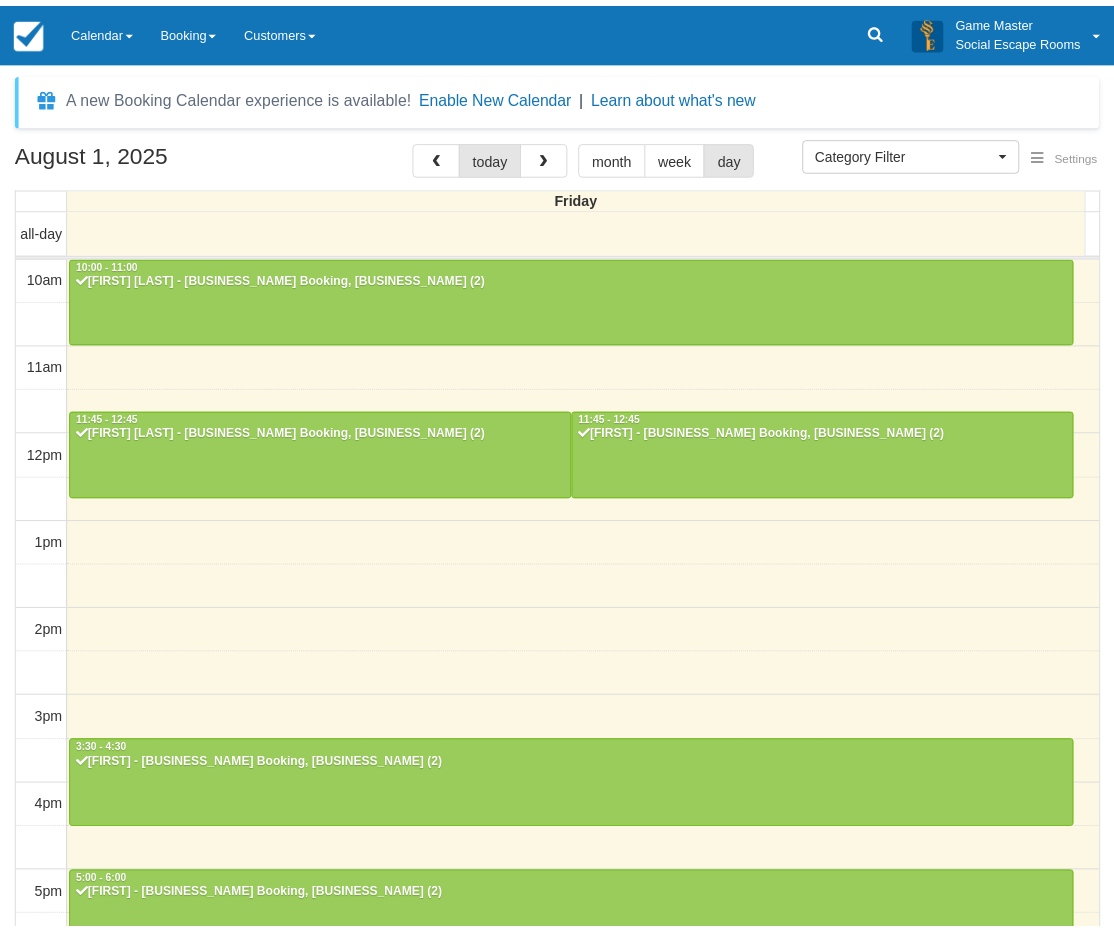 scroll, scrollTop: 0, scrollLeft: 0, axis: both 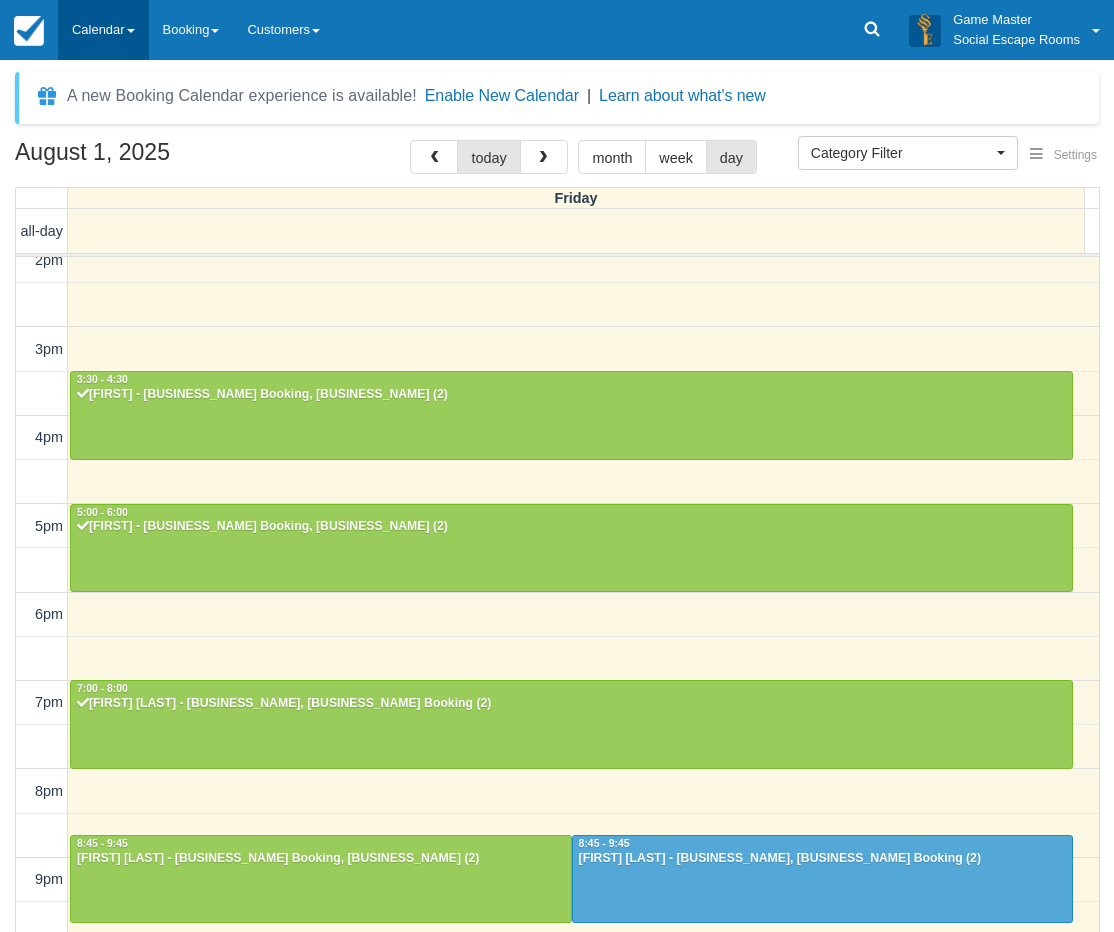 click on "Calendar" at bounding box center (103, 30) 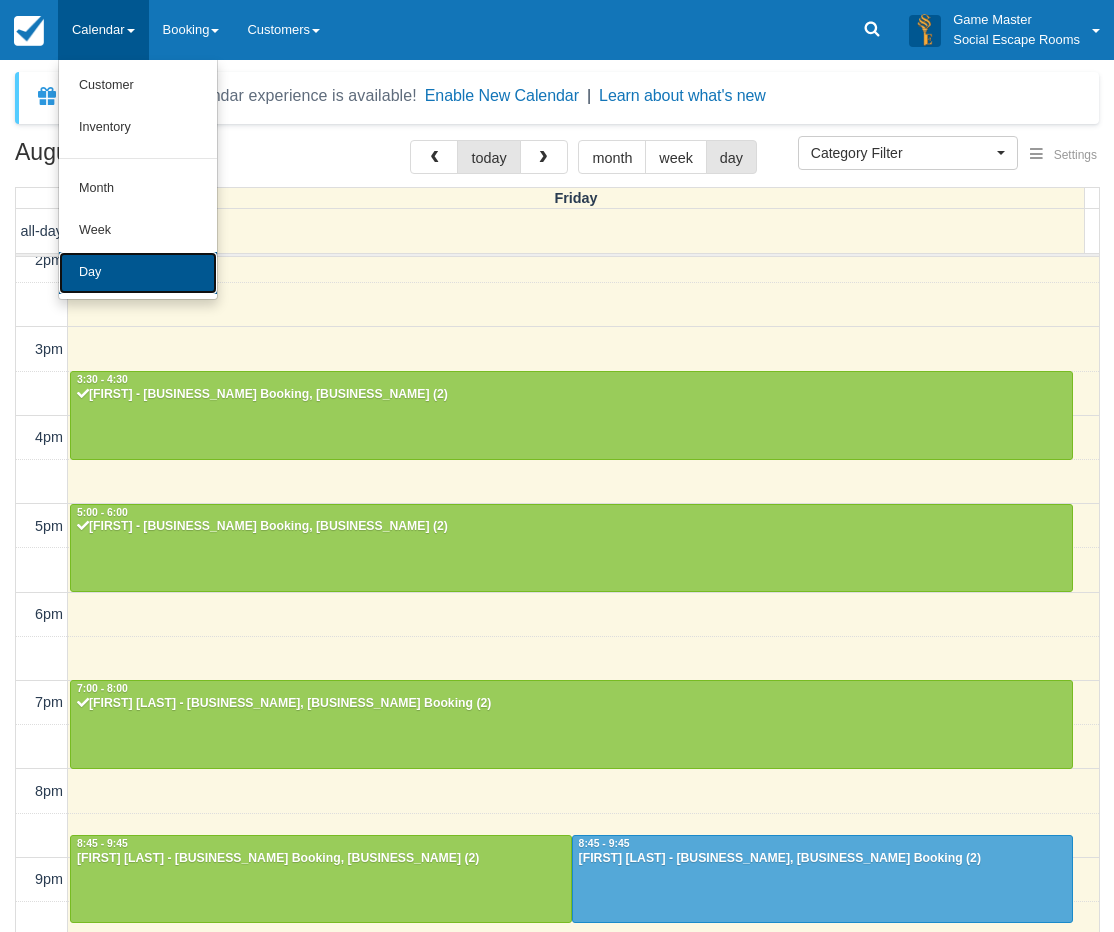 click on "Day" at bounding box center (138, 273) 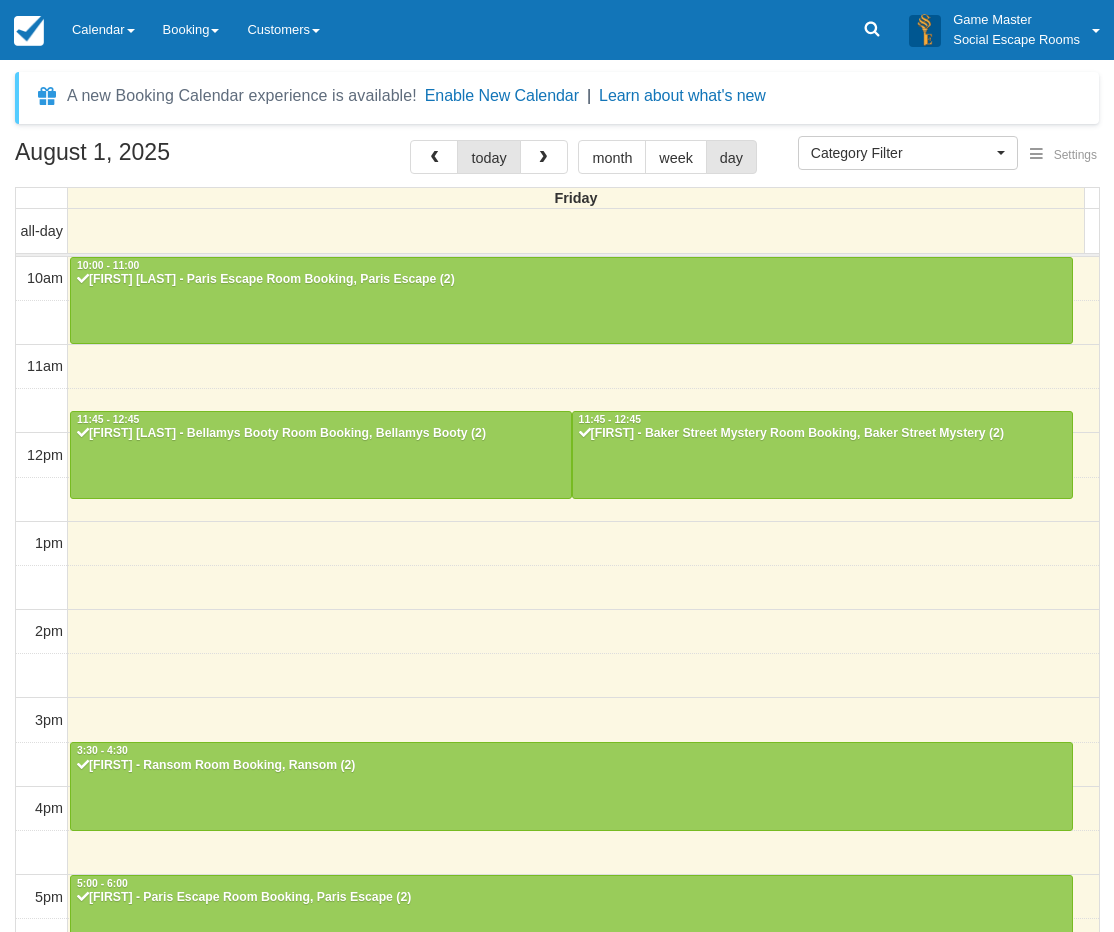 select 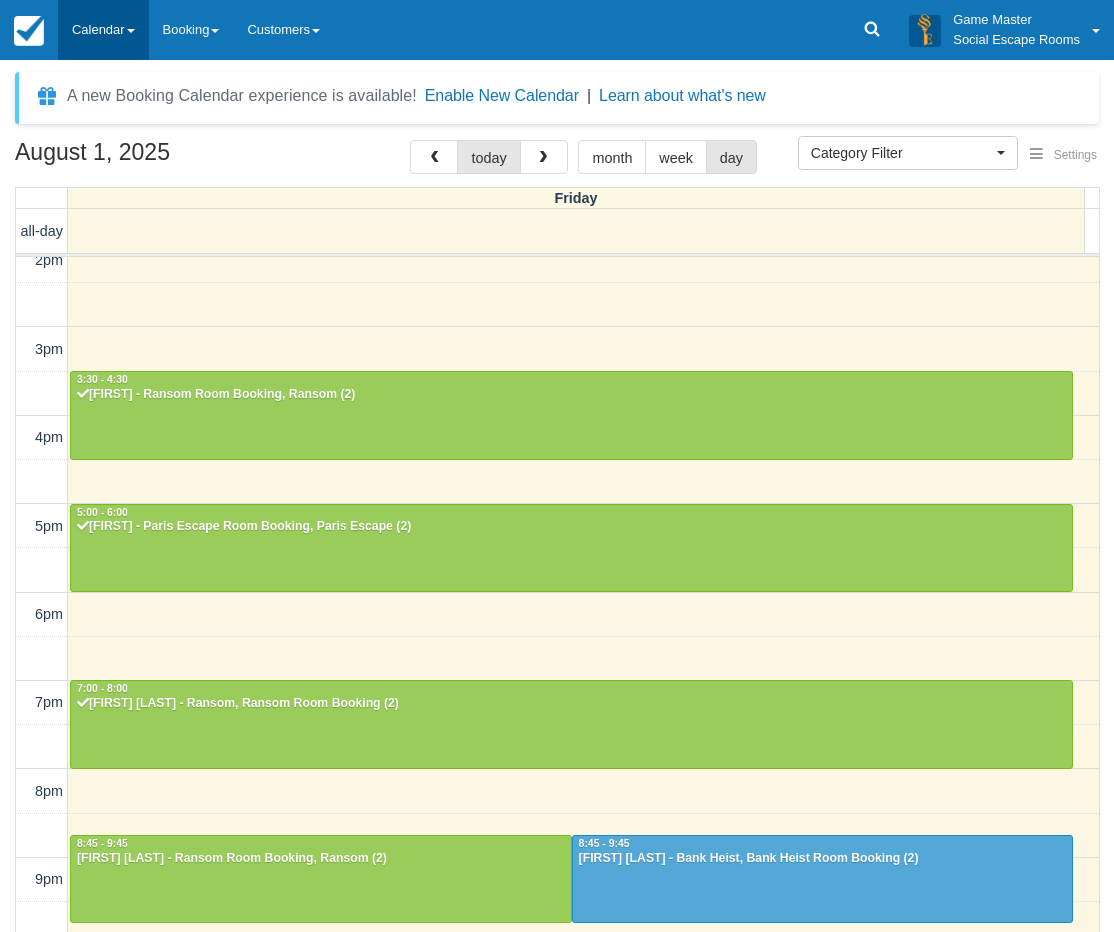 click on "Calendar" at bounding box center [103, 30] 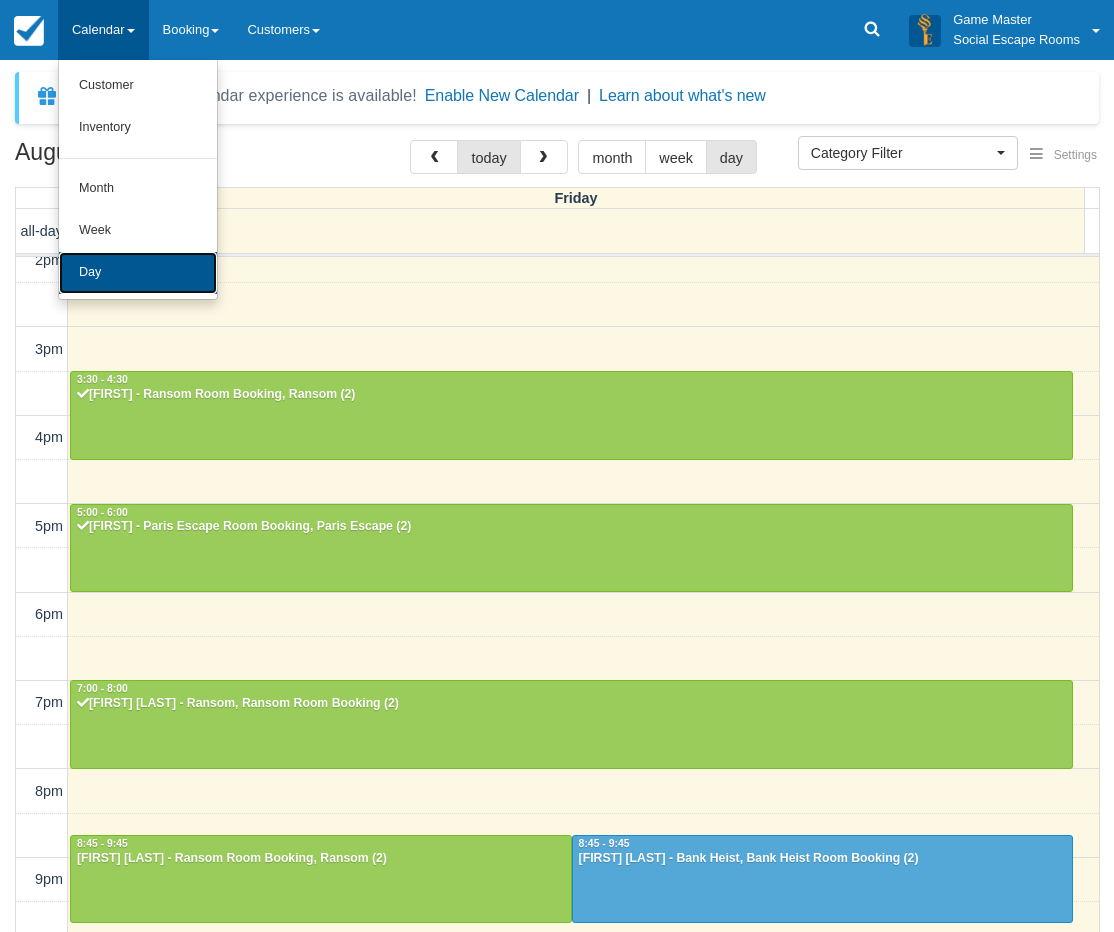 click on "Day" at bounding box center [138, 273] 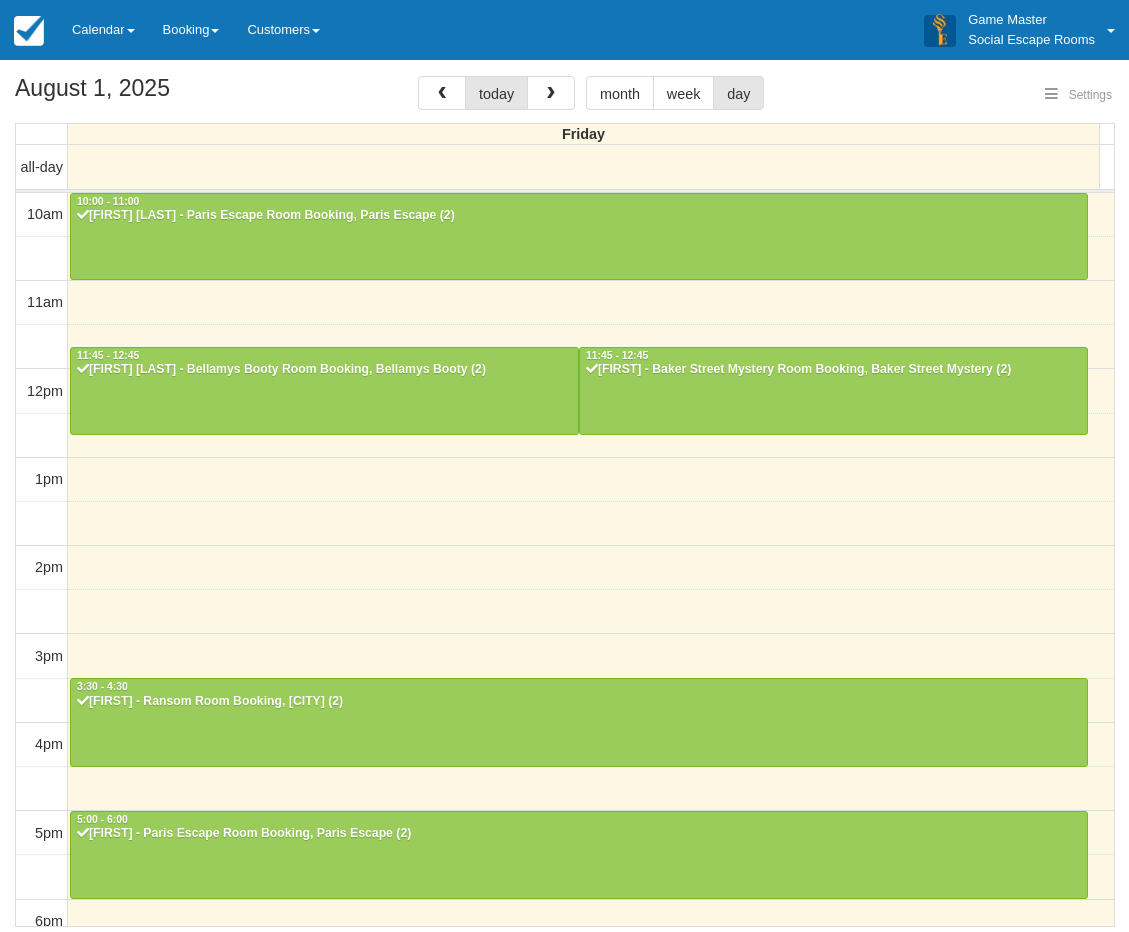 select 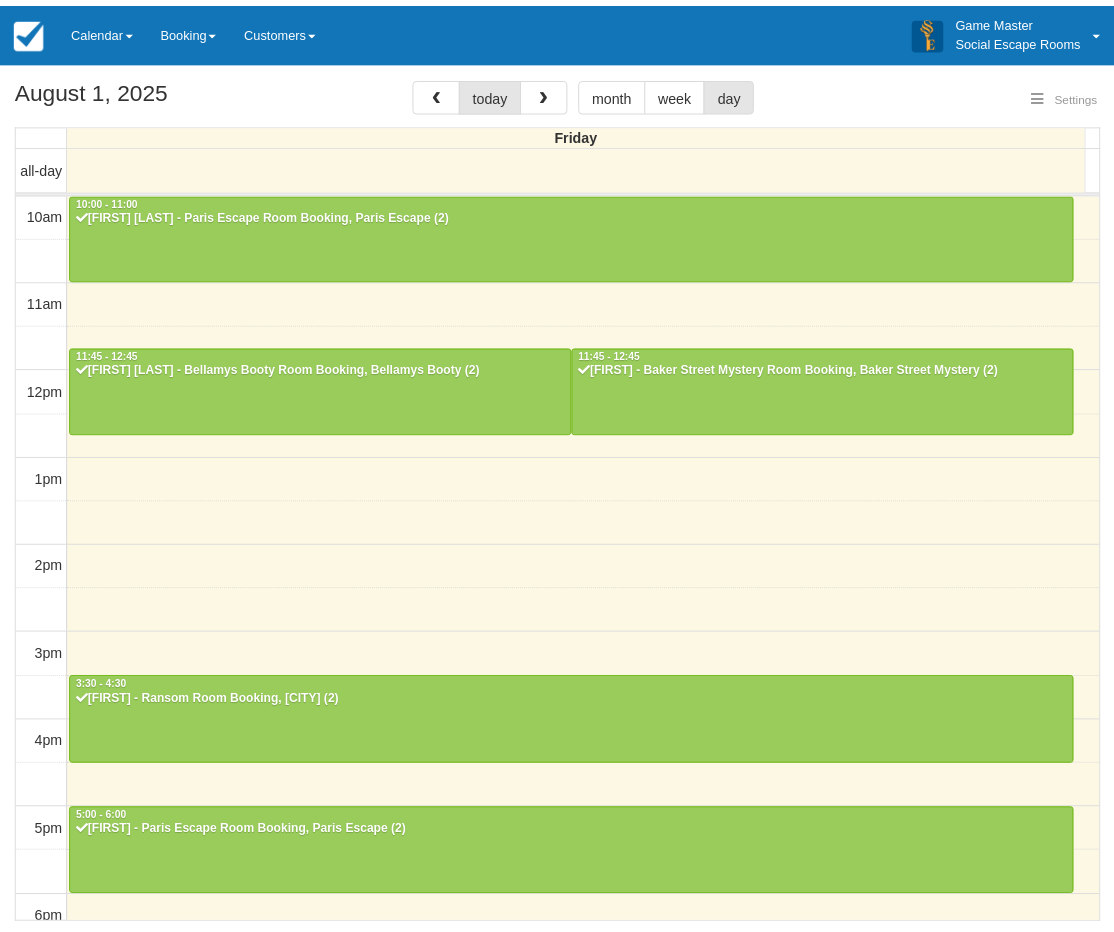 scroll, scrollTop: 371, scrollLeft: 0, axis: vertical 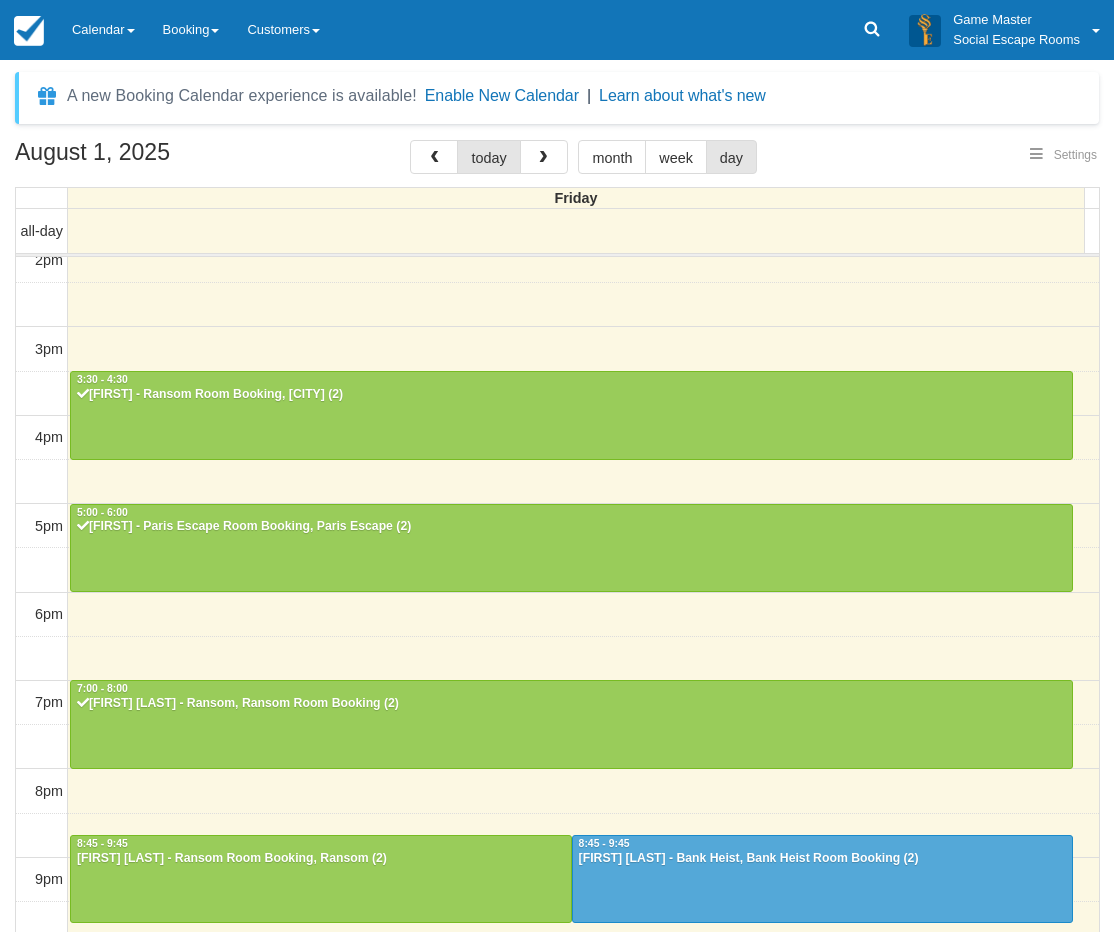 select 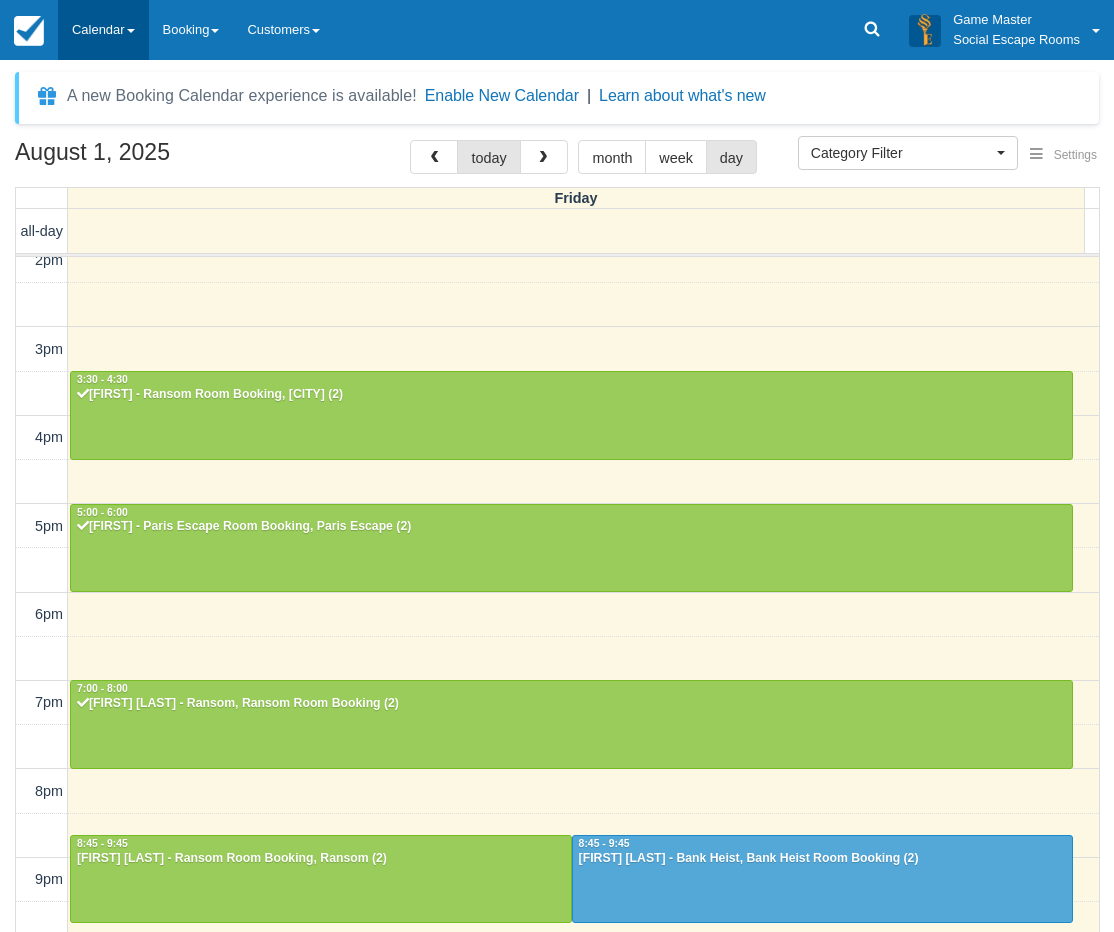 click on "Calendar" at bounding box center [103, 30] 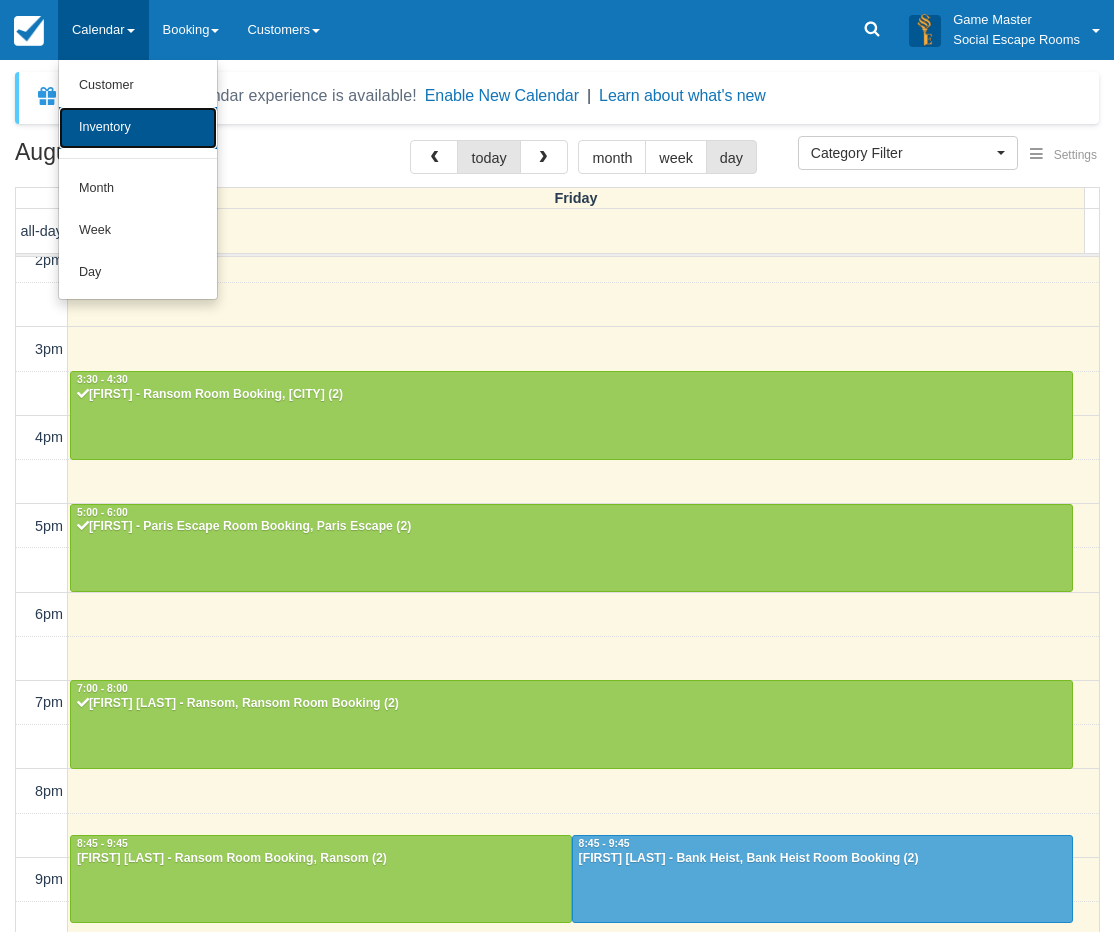 click on "Inventory" at bounding box center (138, 128) 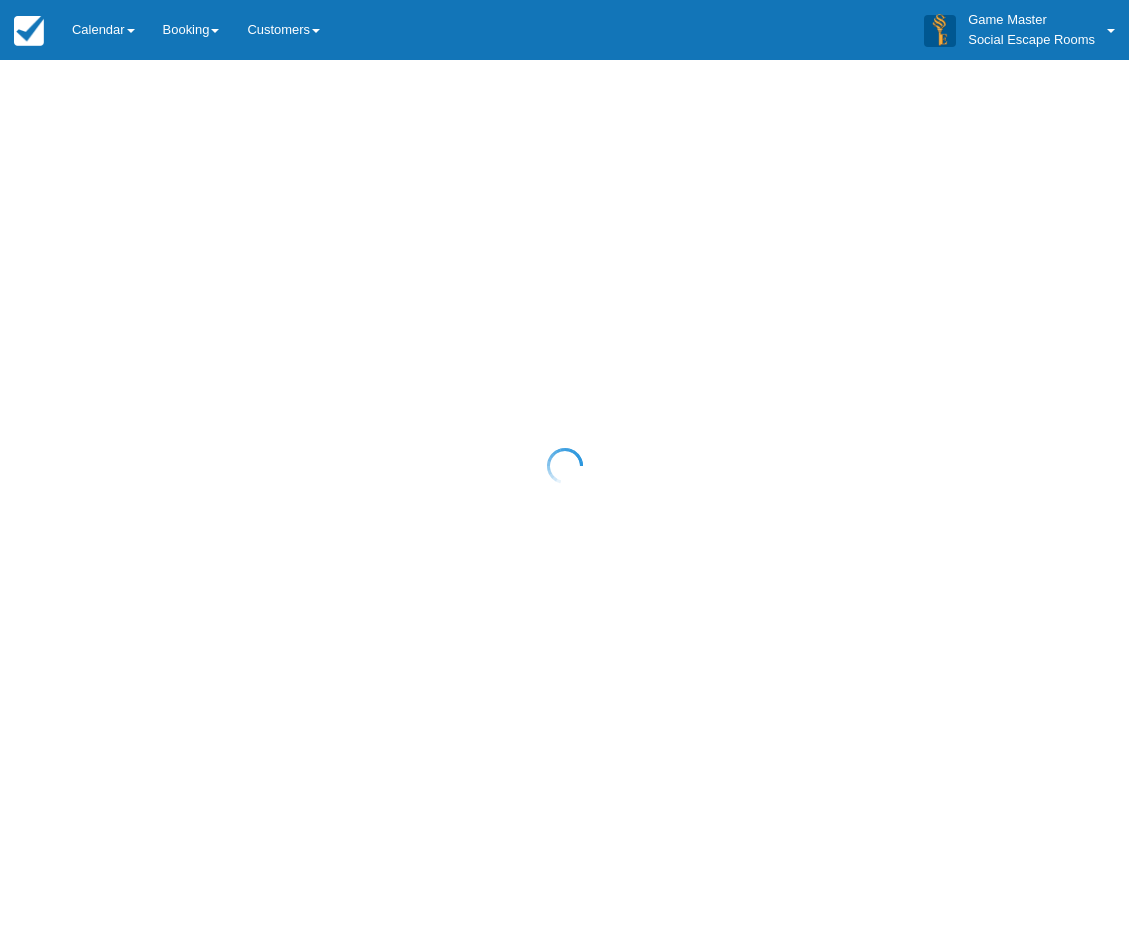 scroll, scrollTop: 0, scrollLeft: 0, axis: both 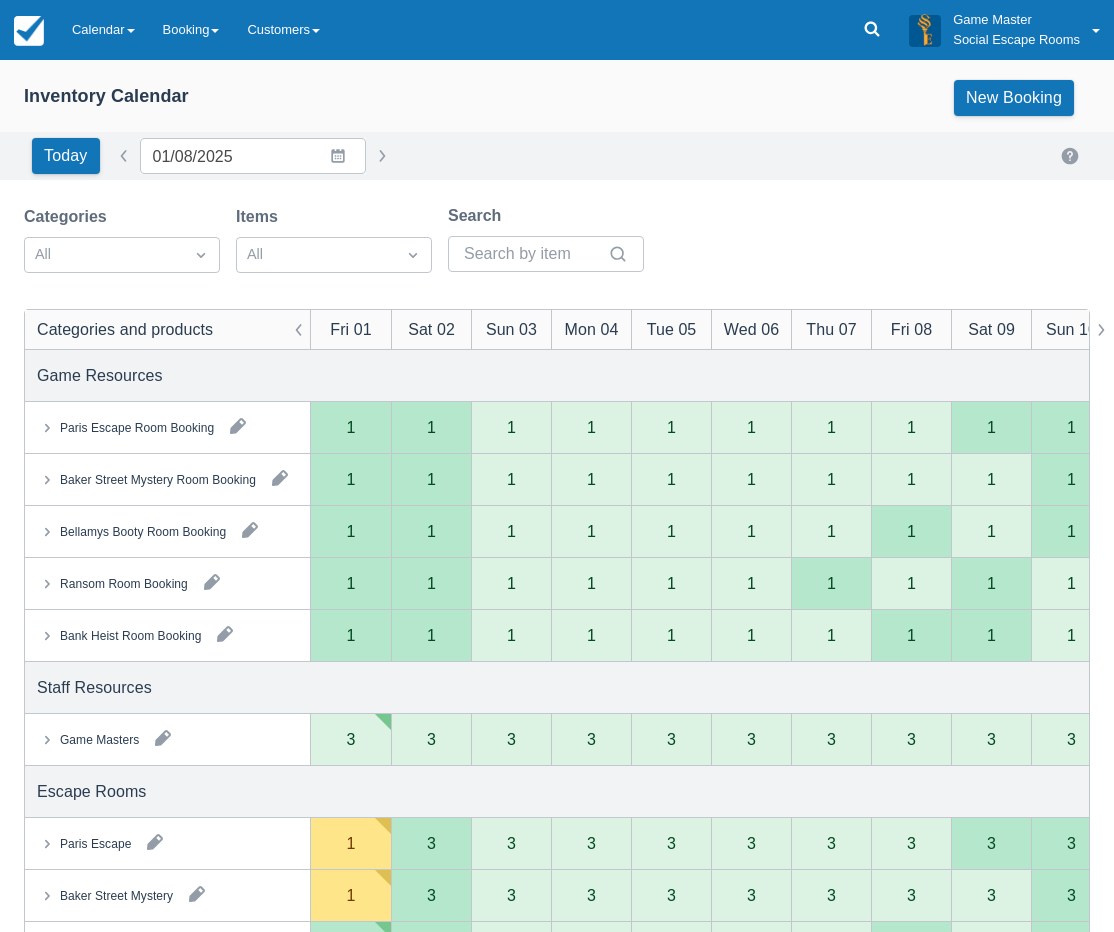 click at bounding box center [163, 738] 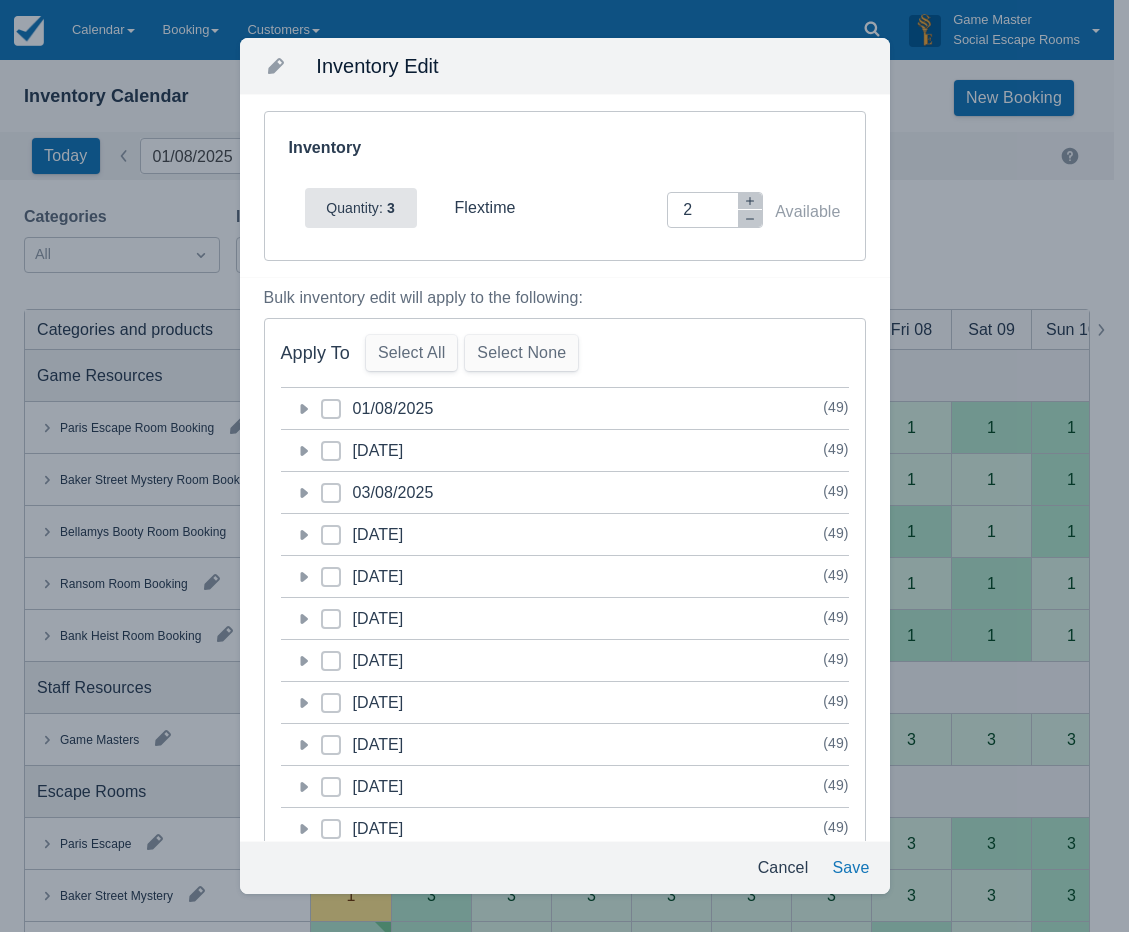 click 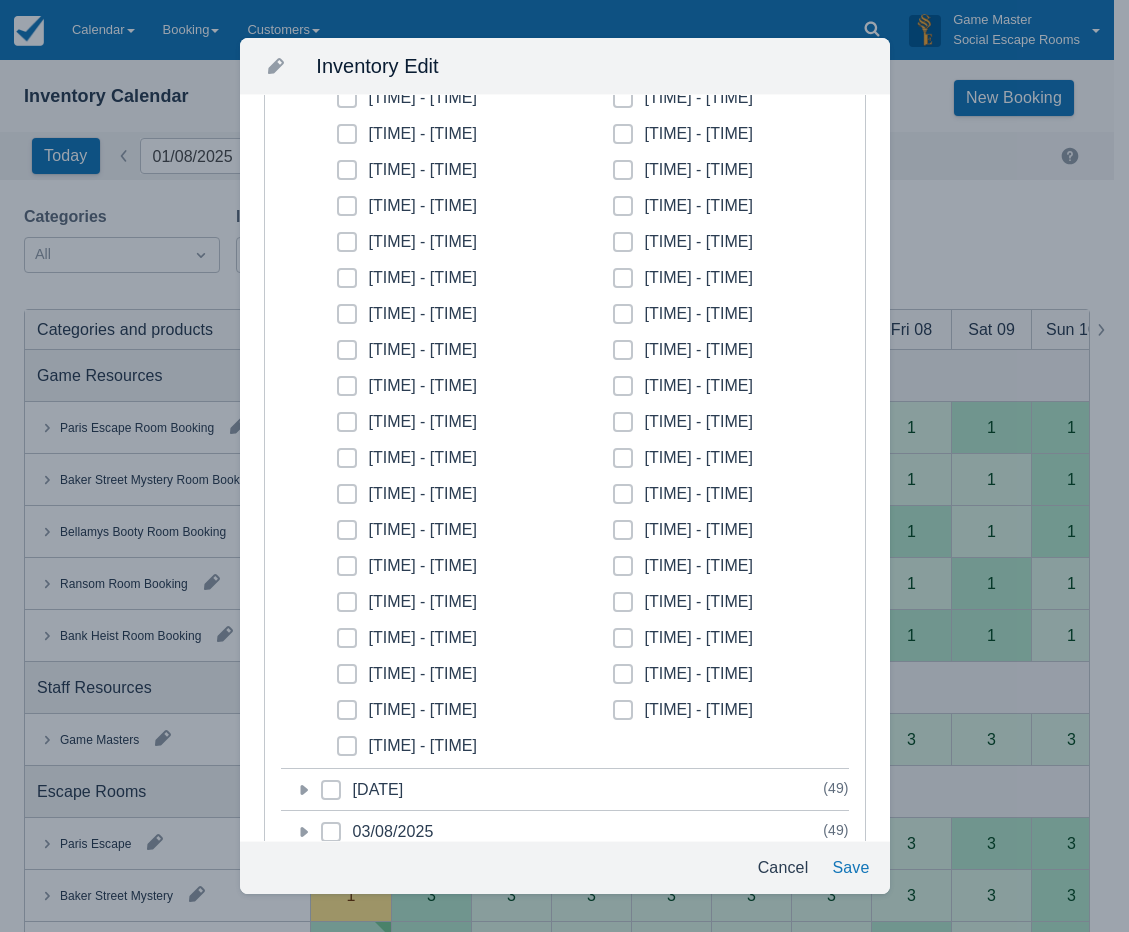 scroll, scrollTop: 600, scrollLeft: 0, axis: vertical 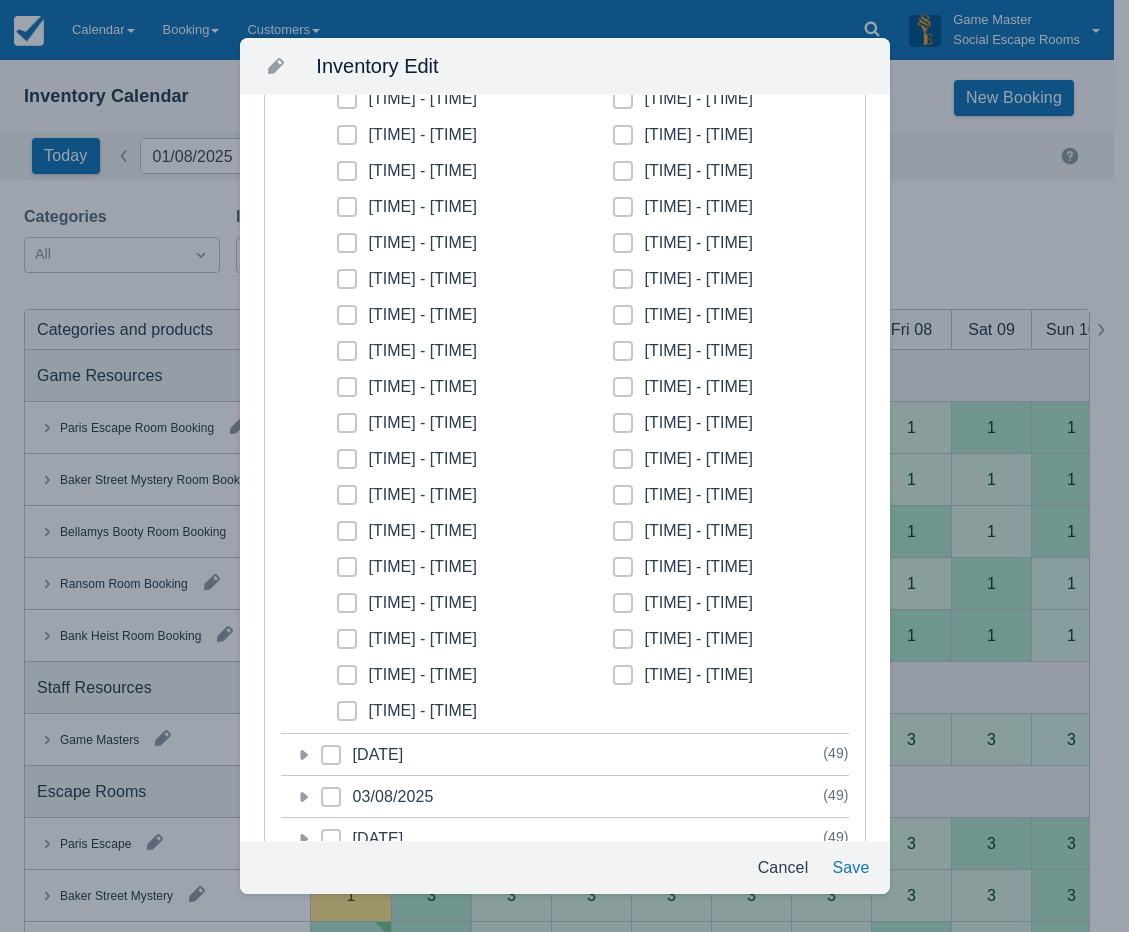 click at bounding box center (347, 611) 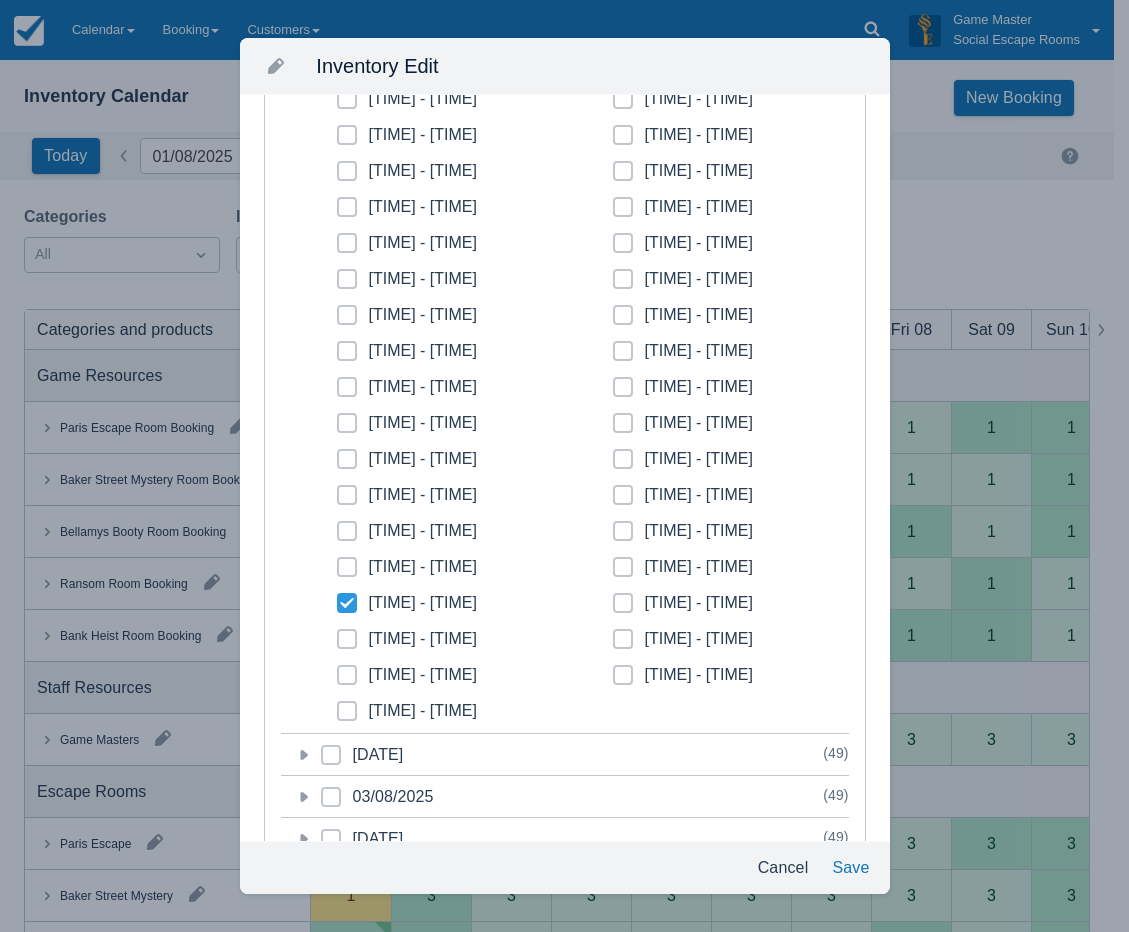 checkbox on "true" 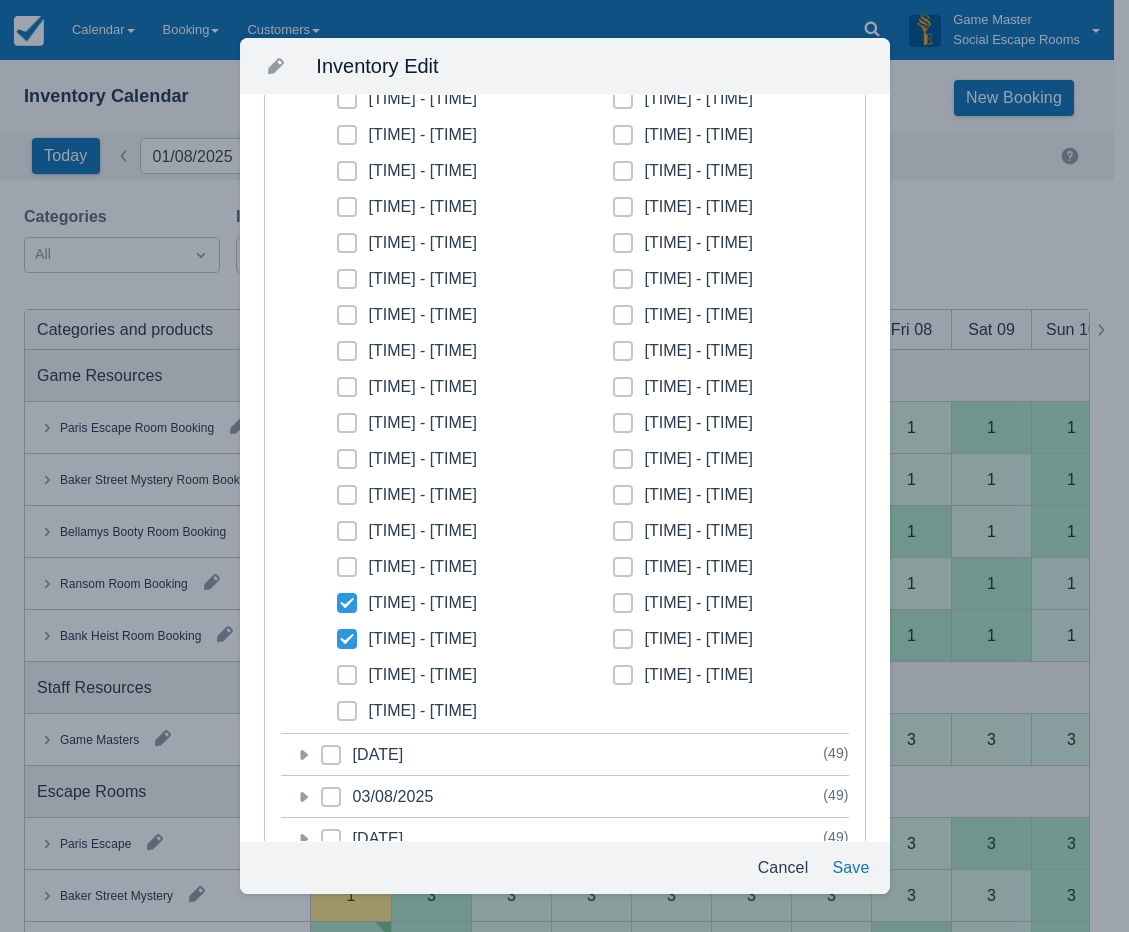 checkbox on "true" 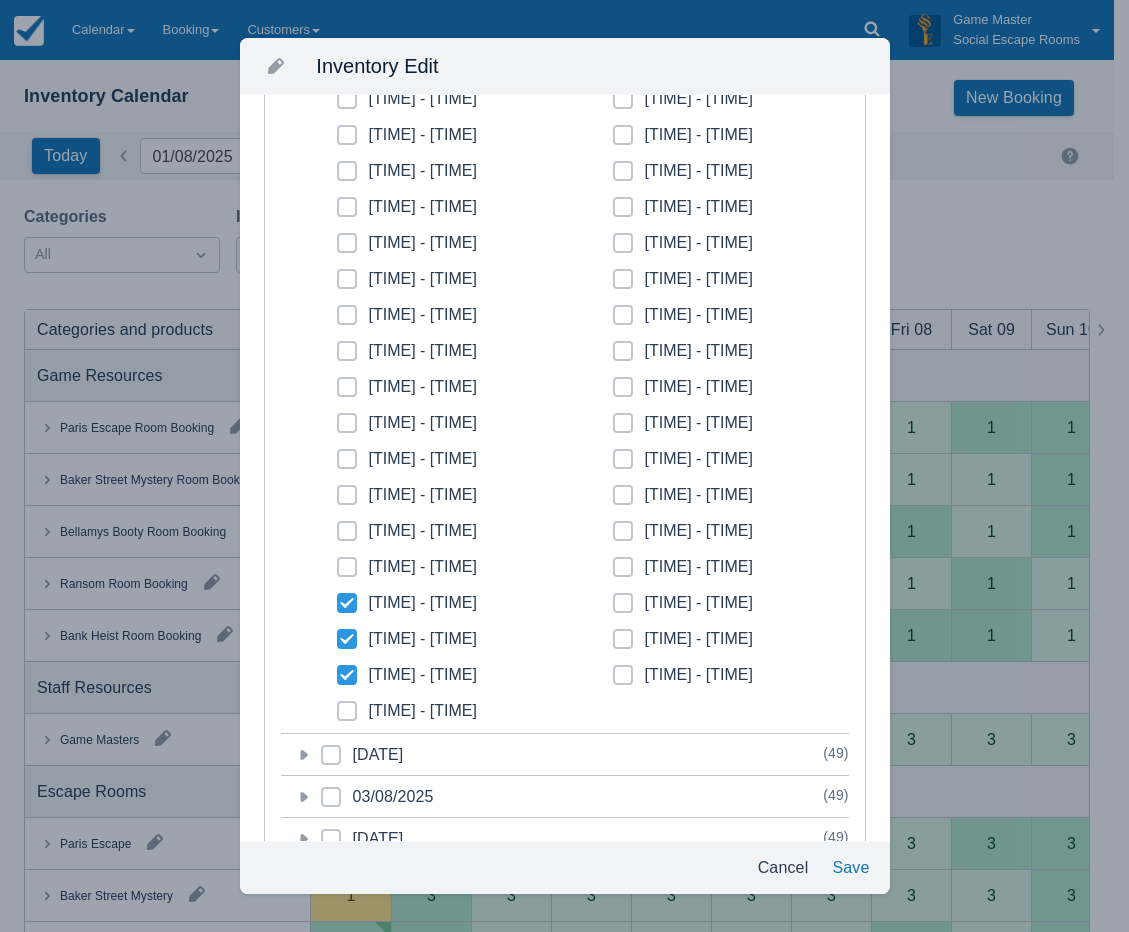 checkbox on "true" 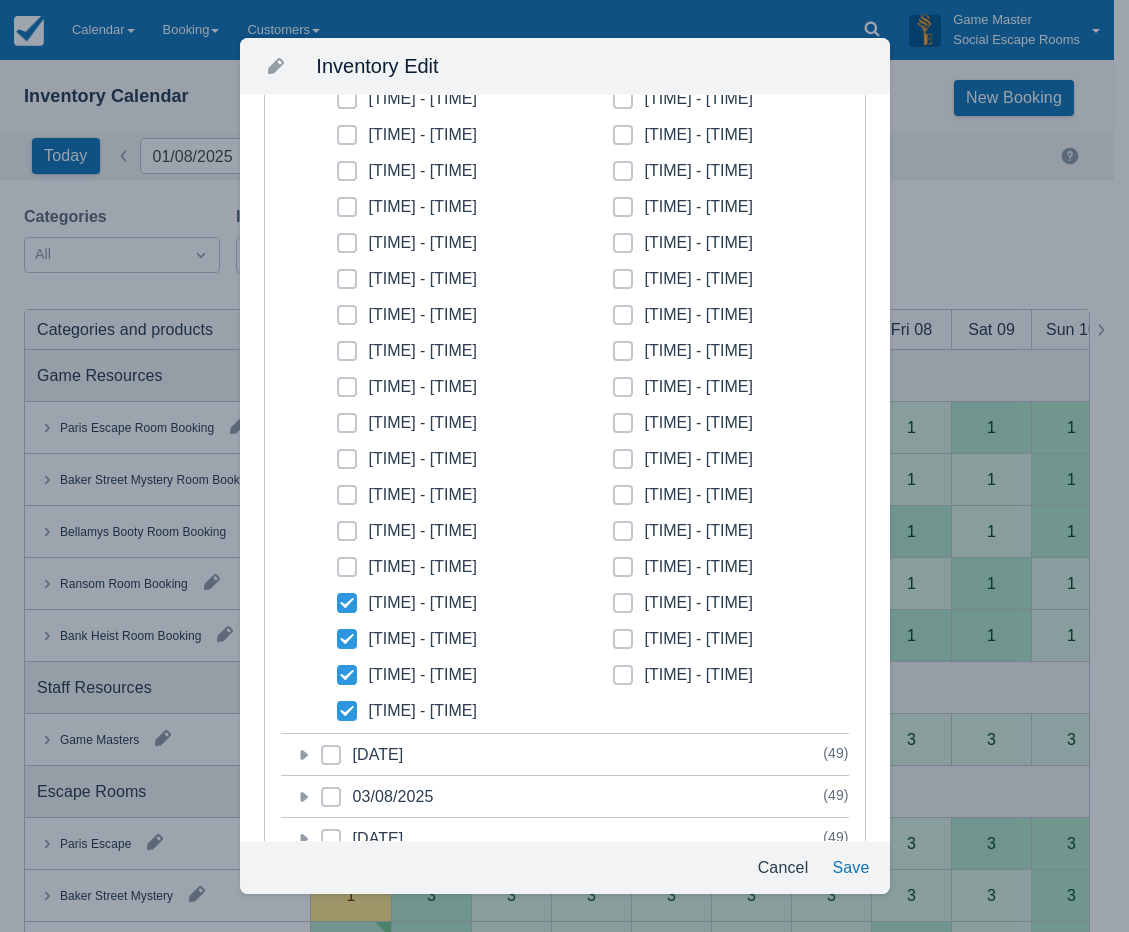 checkbox on "true" 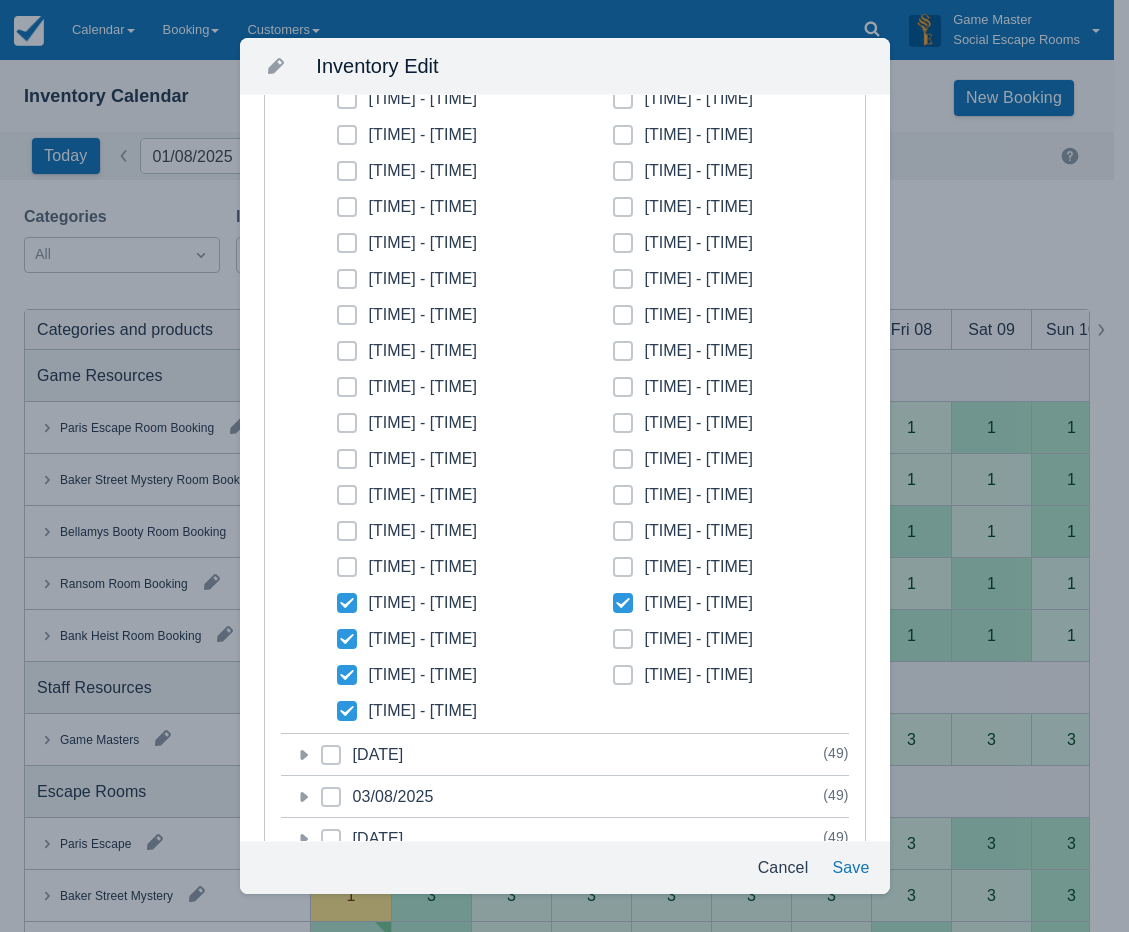 click 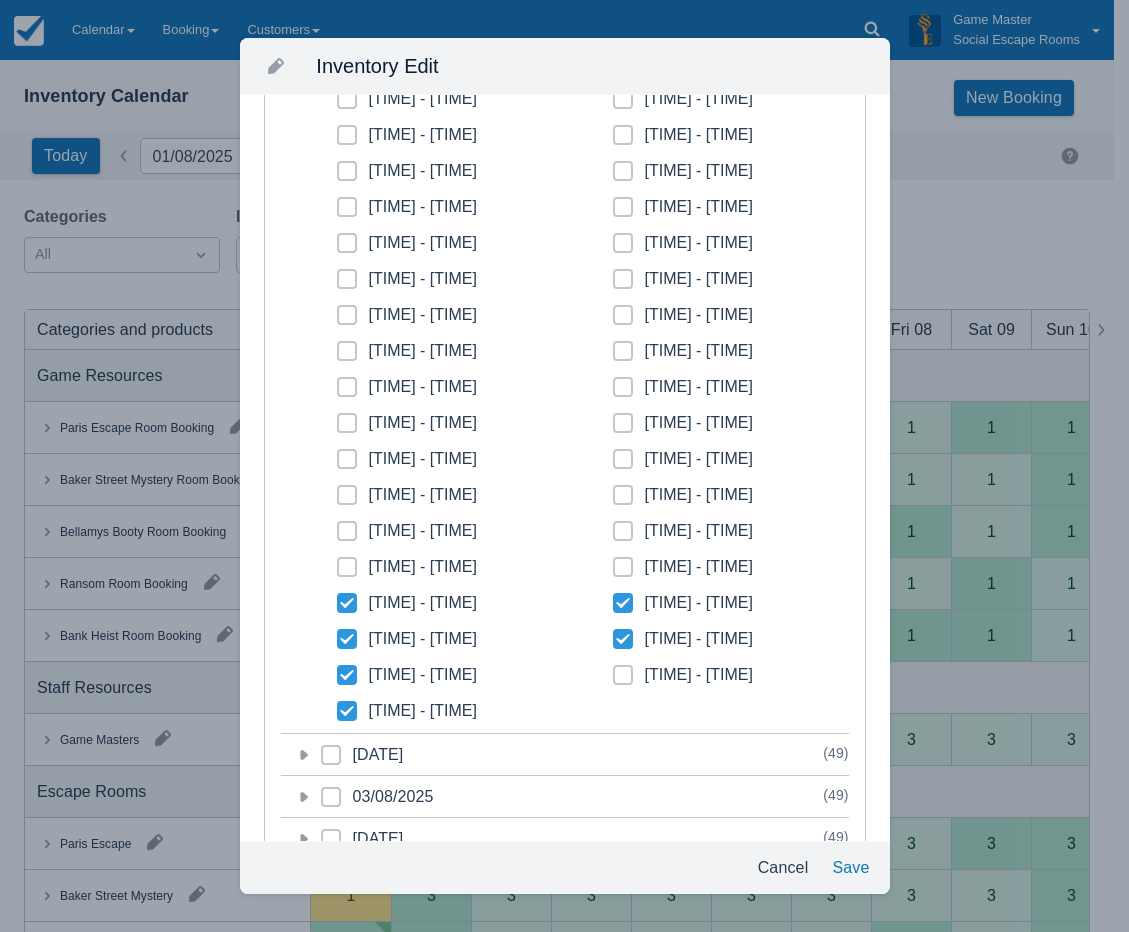 checkbox on "true" 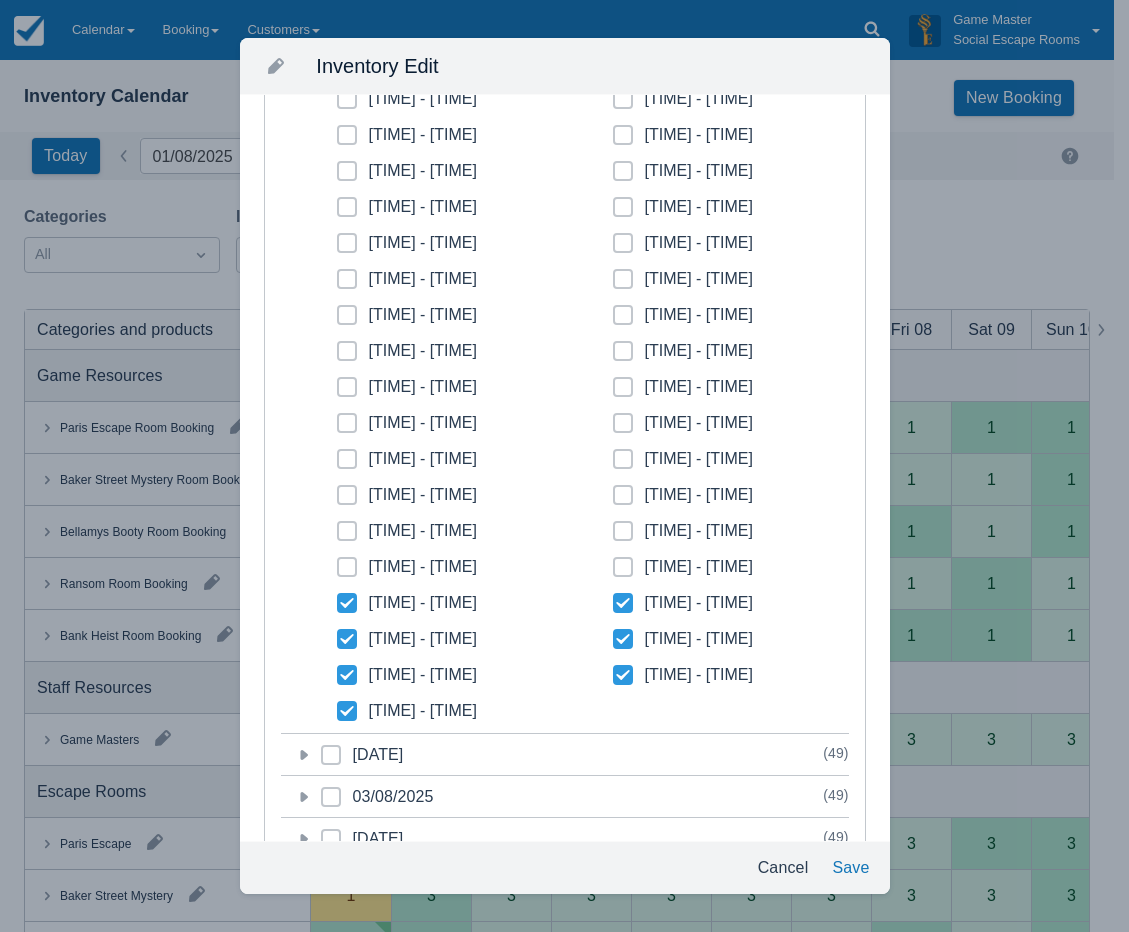 checkbox on "true" 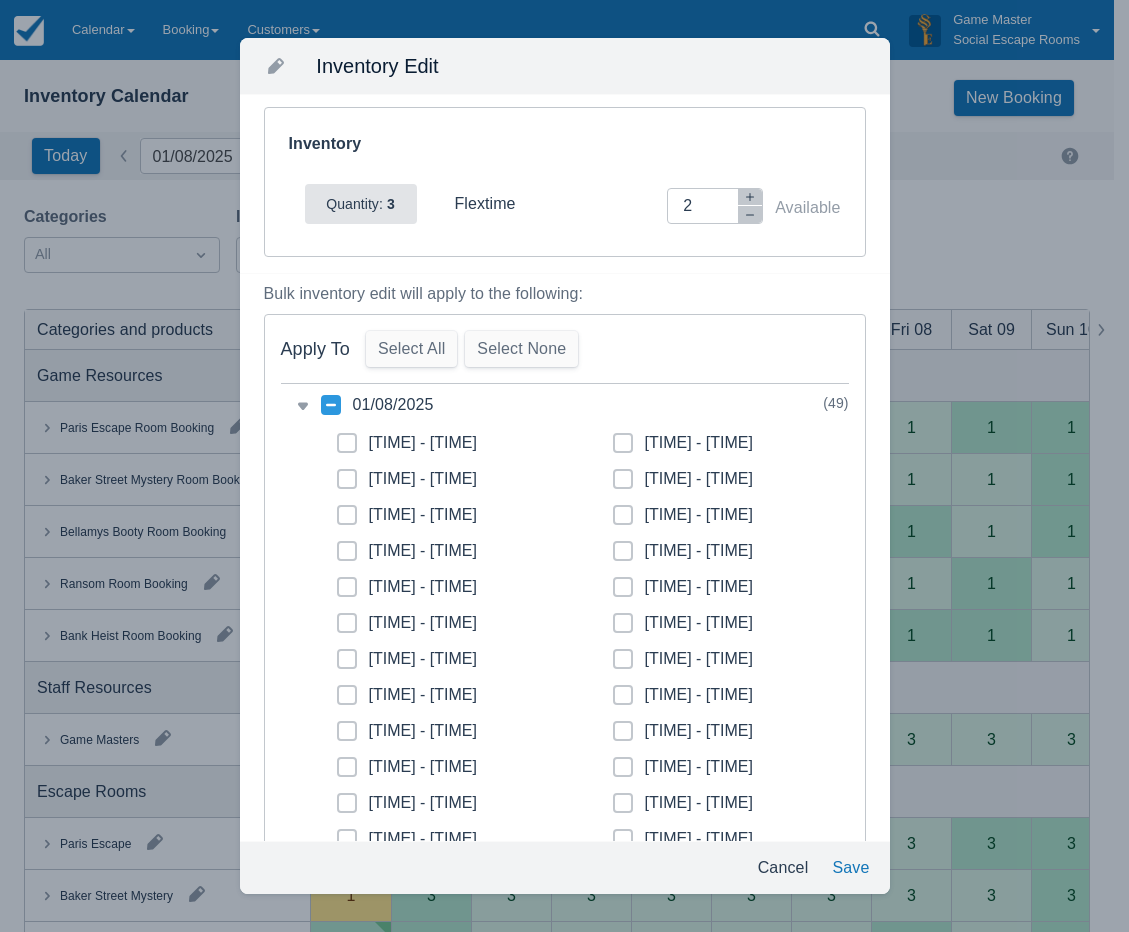 scroll, scrollTop: 0, scrollLeft: 0, axis: both 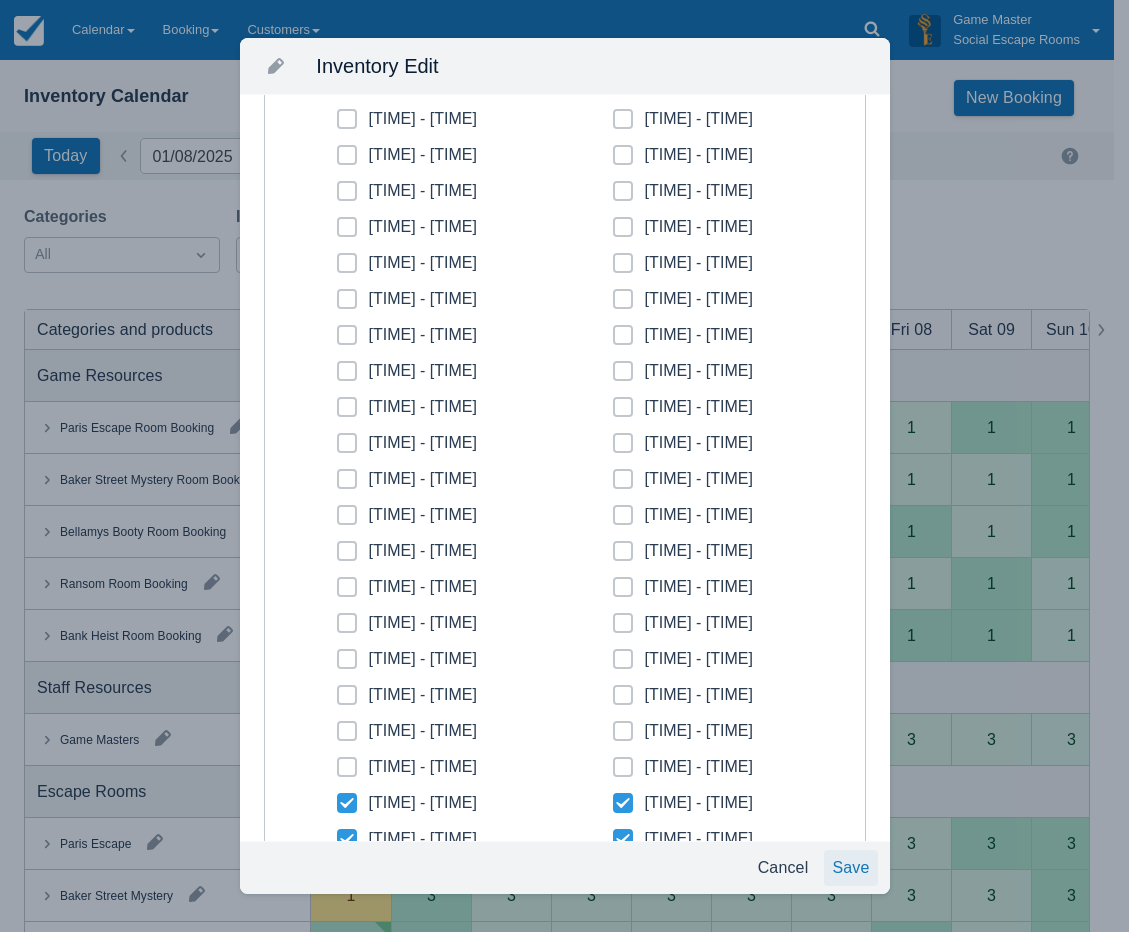 click on "Save" at bounding box center (850, 868) 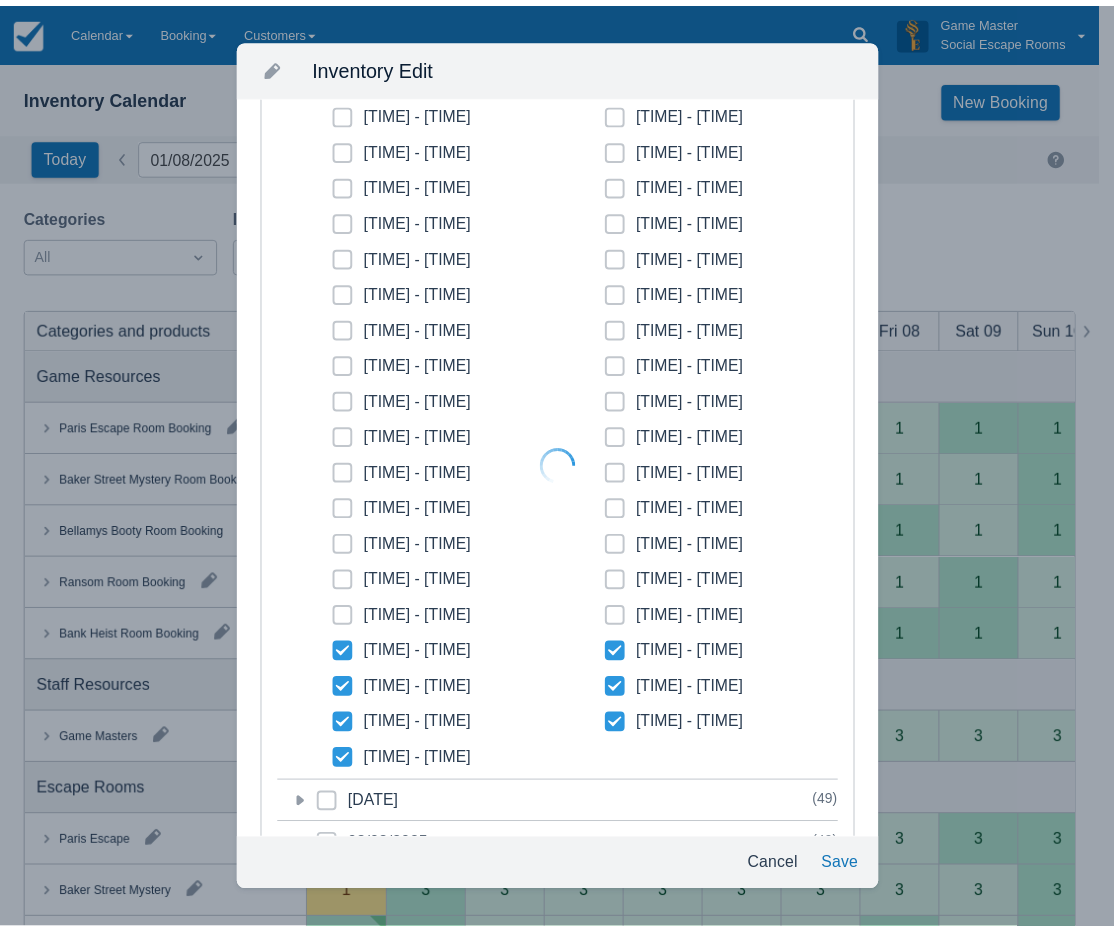 scroll, scrollTop: 250, scrollLeft: 0, axis: vertical 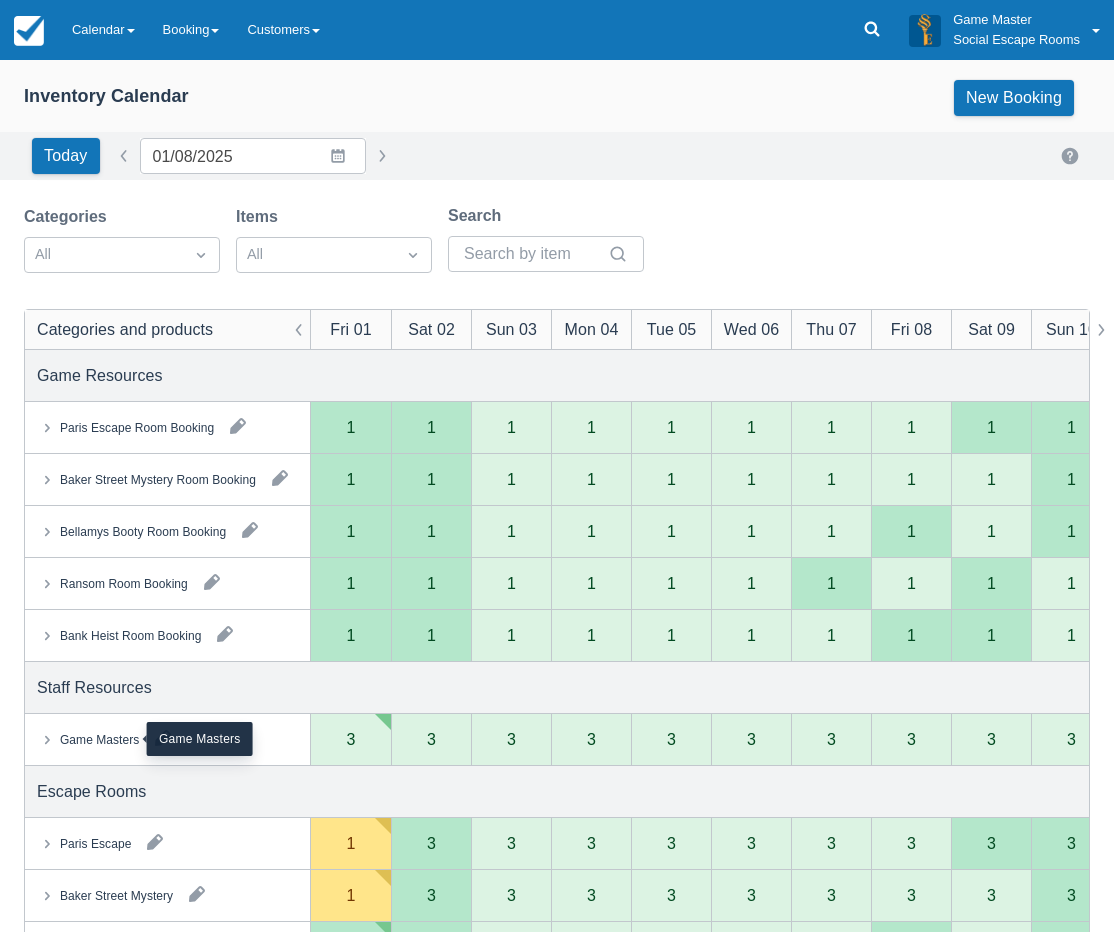 click on "Game Masters" at bounding box center (99, 739) 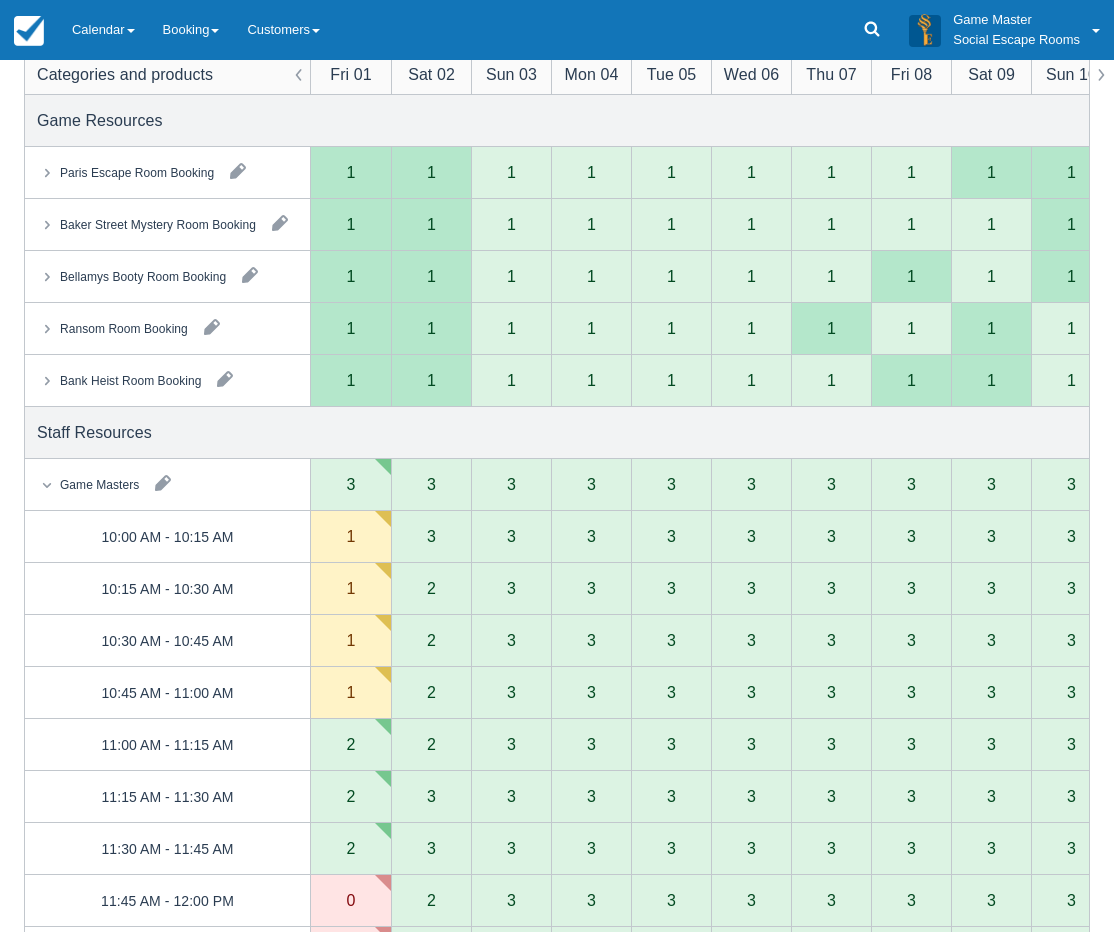 scroll, scrollTop: 0, scrollLeft: 0, axis: both 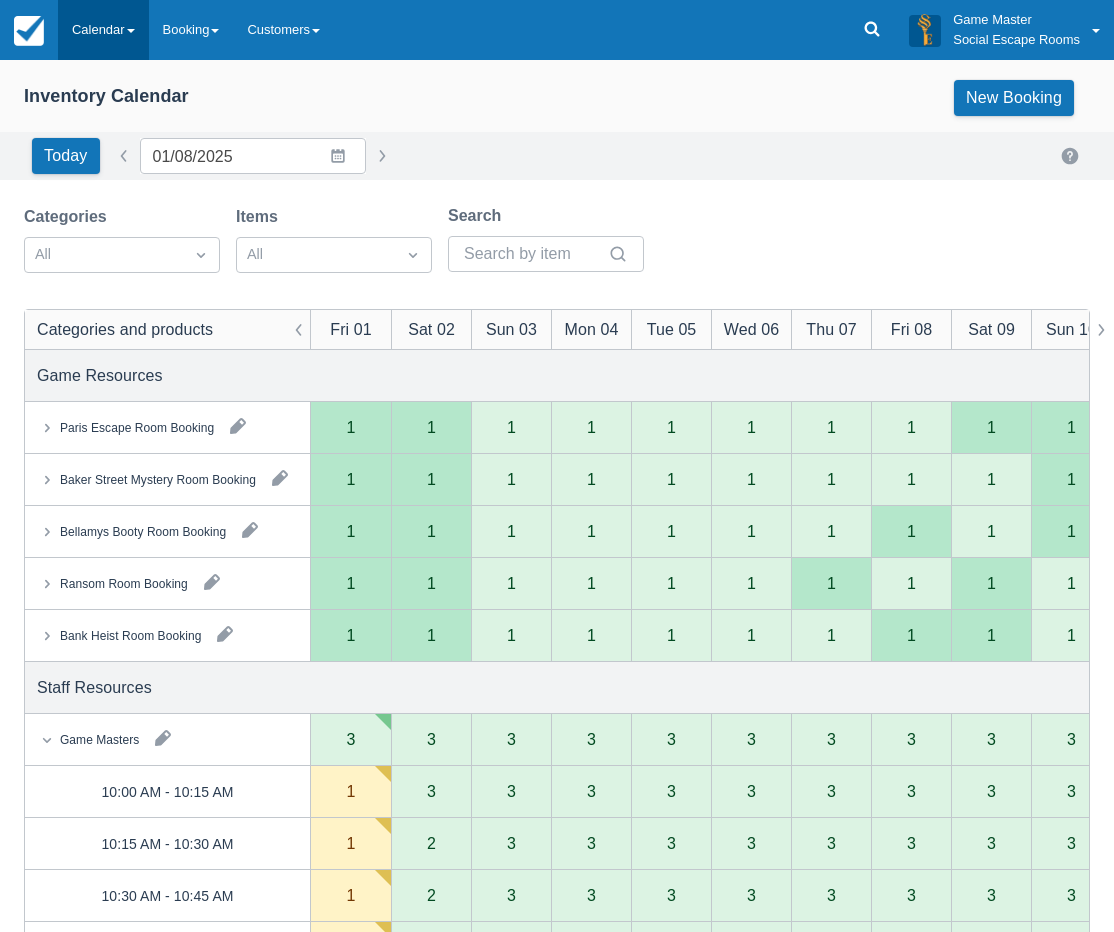 click on "Calendar" at bounding box center (103, 30) 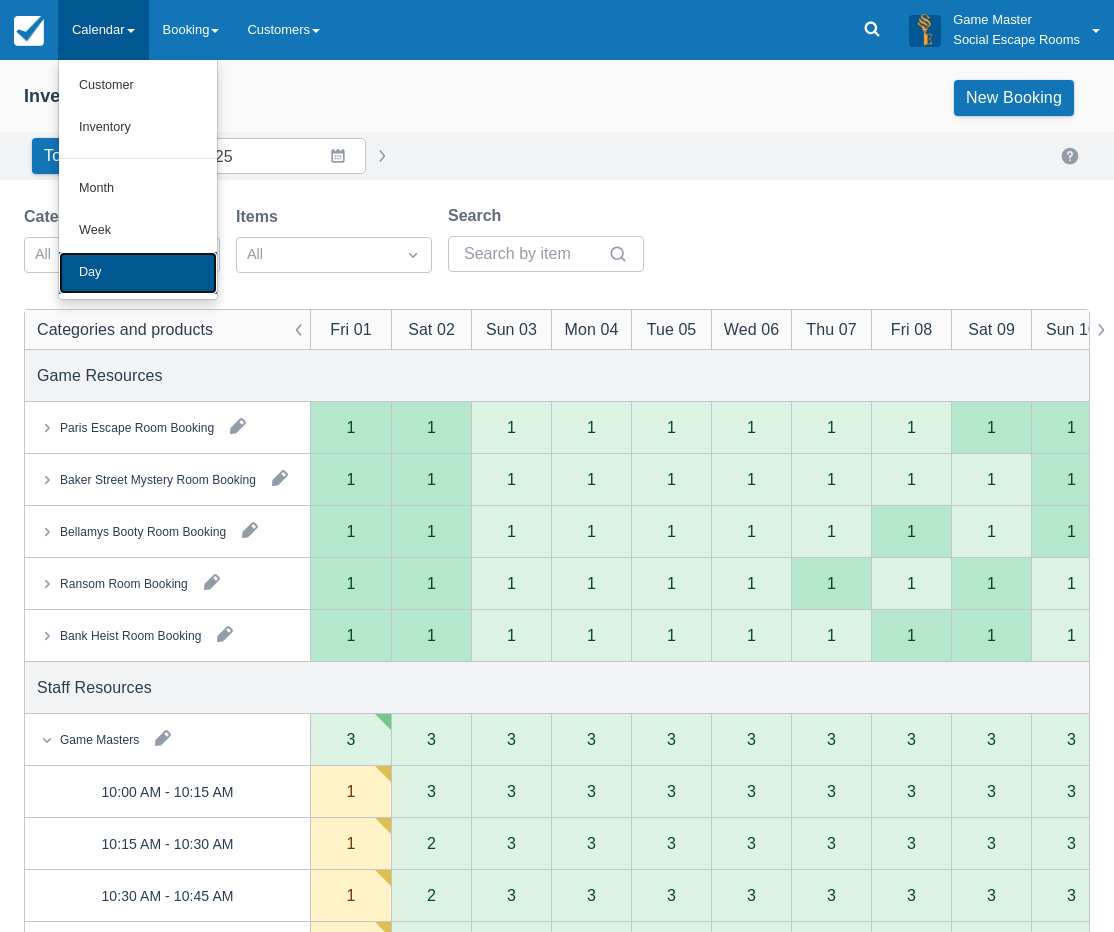 click on "Day" at bounding box center [138, 273] 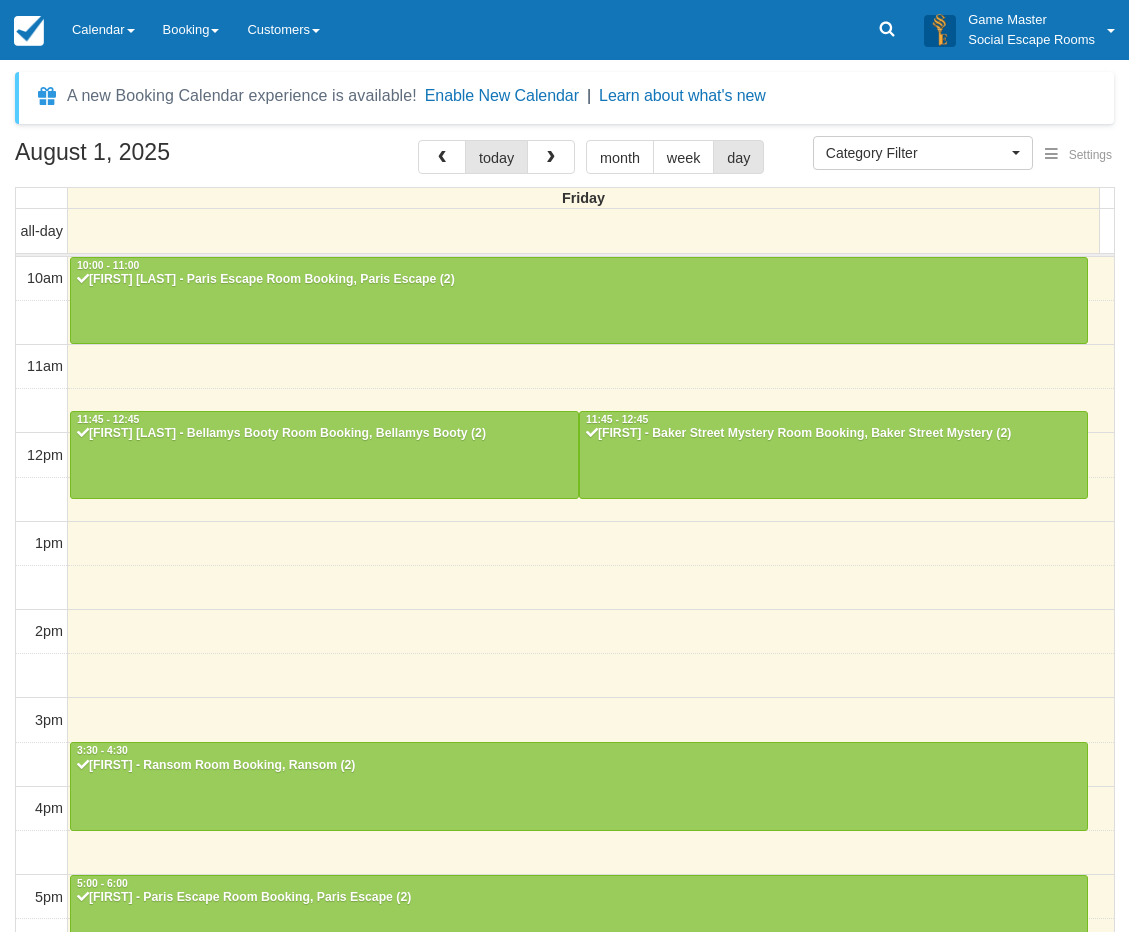 select 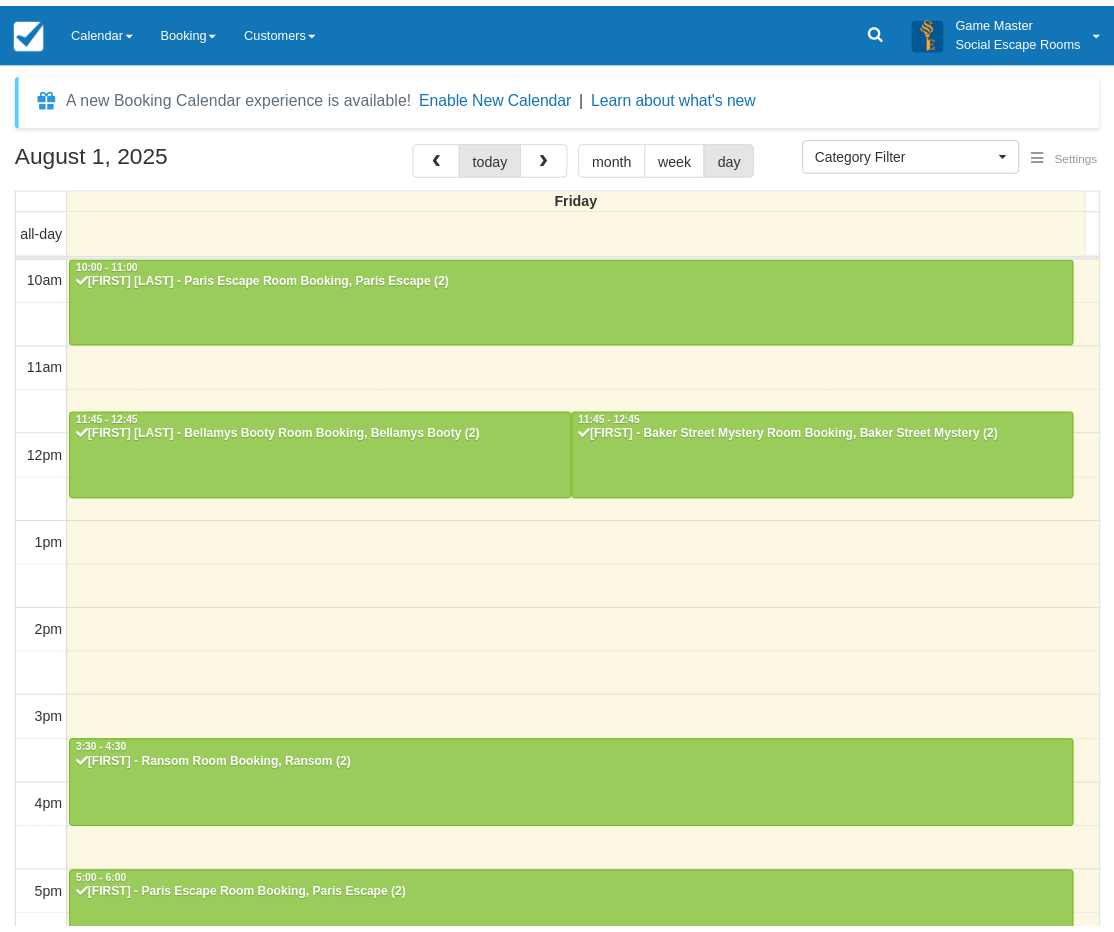 scroll, scrollTop: 0, scrollLeft: 0, axis: both 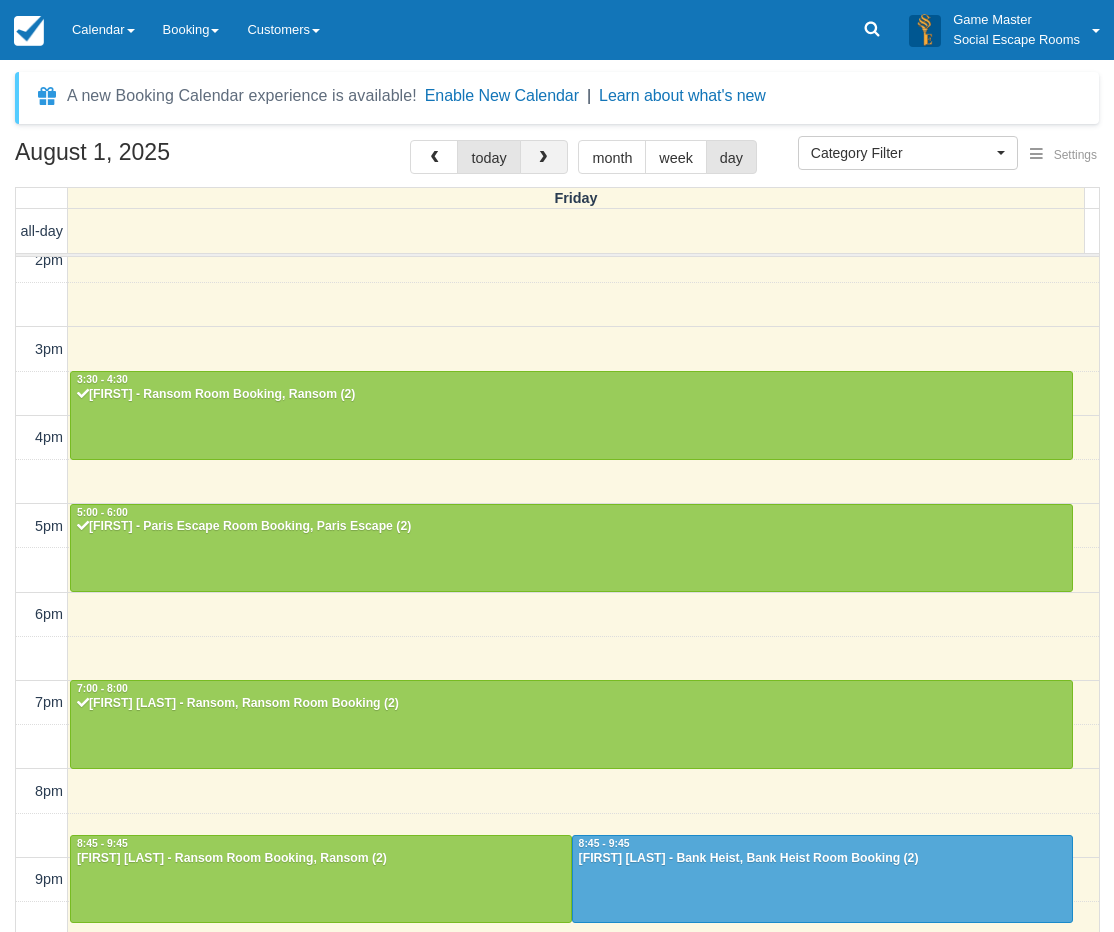click at bounding box center (543, 158) 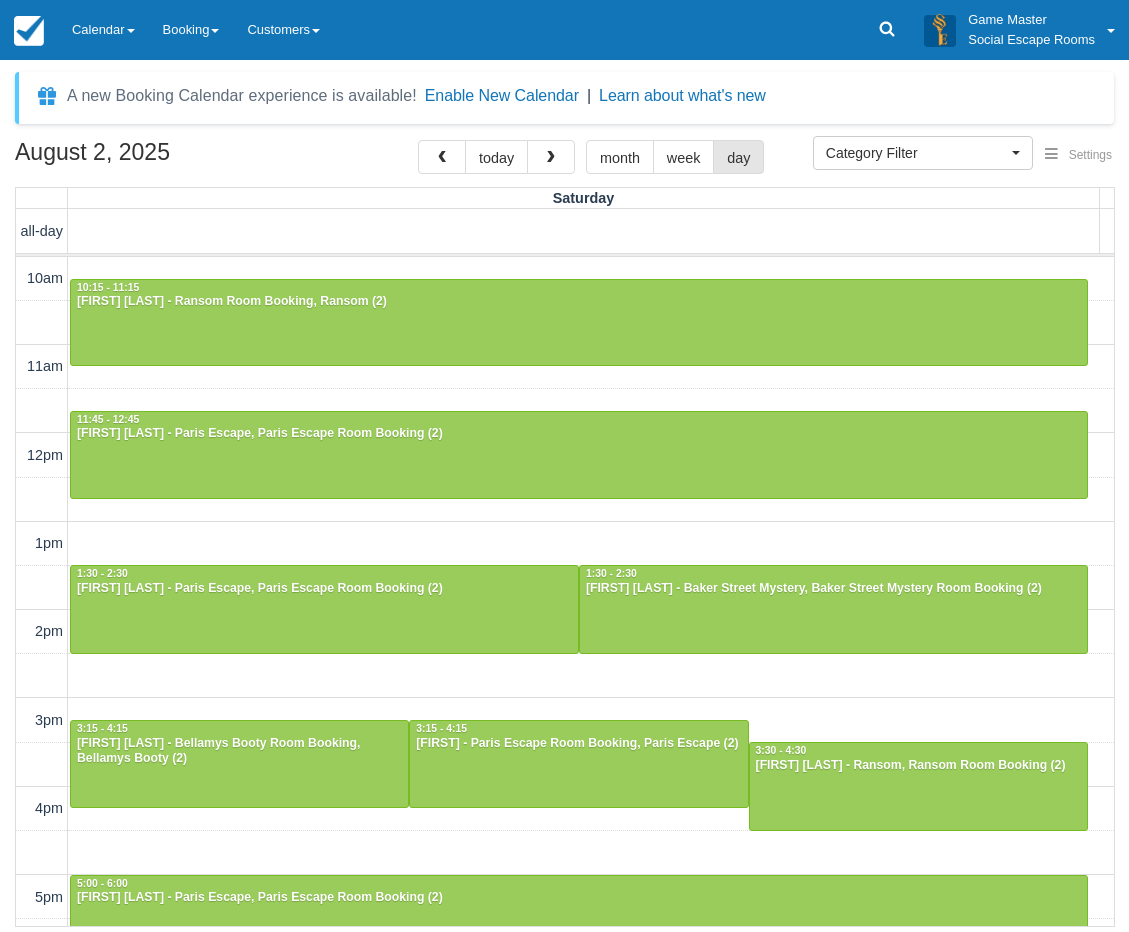 scroll, scrollTop: 434, scrollLeft: 0, axis: vertical 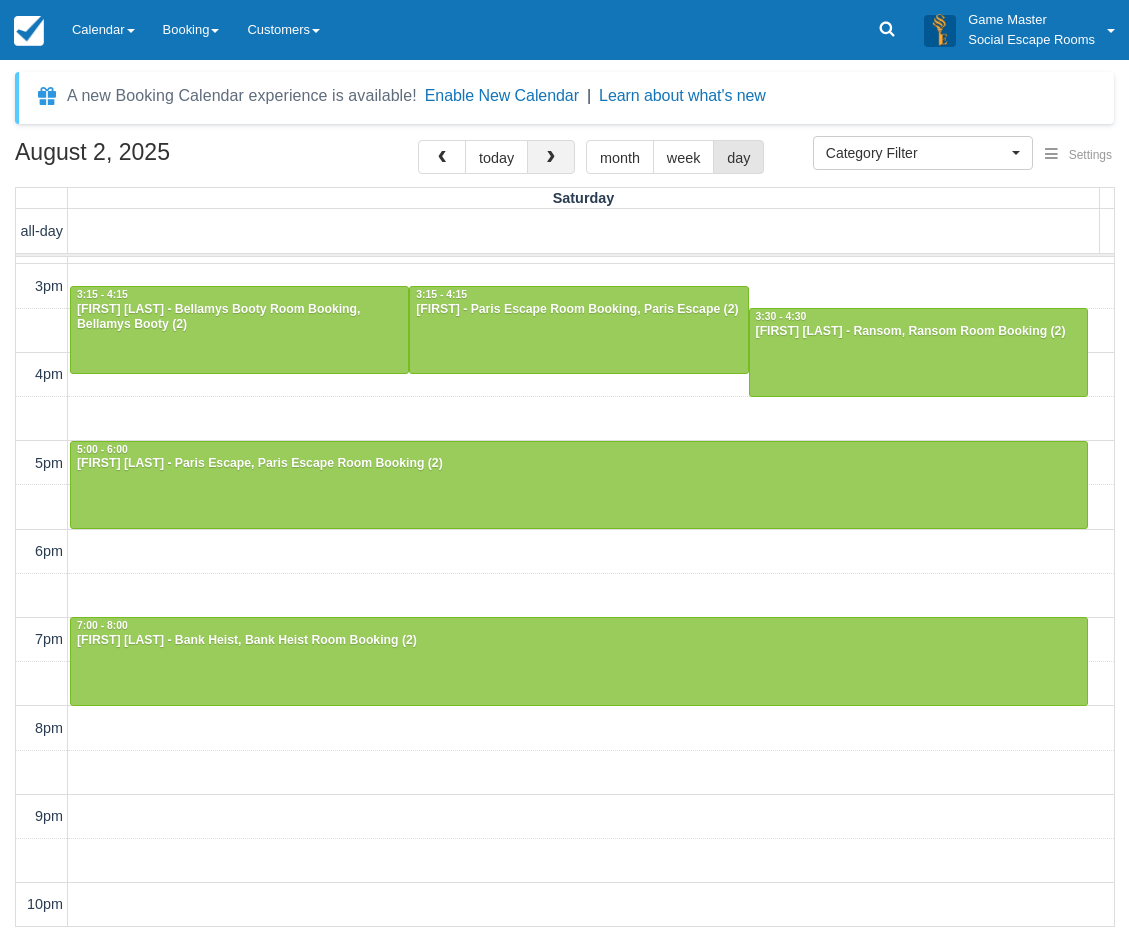 click at bounding box center [551, 158] 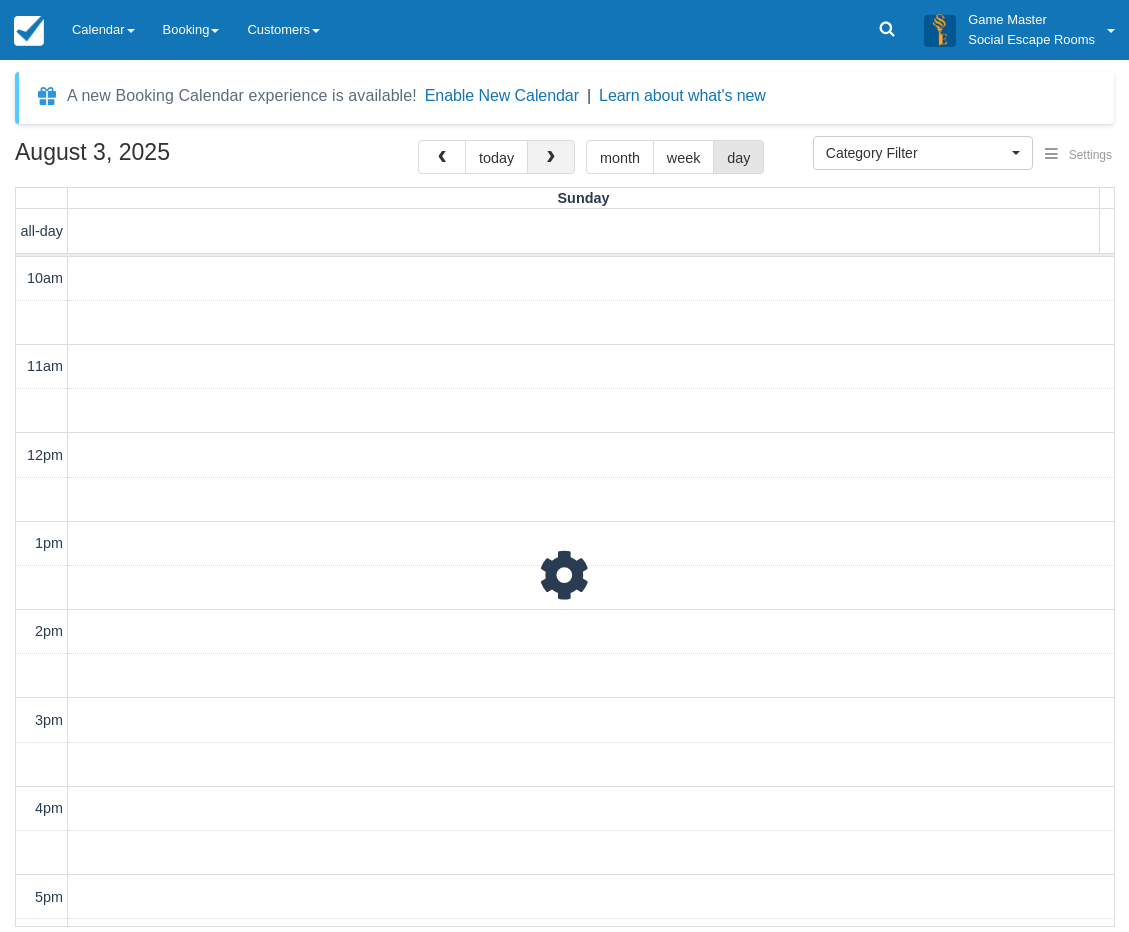scroll, scrollTop: 435, scrollLeft: 0, axis: vertical 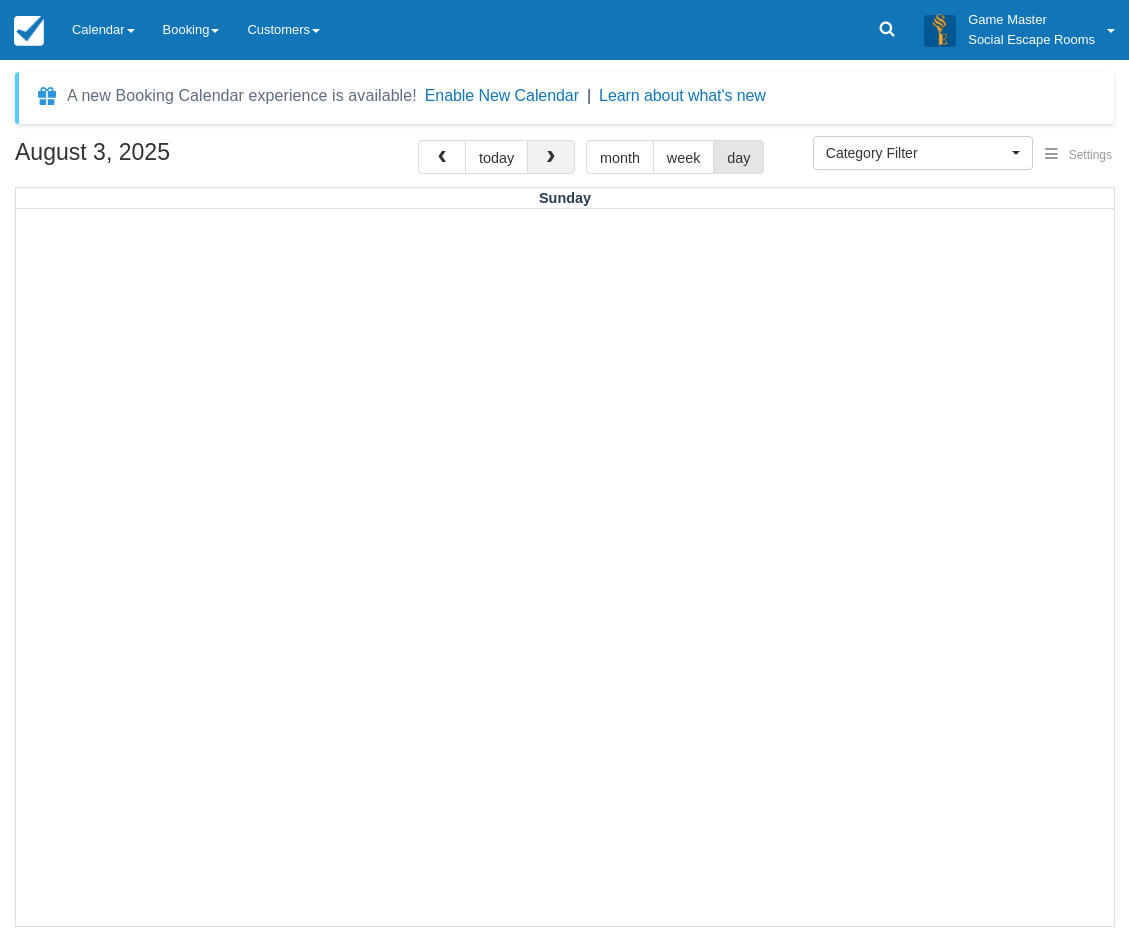 click at bounding box center (551, 158) 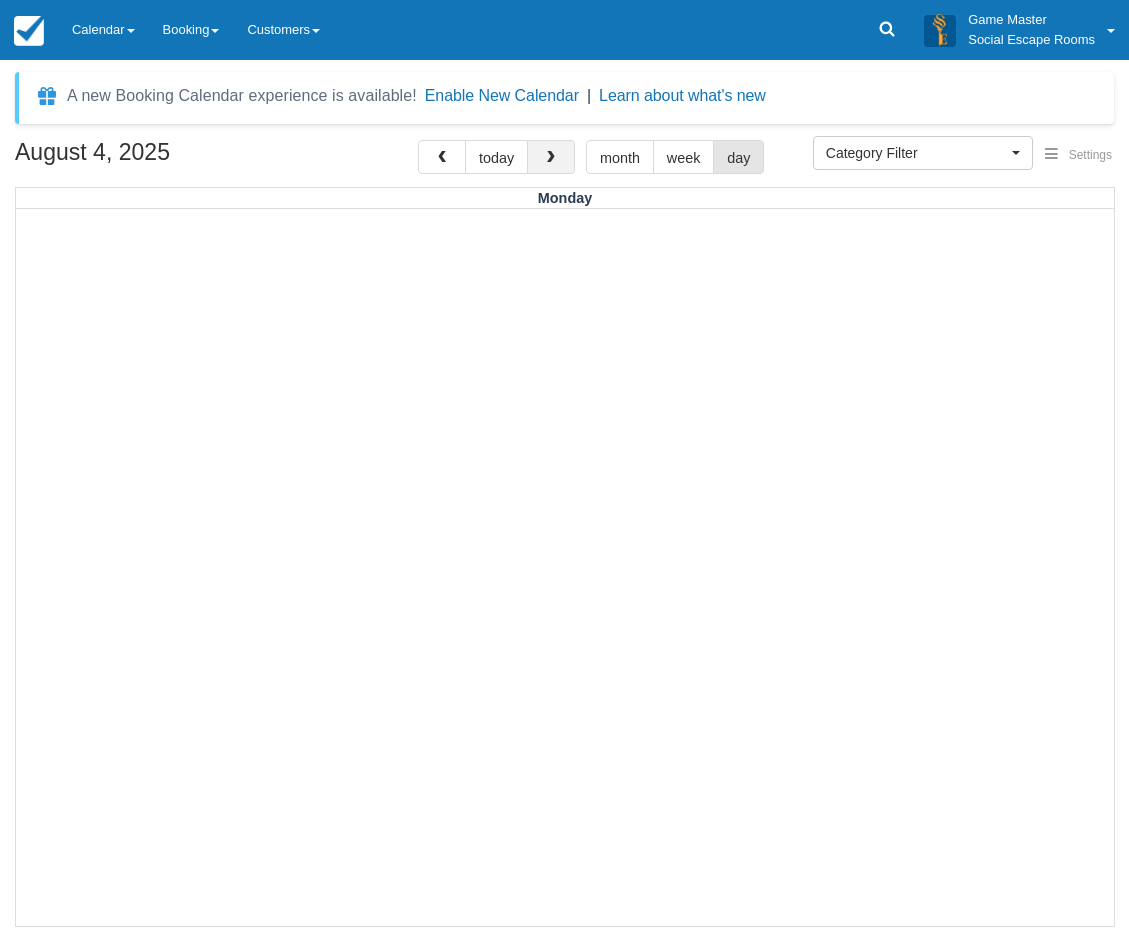 click at bounding box center (551, 157) 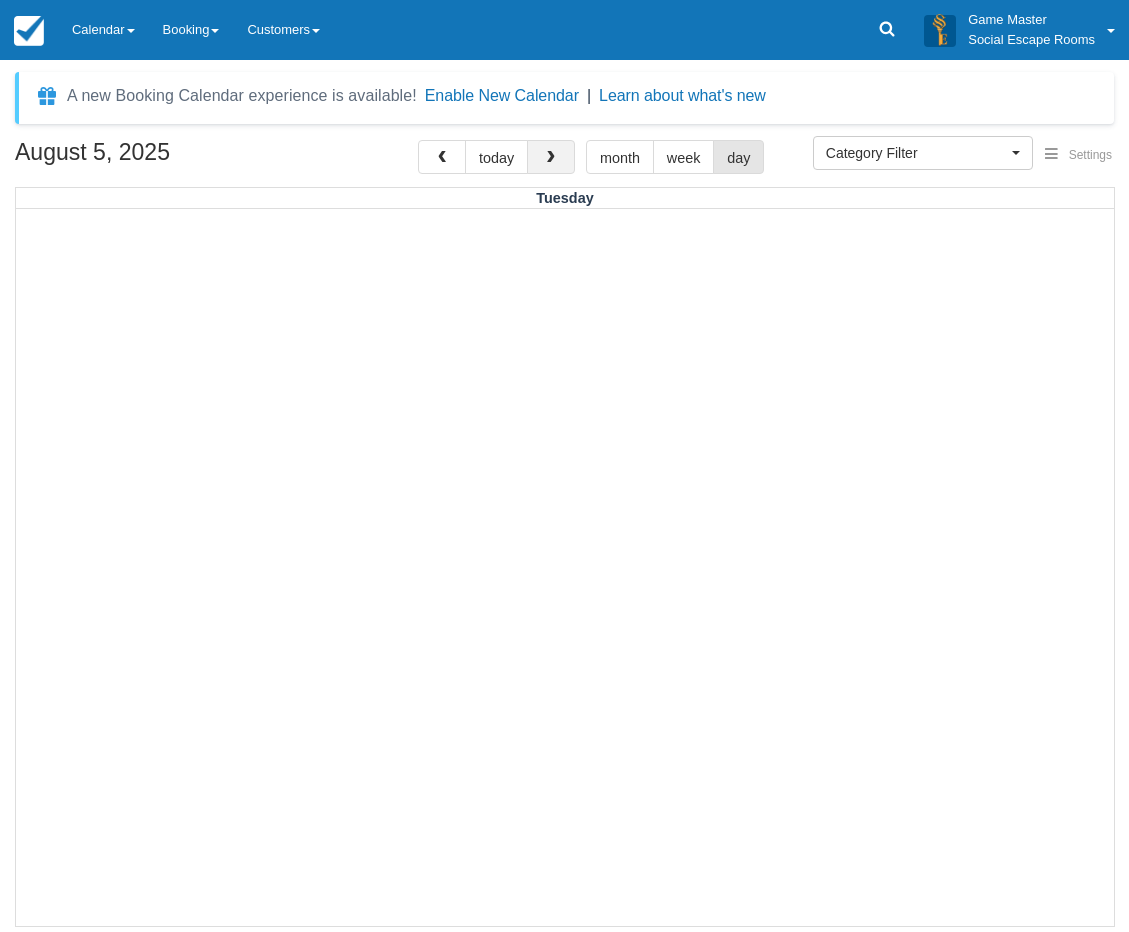 click at bounding box center (551, 157) 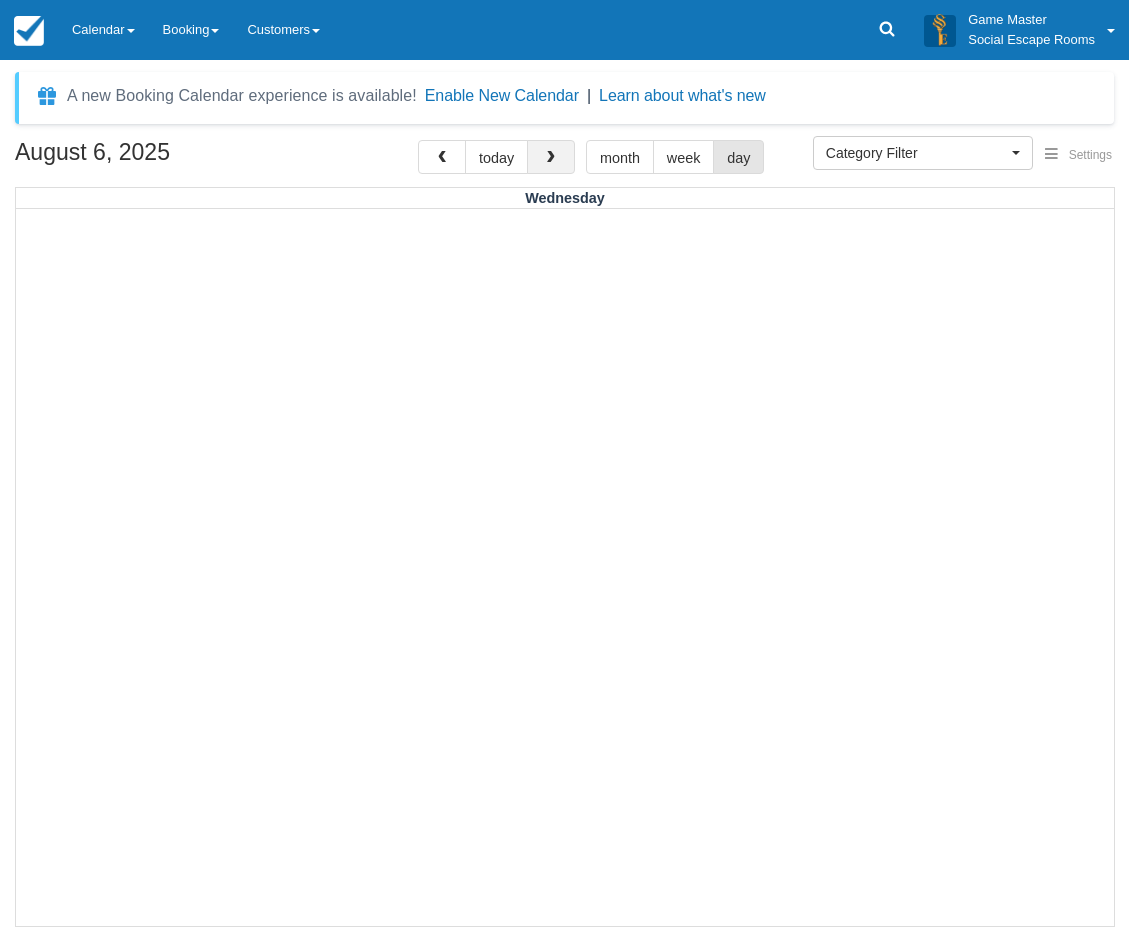 click at bounding box center (551, 157) 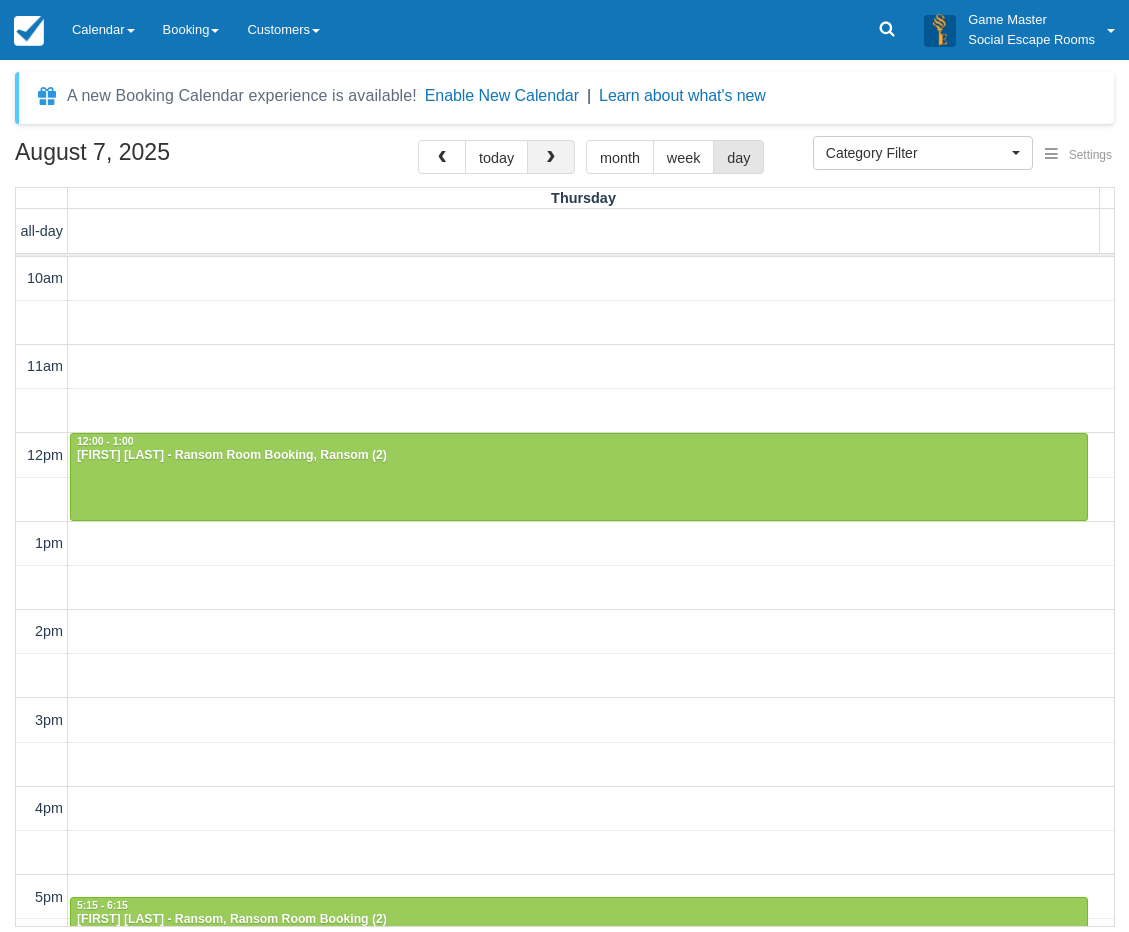 click at bounding box center (551, 157) 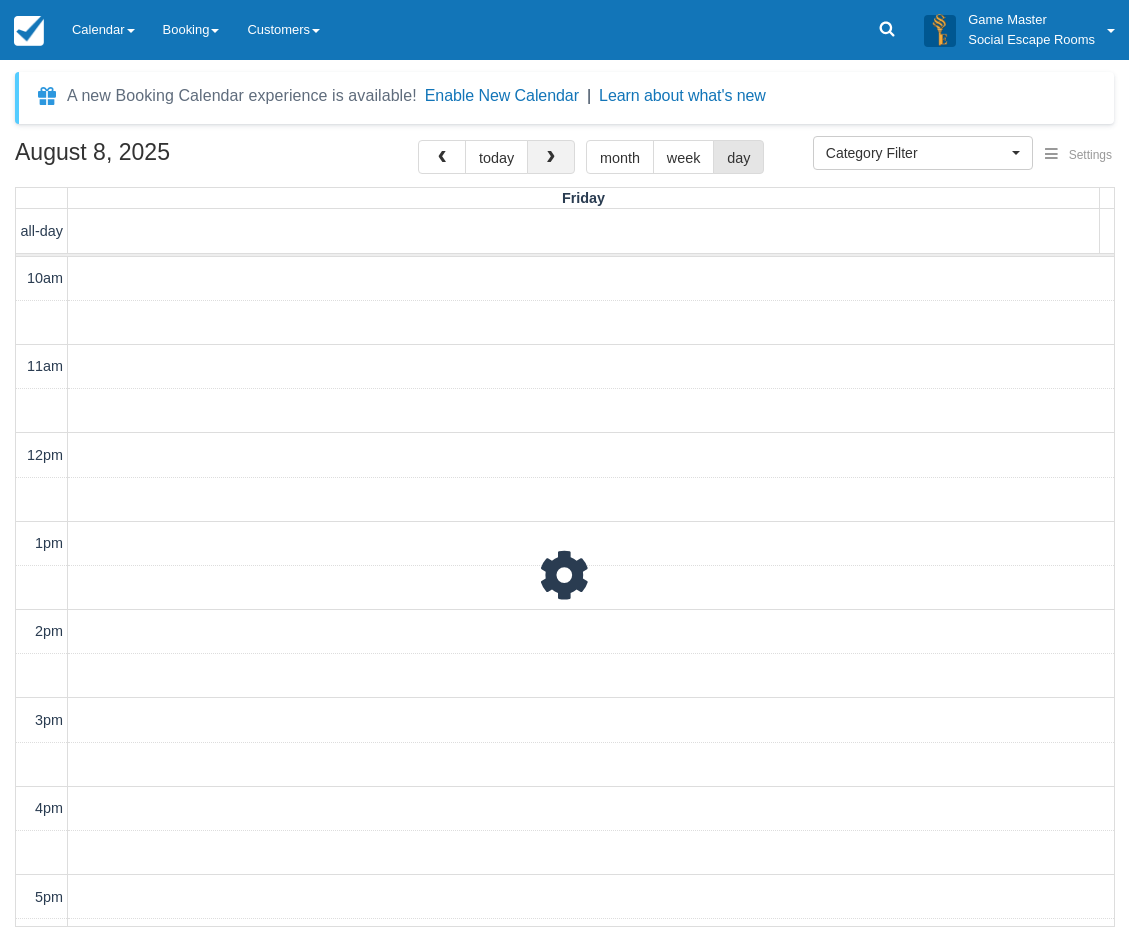 scroll, scrollTop: 435, scrollLeft: 0, axis: vertical 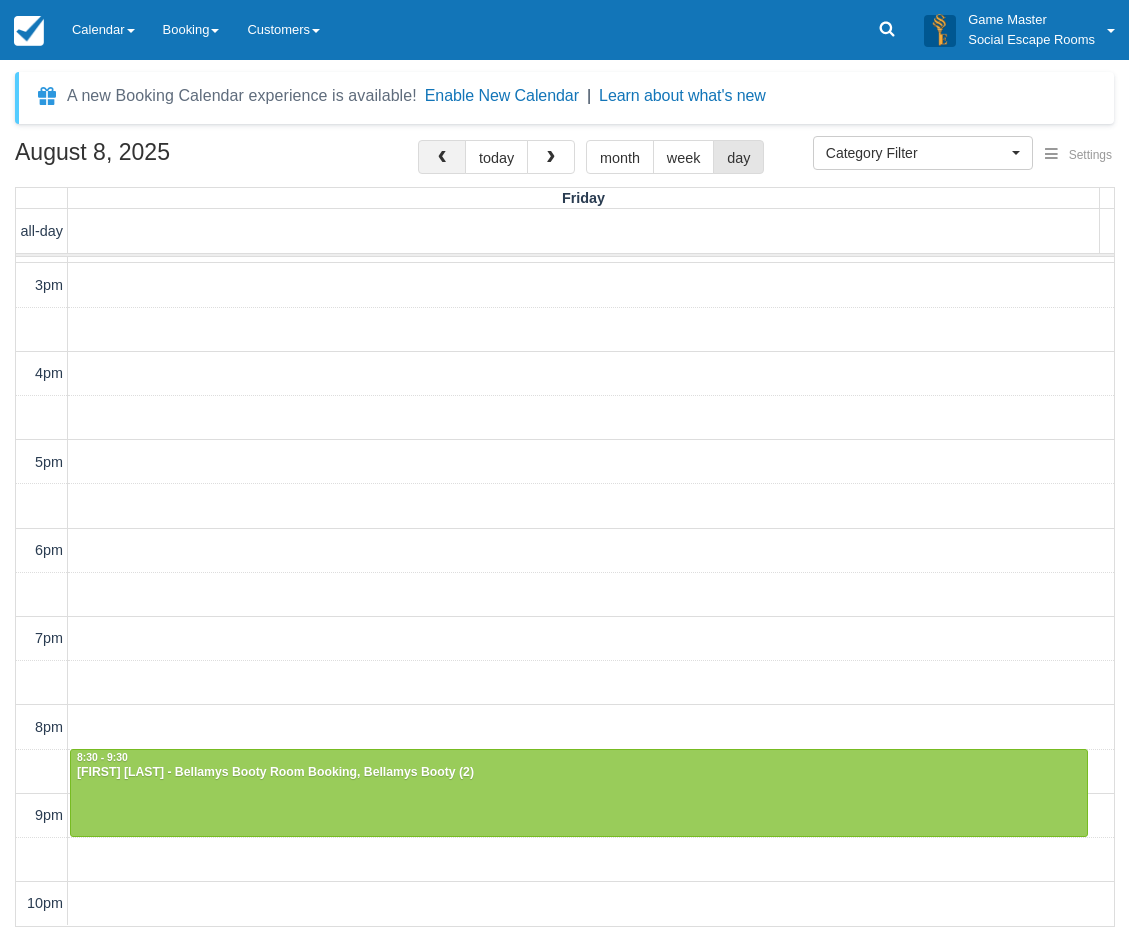 click at bounding box center (442, 158) 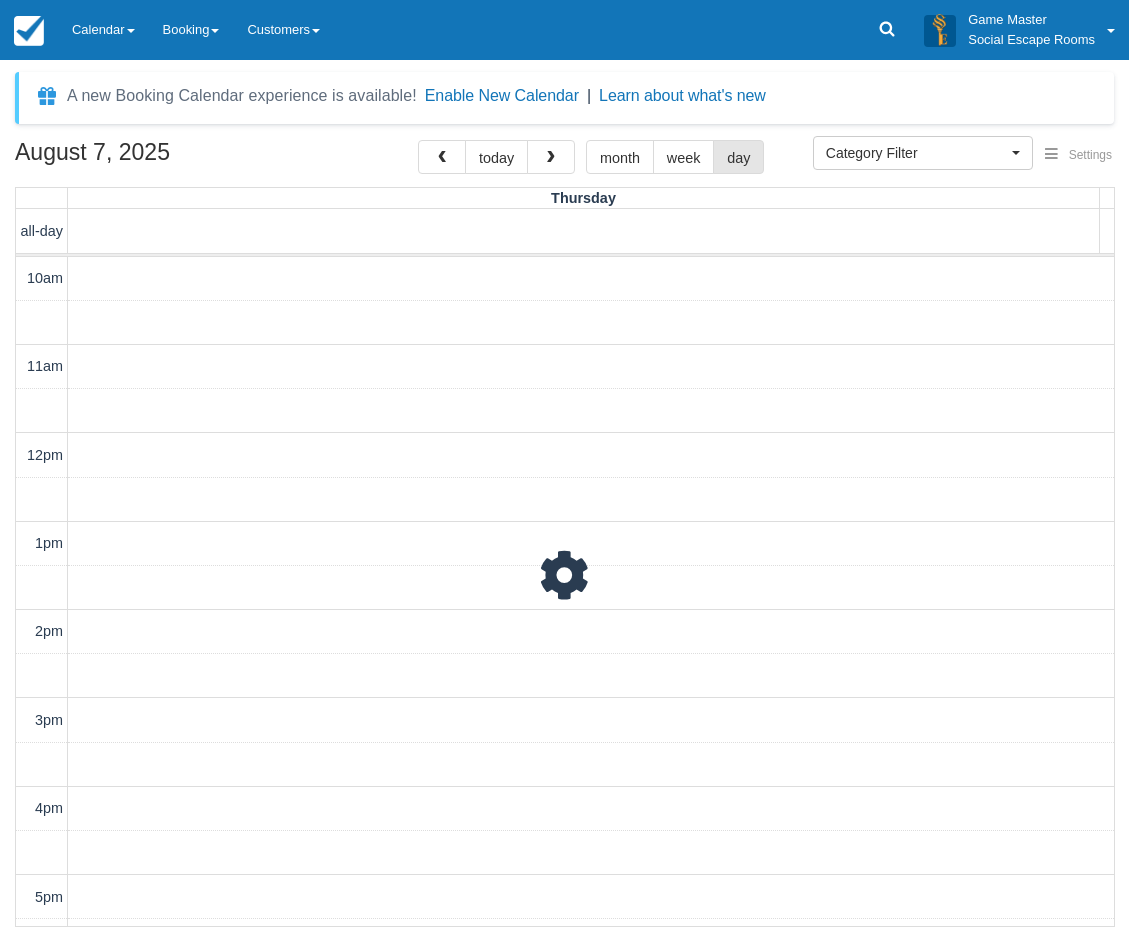 scroll, scrollTop: 434, scrollLeft: 0, axis: vertical 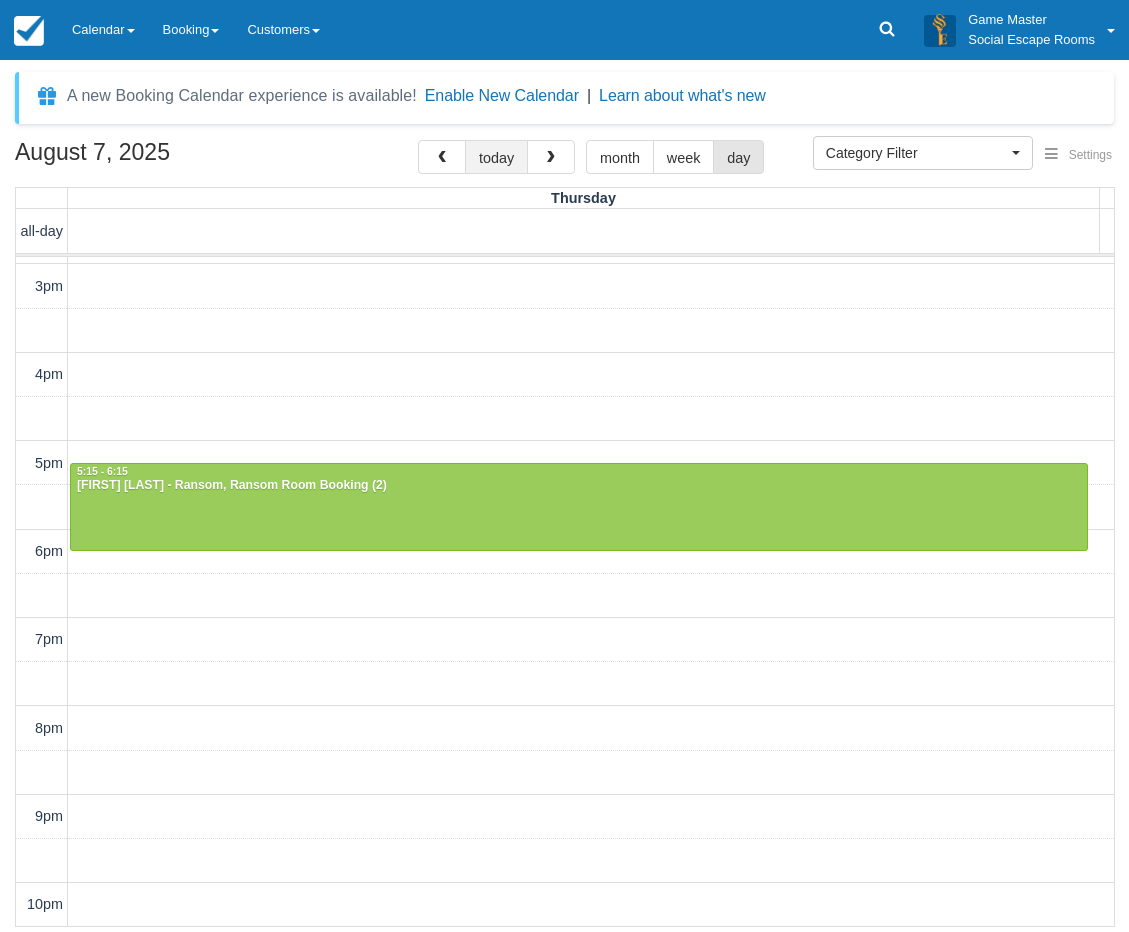 click on "today" at bounding box center [496, 157] 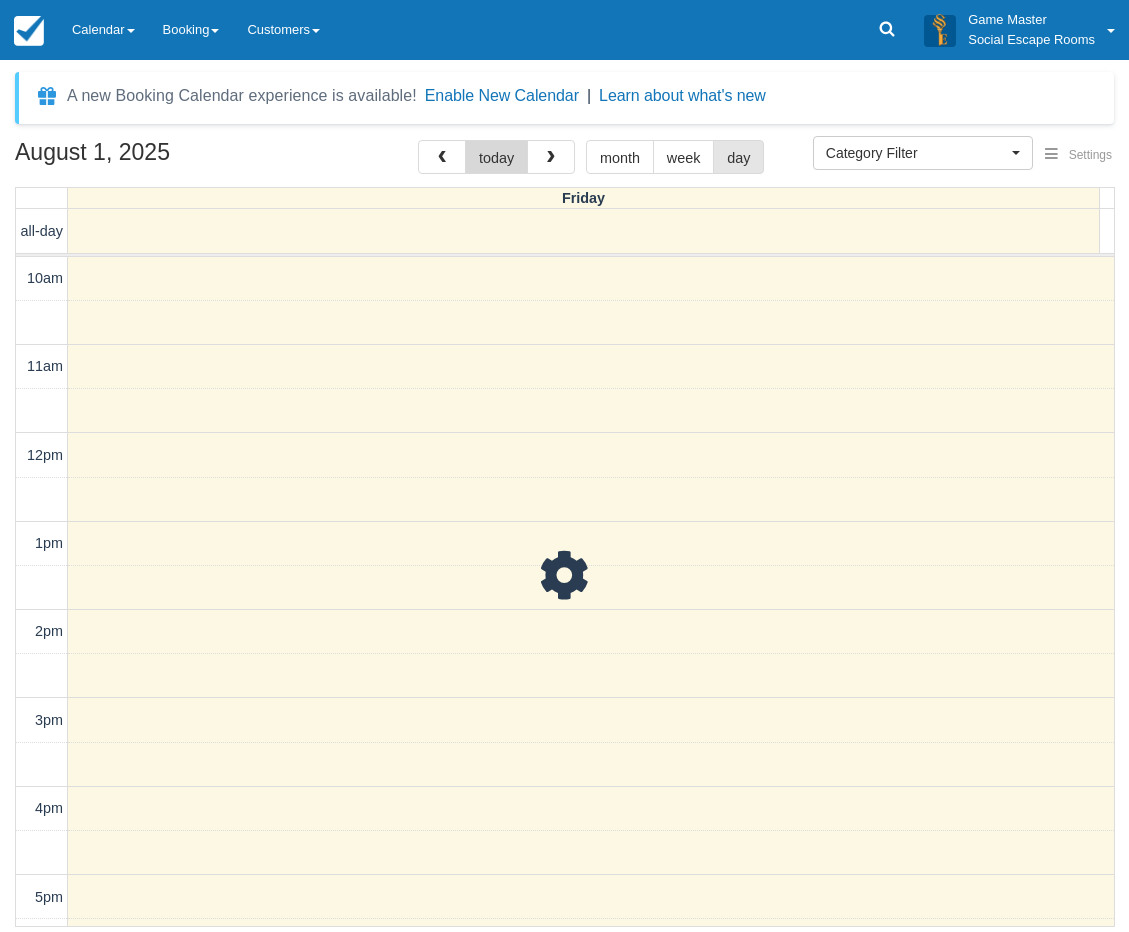 scroll, scrollTop: 435, scrollLeft: 0, axis: vertical 